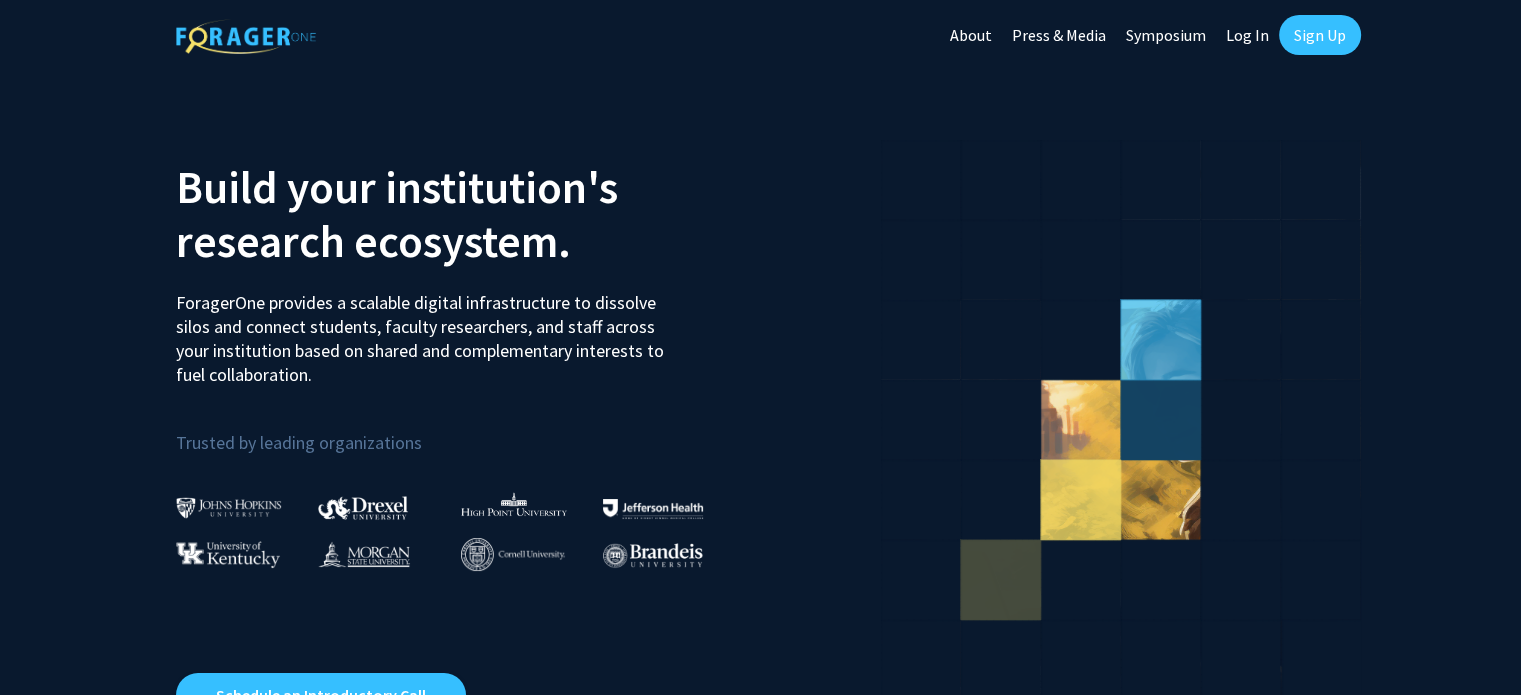 scroll, scrollTop: 18, scrollLeft: 0, axis: vertical 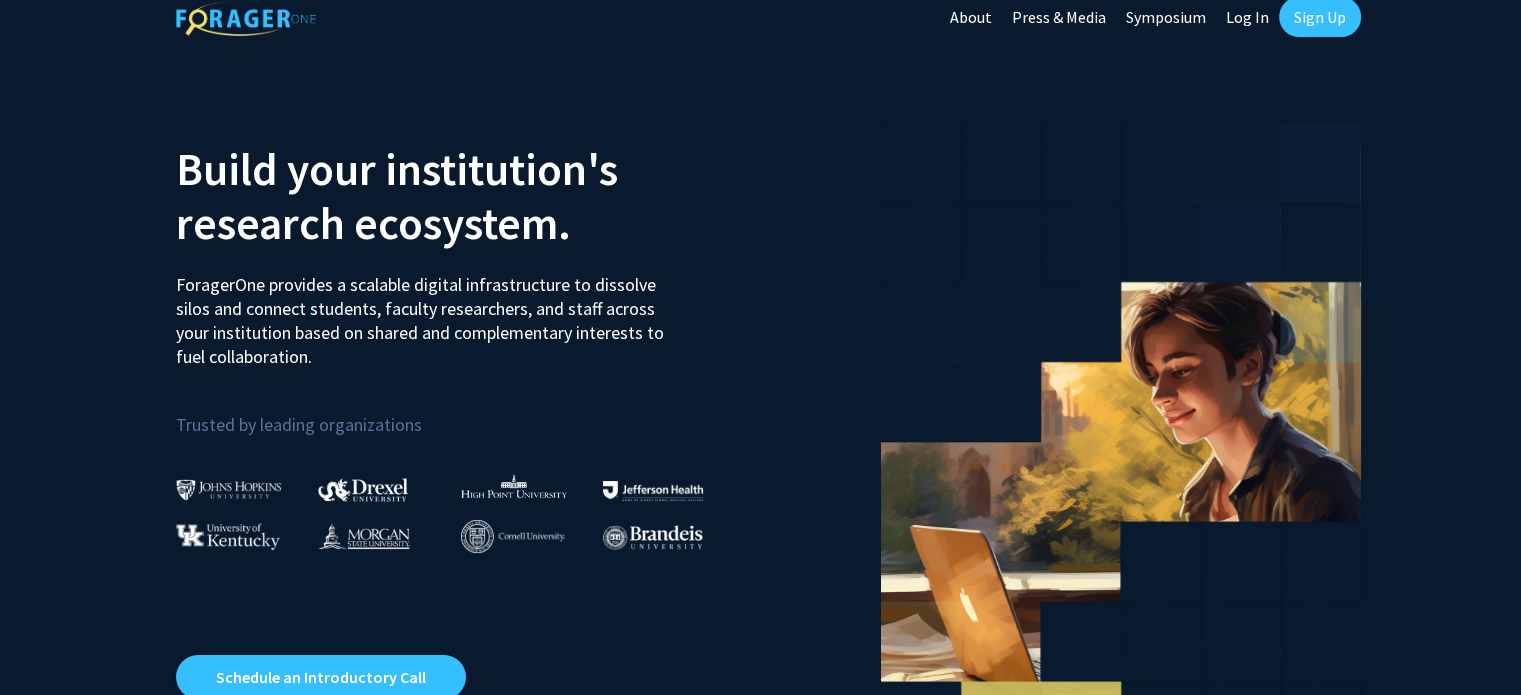 click on "Log In" 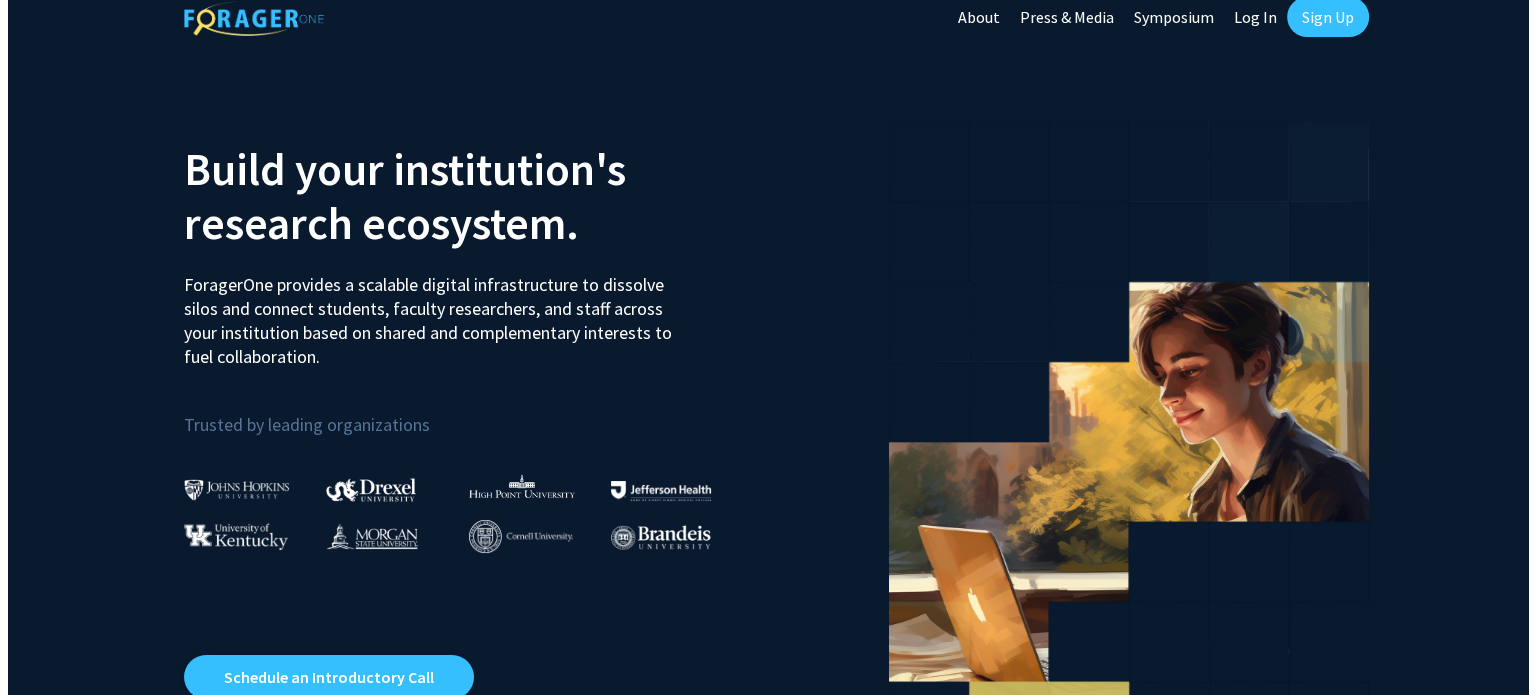 scroll, scrollTop: 0, scrollLeft: 0, axis: both 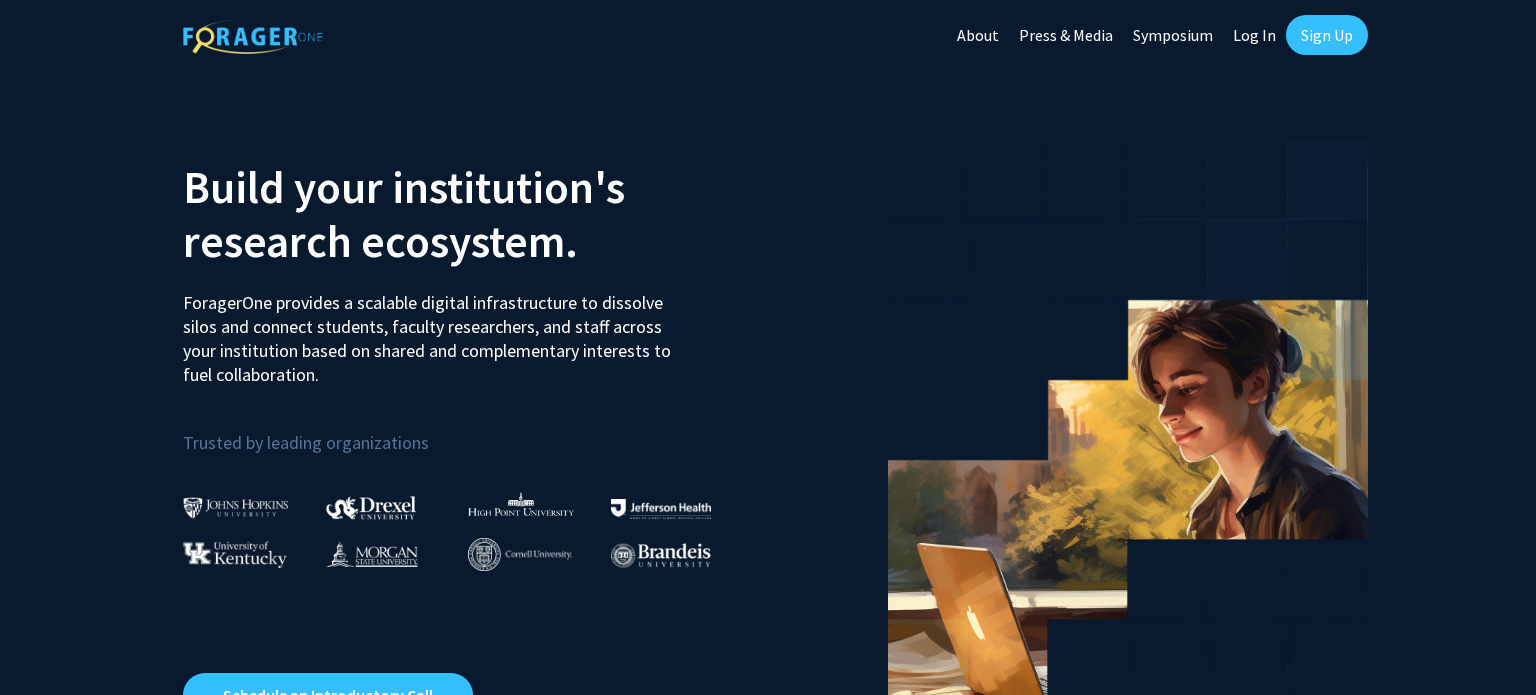 select 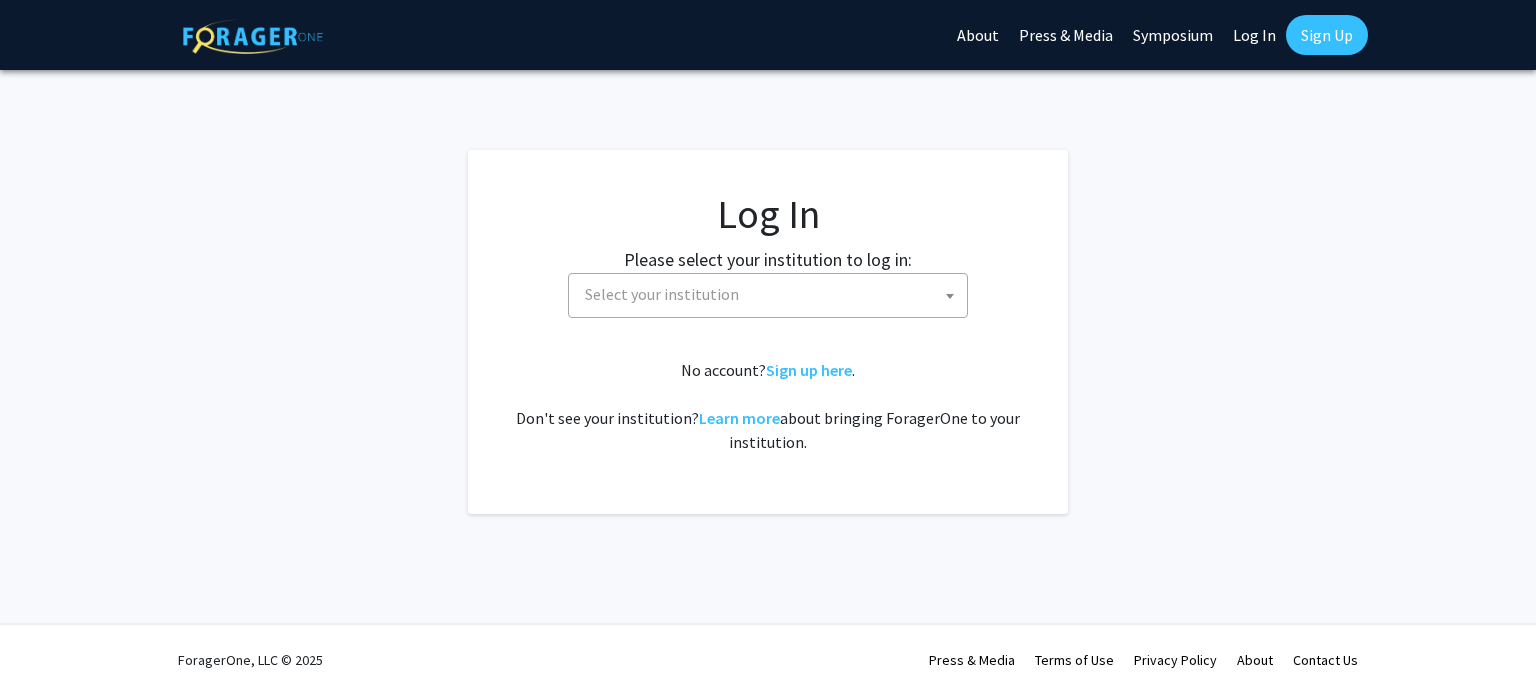 click on "Select your institution" at bounding box center (772, 294) 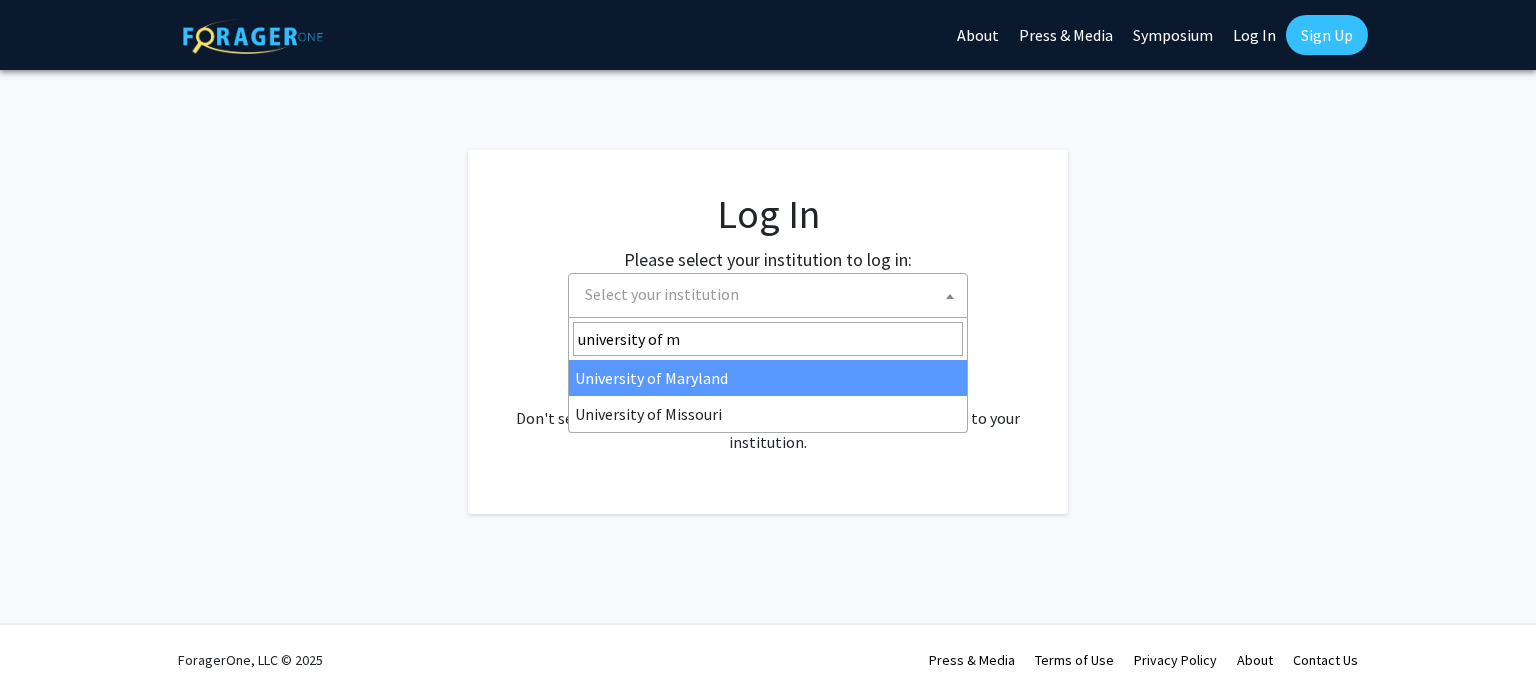 type on "university of m" 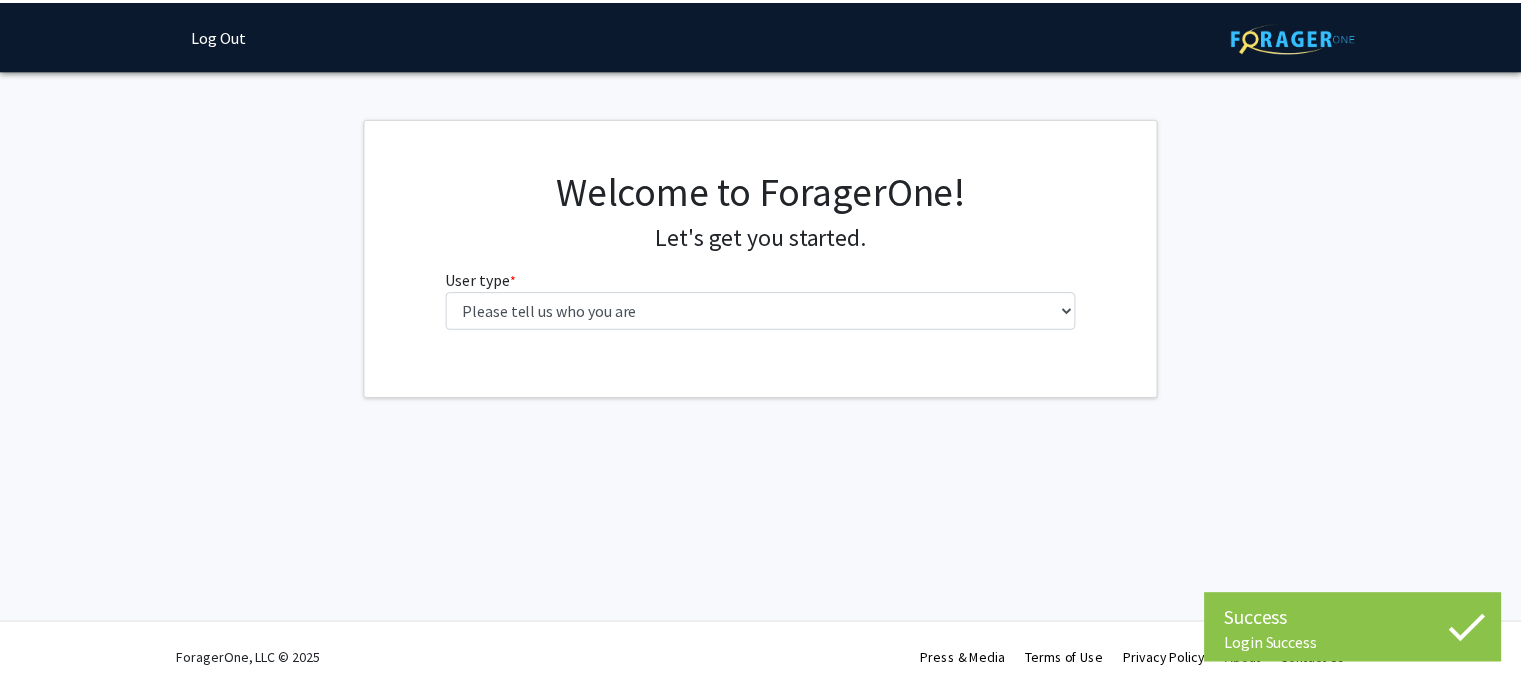 scroll, scrollTop: 0, scrollLeft: 0, axis: both 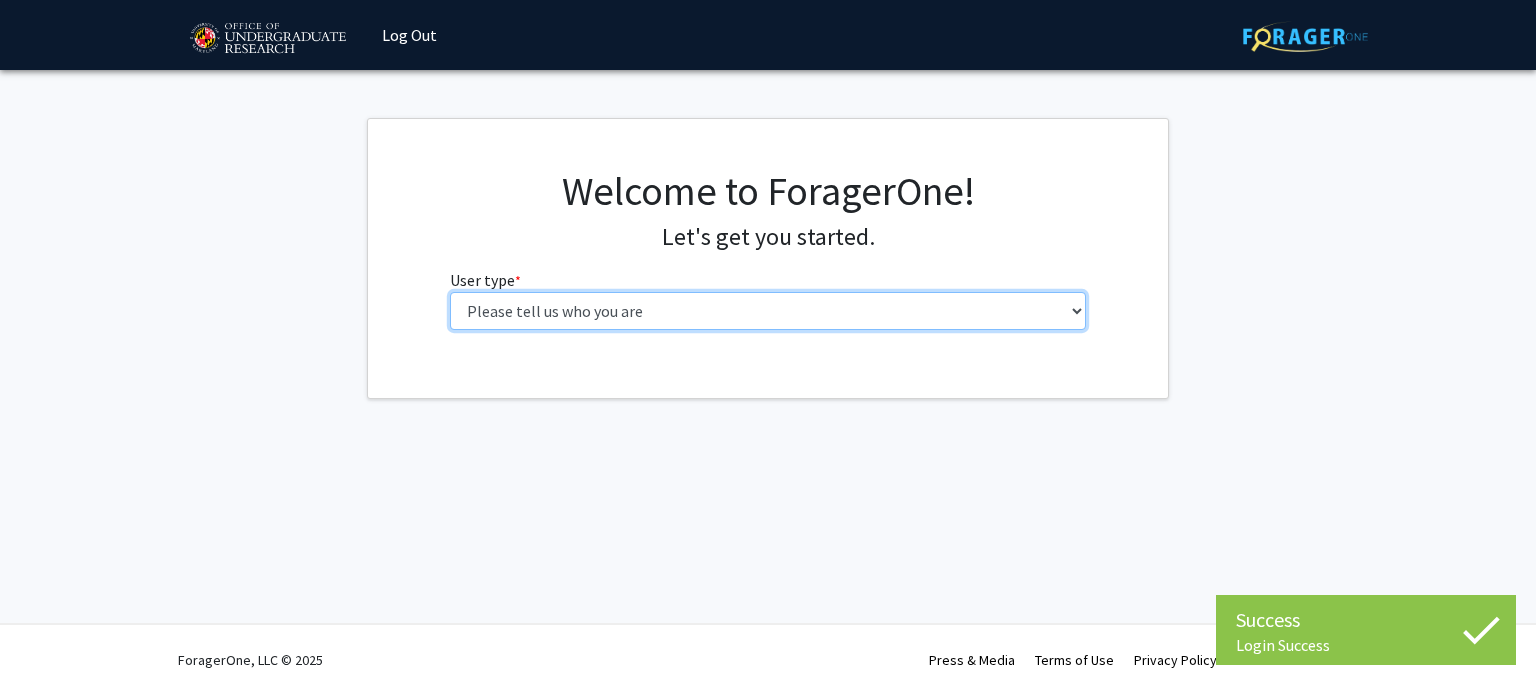 click on "Please tell us who you are  Undergraduate Student   Master's Student   Doctoral Candidate (PhD, MD, DMD, PharmD, etc.)   Postdoctoral Researcher / Research Staff / Medical Resident / Medical Fellow   Faculty   Administrative Staff" at bounding box center (768, 311) 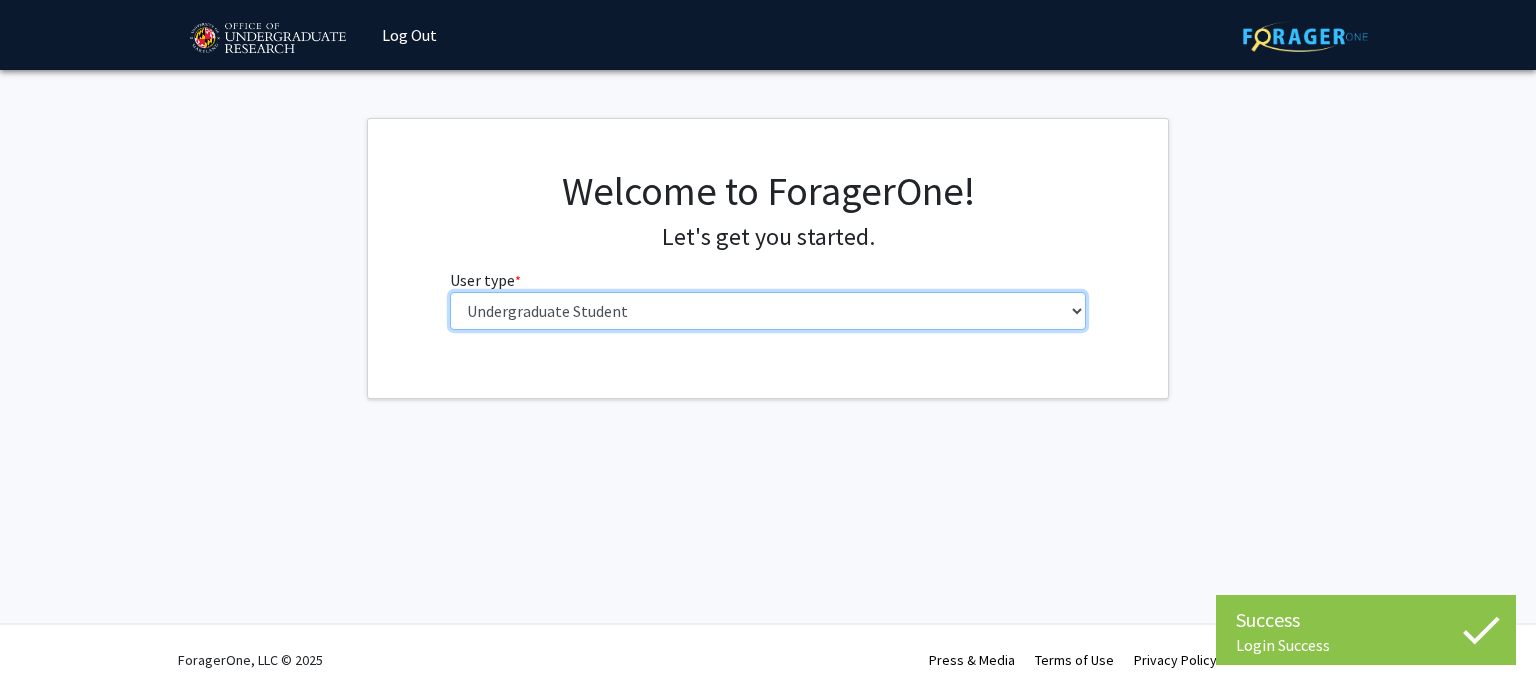 click on "Please tell us who you are  Undergraduate Student   Master's Student   Doctoral Candidate (PhD, MD, DMD, PharmD, etc.)   Postdoctoral Researcher / Research Staff / Medical Resident / Medical Fellow   Faculty   Administrative Staff" at bounding box center [768, 311] 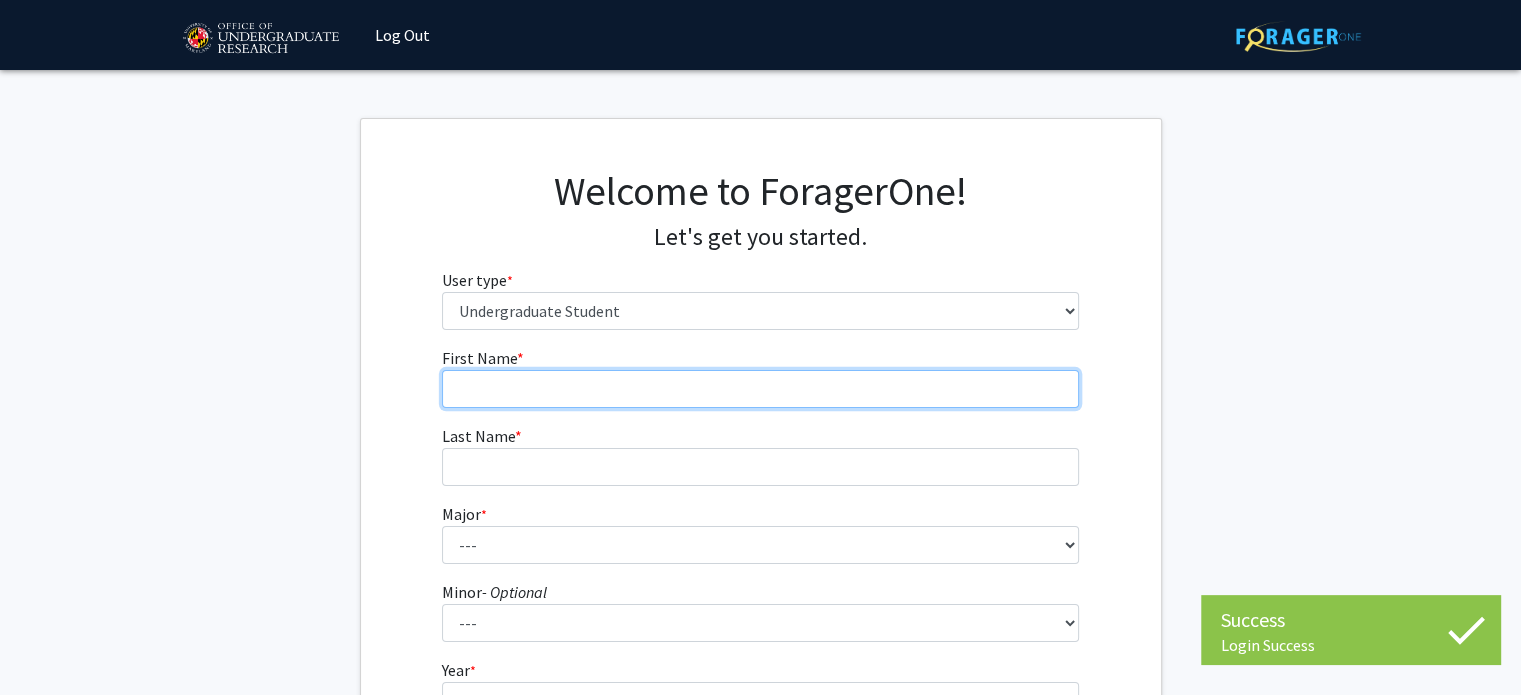click on "First Name * required" at bounding box center (760, 389) 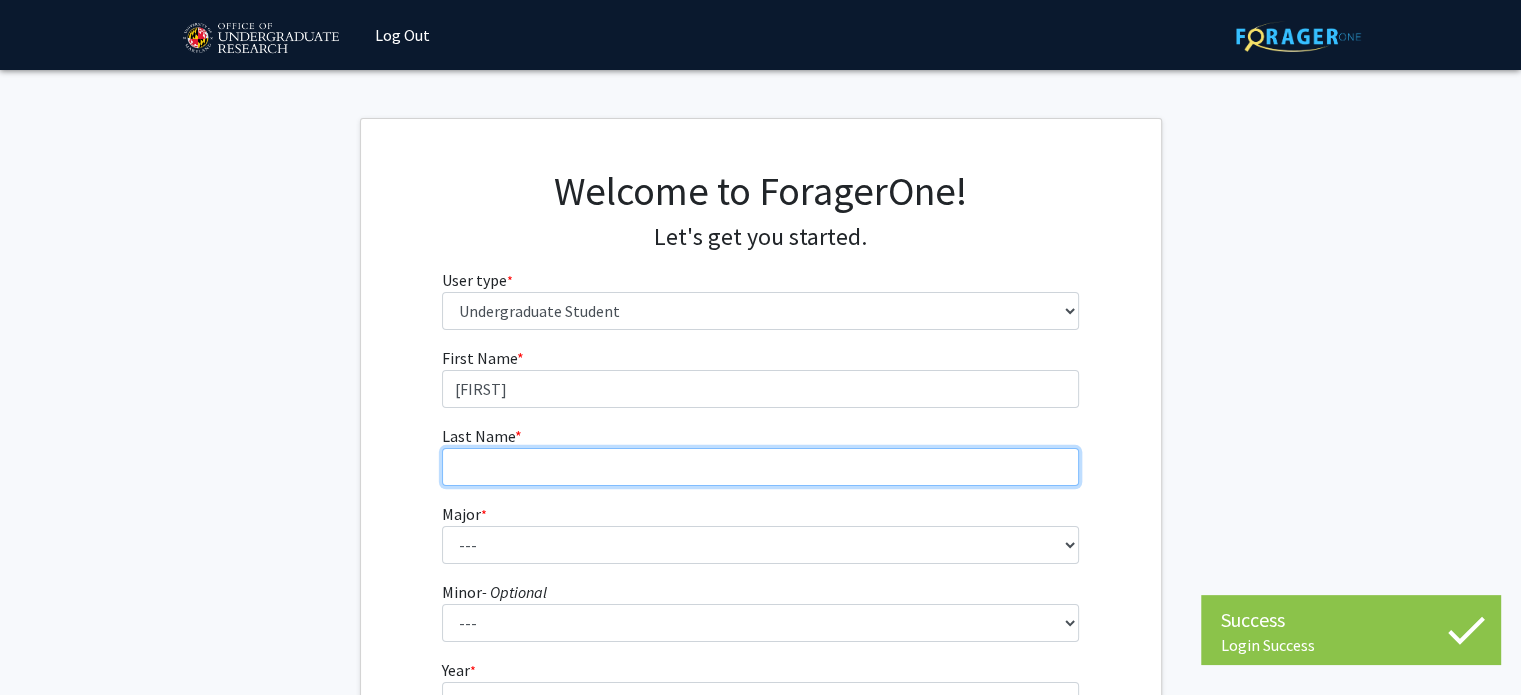 type on "[LAST]" 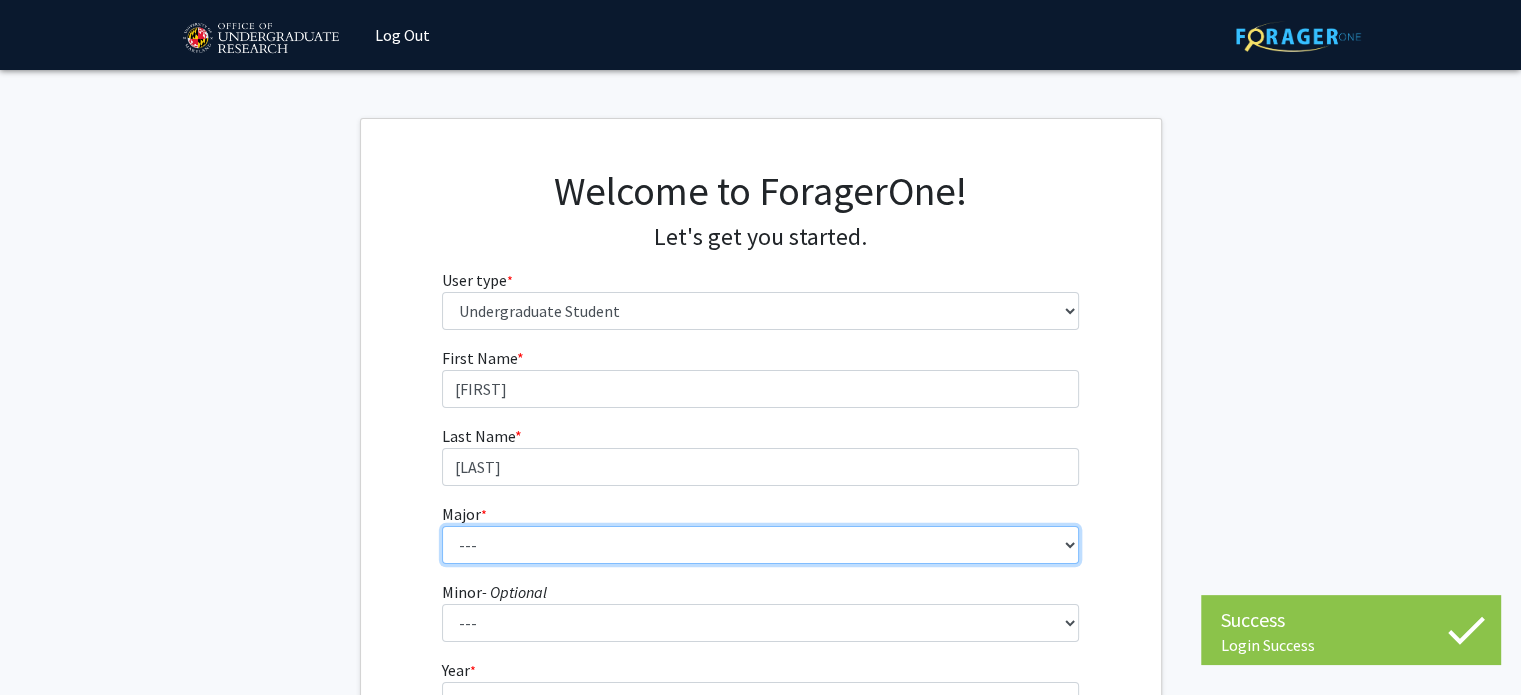 click on "---  Accounting   Aerospace Engineering   African American and Africana Studies   Agricultural and Resource Economics   Agricultural Science and Technology   American Studies   Animal Sciences   Anthropology   Arabic Studies   Architecture   Art History   Astronomy   Atmospheric and Oceanic Science   Biochemistry   Biocomputational Engineering   Bioengineering   Biological Sciences   Central European, Russian and Eurasian Studies   Chemical Engineering   Chemistry   Chinese   Cinema and Media Studies   Cinema and Media Studies   Civil Engineering   Classical Languages and Literatures   Communication   Computer Engineering   Computer Science   Criminology and Criminal Justice   Cyber-Physical Systems Engineering   Dance   Early Childhood/Early Childhood Special Education   Economics   Electrical Engineering   Elementary Education   Elementary/Middle Special Education   English Language and Literature   Environmental Science and Policy   Environmental Science and Technology   Family Science   Finance   Geology" at bounding box center (760, 545) 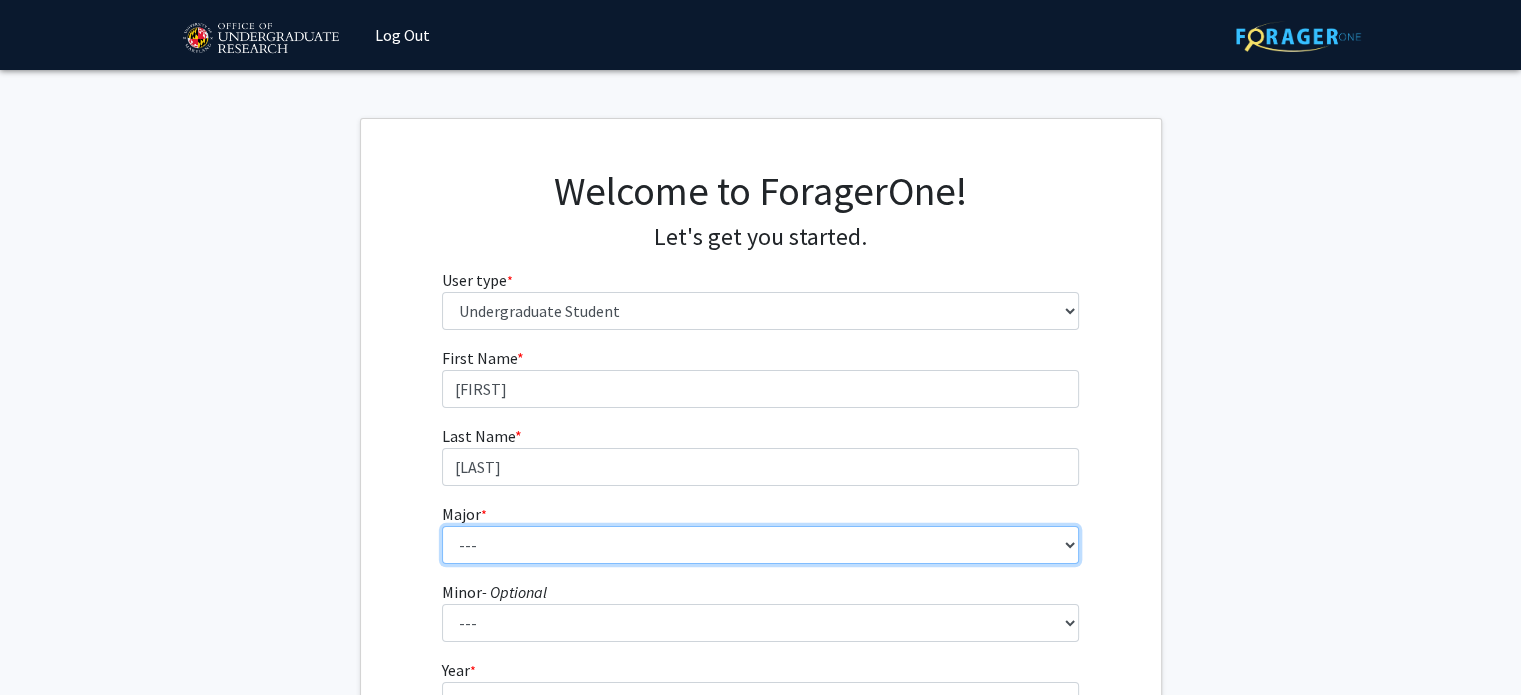 select on "16: 2317" 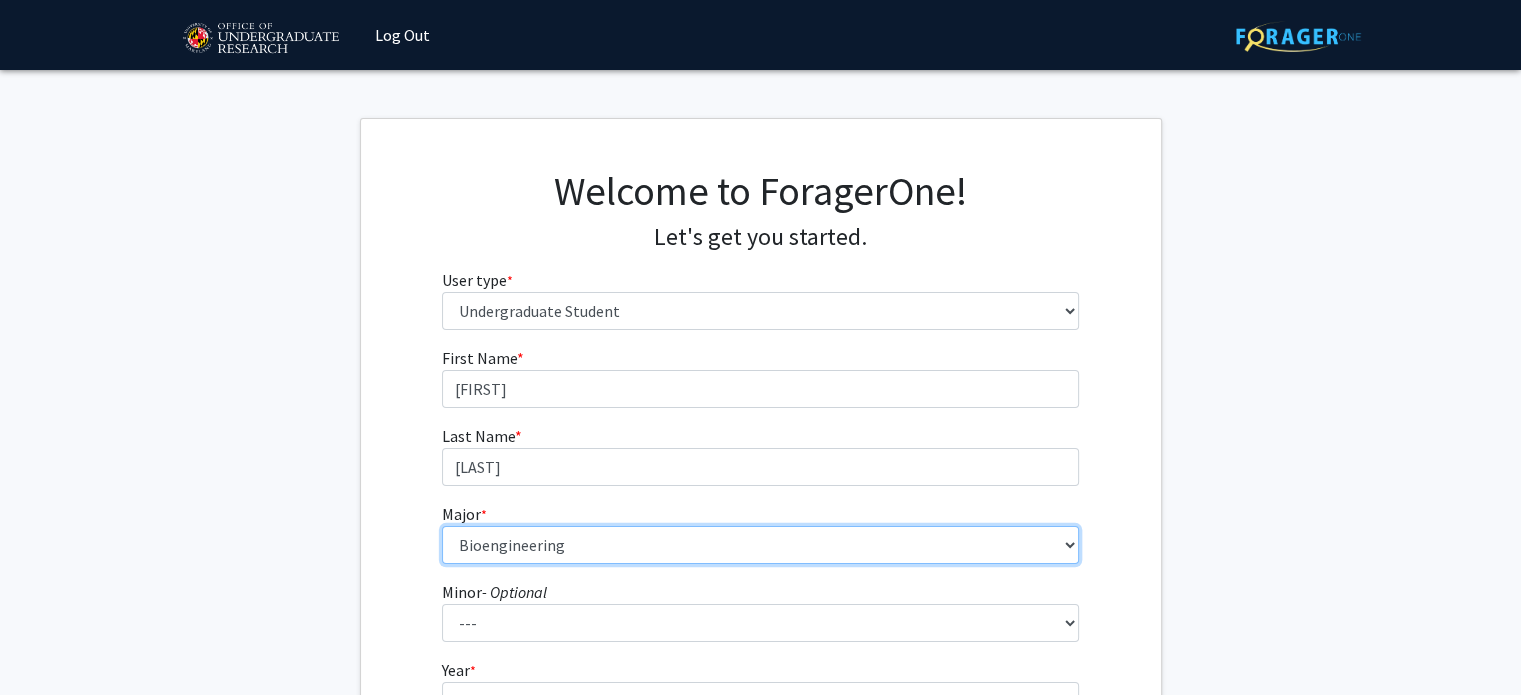 click on "---  Accounting   Aerospace Engineering   African American and Africana Studies   Agricultural and Resource Economics   Agricultural Science and Technology   American Studies   Animal Sciences   Anthropology   Arabic Studies   Architecture   Art History   Astronomy   Atmospheric and Oceanic Science   Biochemistry   Biocomputational Engineering   Bioengineering   Biological Sciences   Central European, Russian and Eurasian Studies   Chemical Engineering   Chemistry   Chinese   Cinema and Media Studies   Cinema and Media Studies   Civil Engineering   Classical Languages and Literatures   Communication   Computer Engineering   Computer Science   Criminology and Criminal Justice   Cyber-Physical Systems Engineering   Dance   Early Childhood/Early Childhood Special Education   Economics   Electrical Engineering   Elementary Education   Elementary/Middle Special Education   English Language and Literature   Environmental Science and Policy   Environmental Science and Technology   Family Science   Finance   Geology" at bounding box center (760, 545) 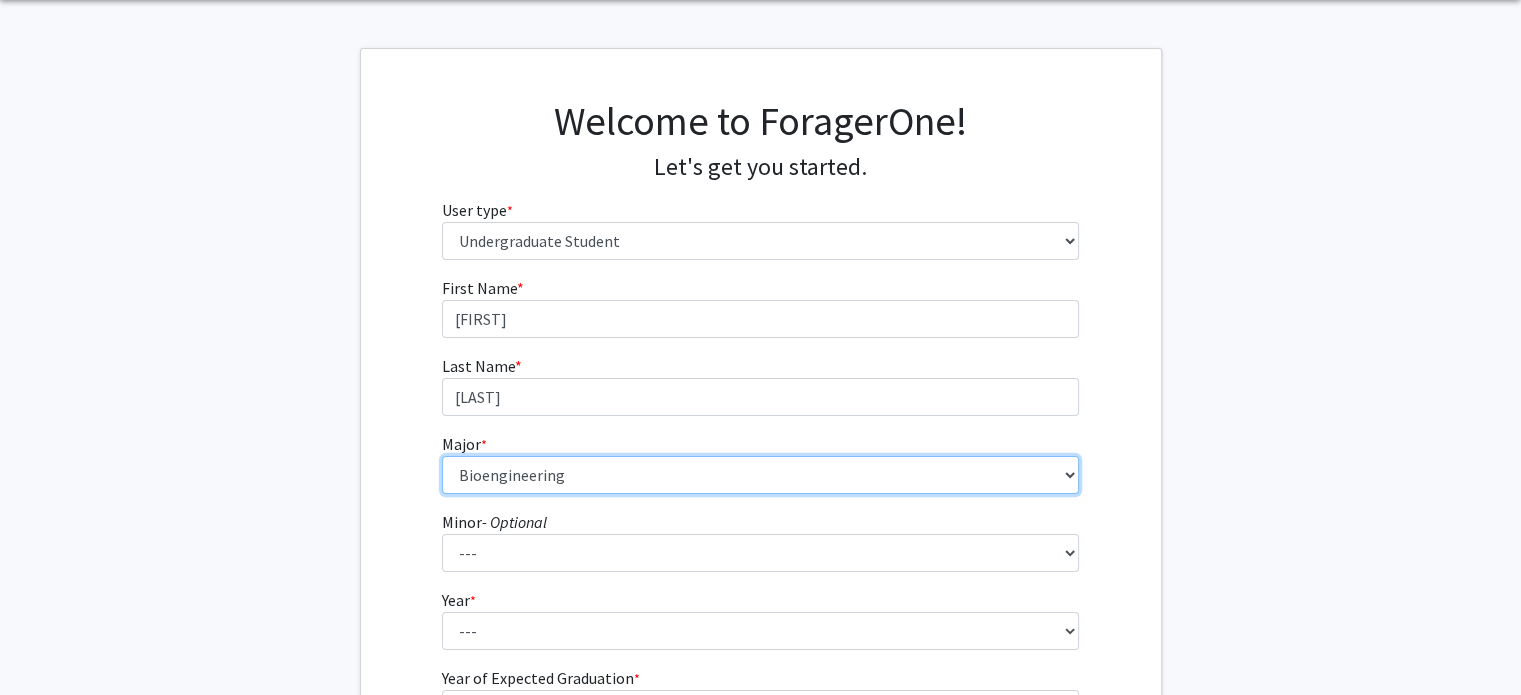 scroll, scrollTop: 82, scrollLeft: 0, axis: vertical 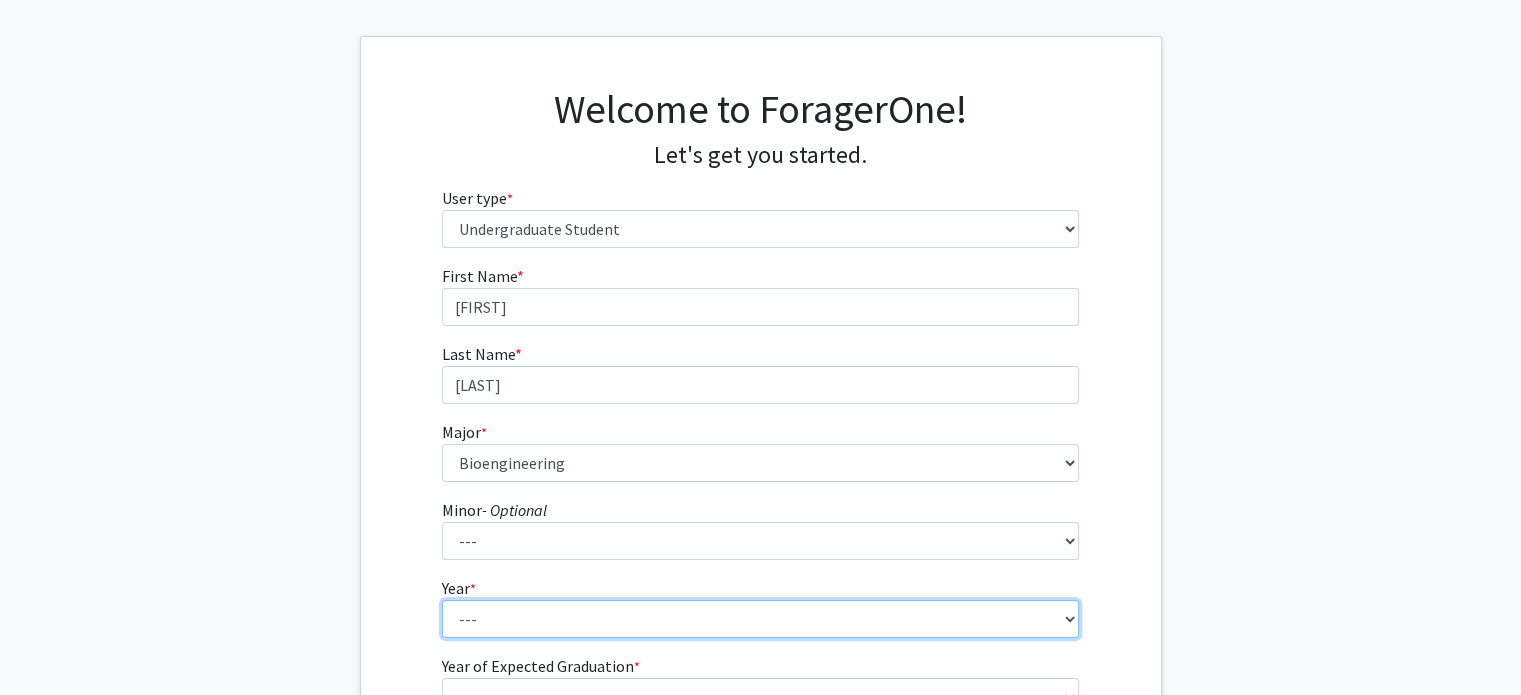 click on "---  First-year   Sophomore   Junior   Senior   Postbaccalaureate Certificate" at bounding box center (760, 619) 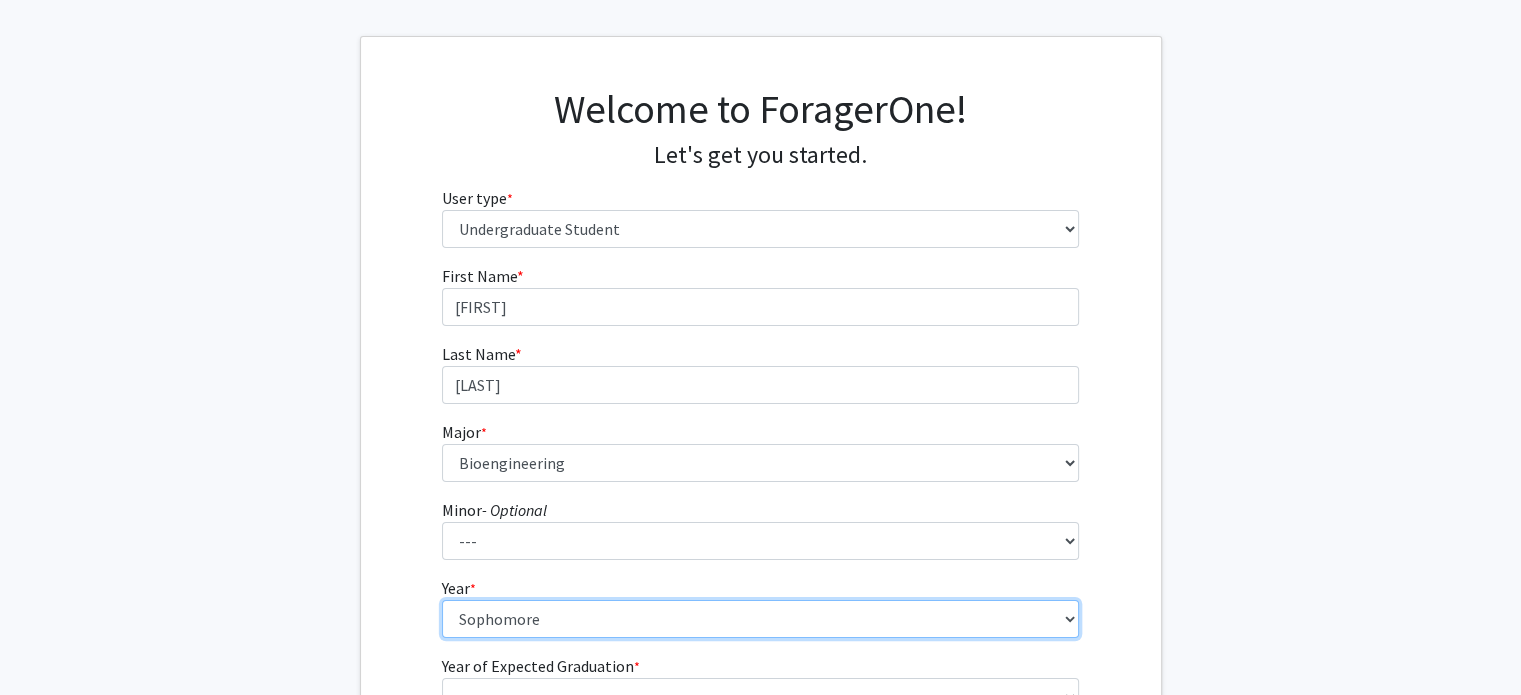 click on "---  First-year   Sophomore   Junior   Senior   Postbaccalaureate Certificate" at bounding box center (760, 619) 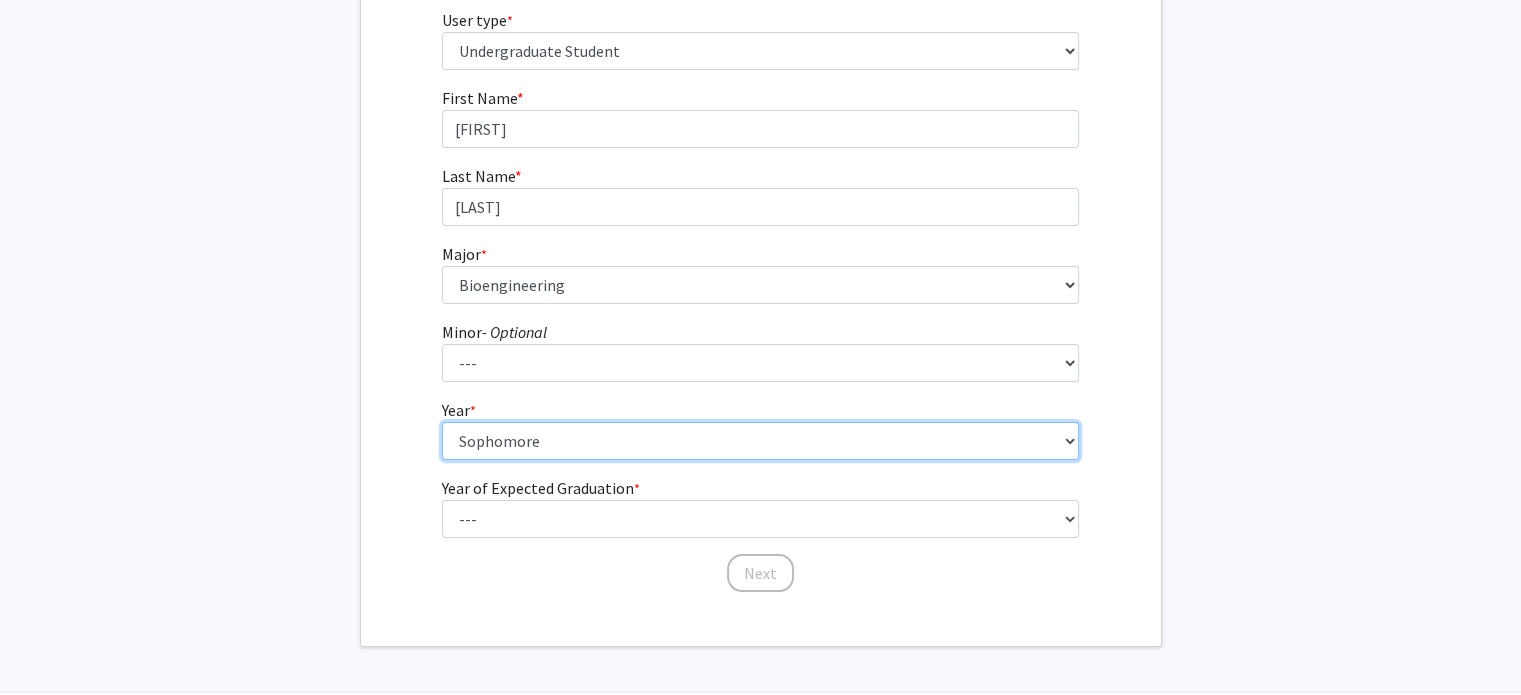 scroll, scrollTop: 327, scrollLeft: 0, axis: vertical 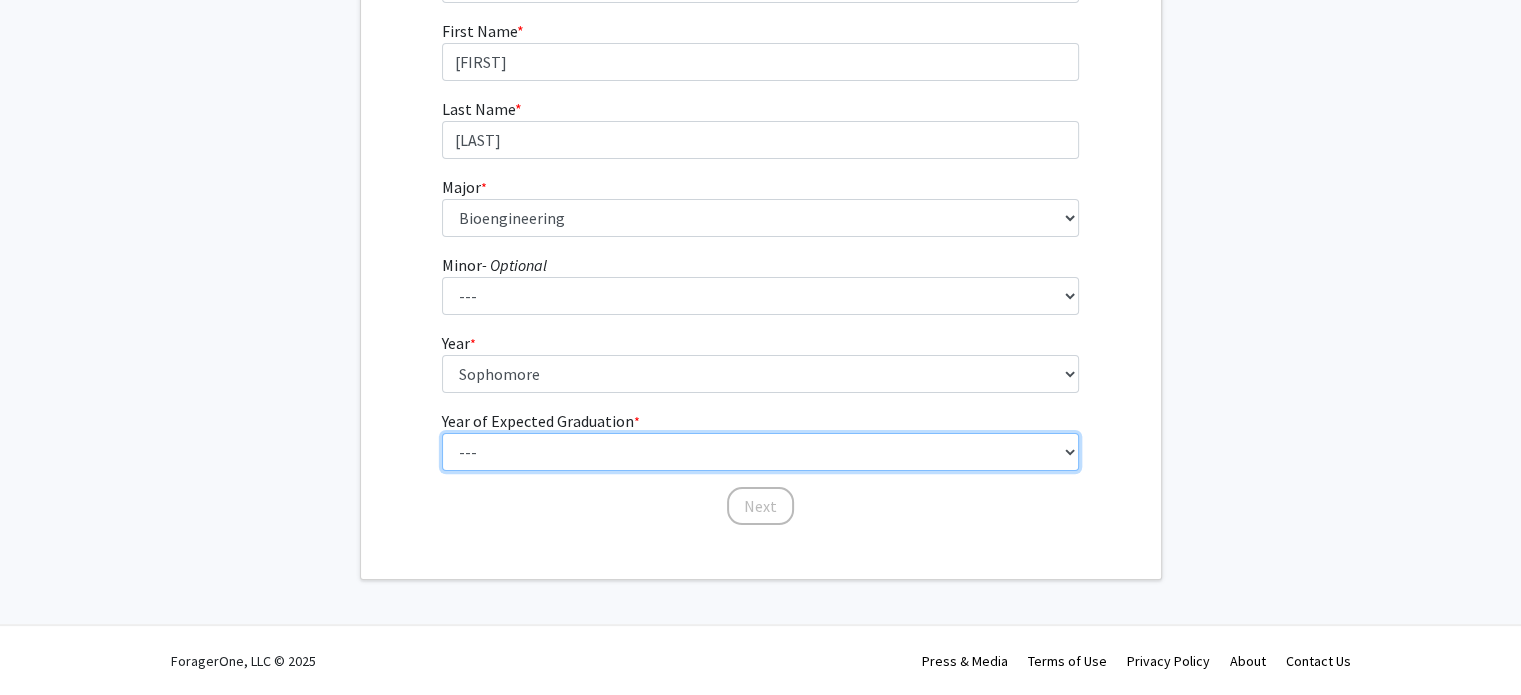 click on "---  2025   2026   2027   2028   2029   2030   2031   2032   2033   2034" at bounding box center (760, 452) 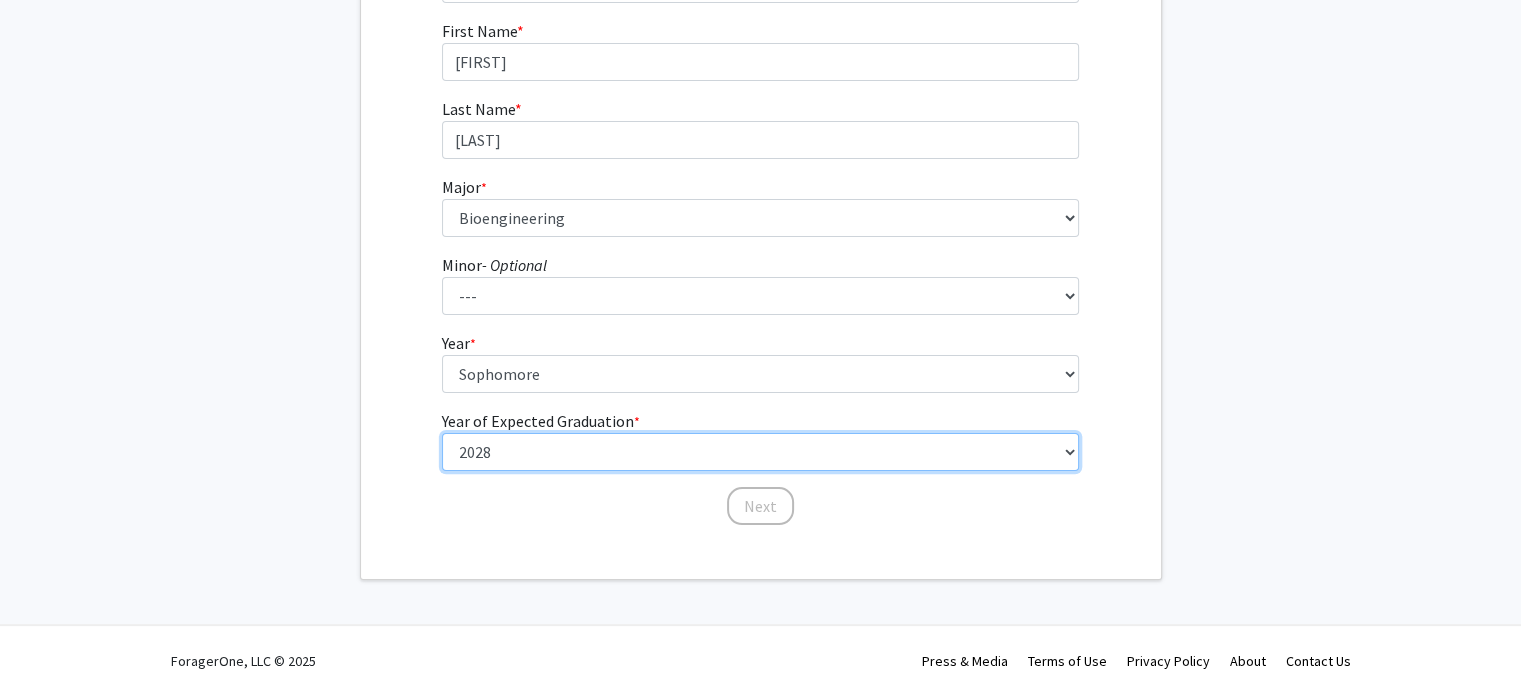 click on "---  2025   2026   2027   2028   2029   2030   2031   2032   2033   2034" at bounding box center (760, 452) 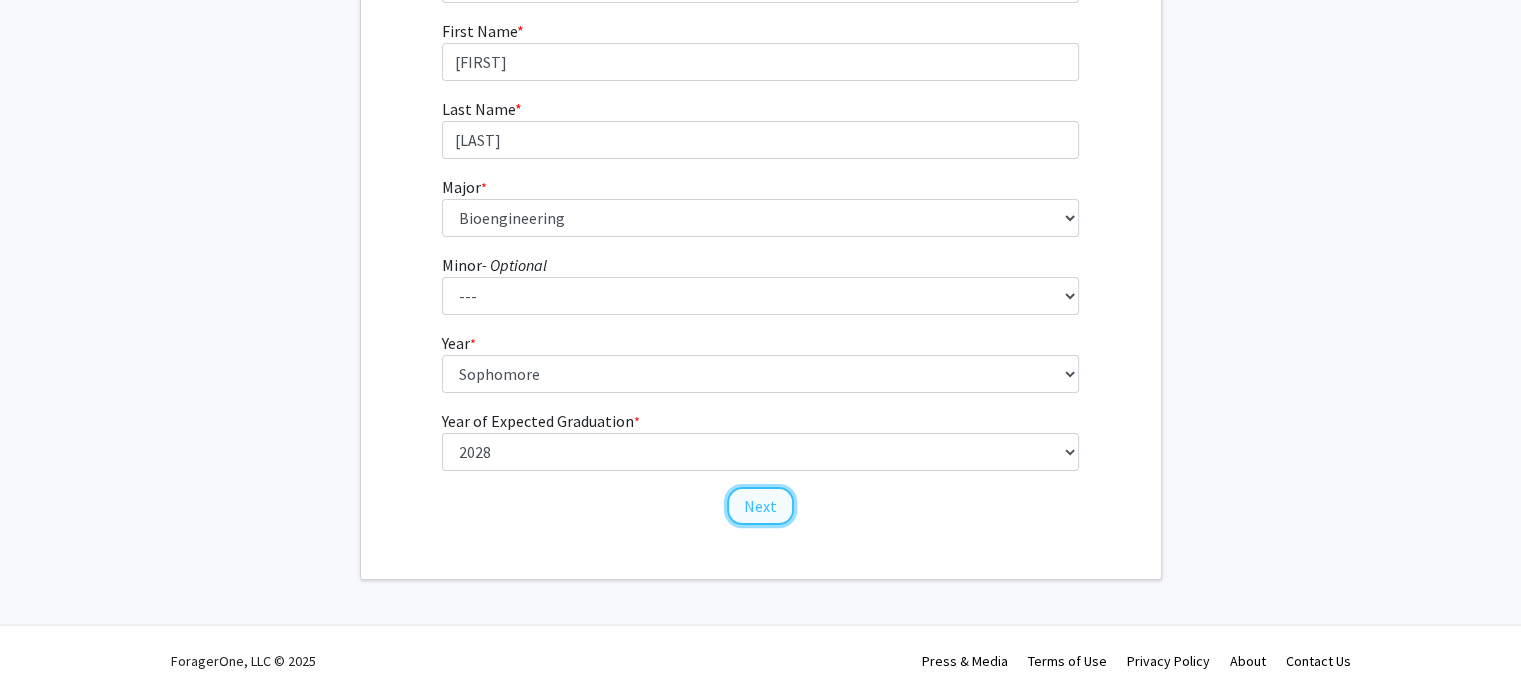 click on "Next" 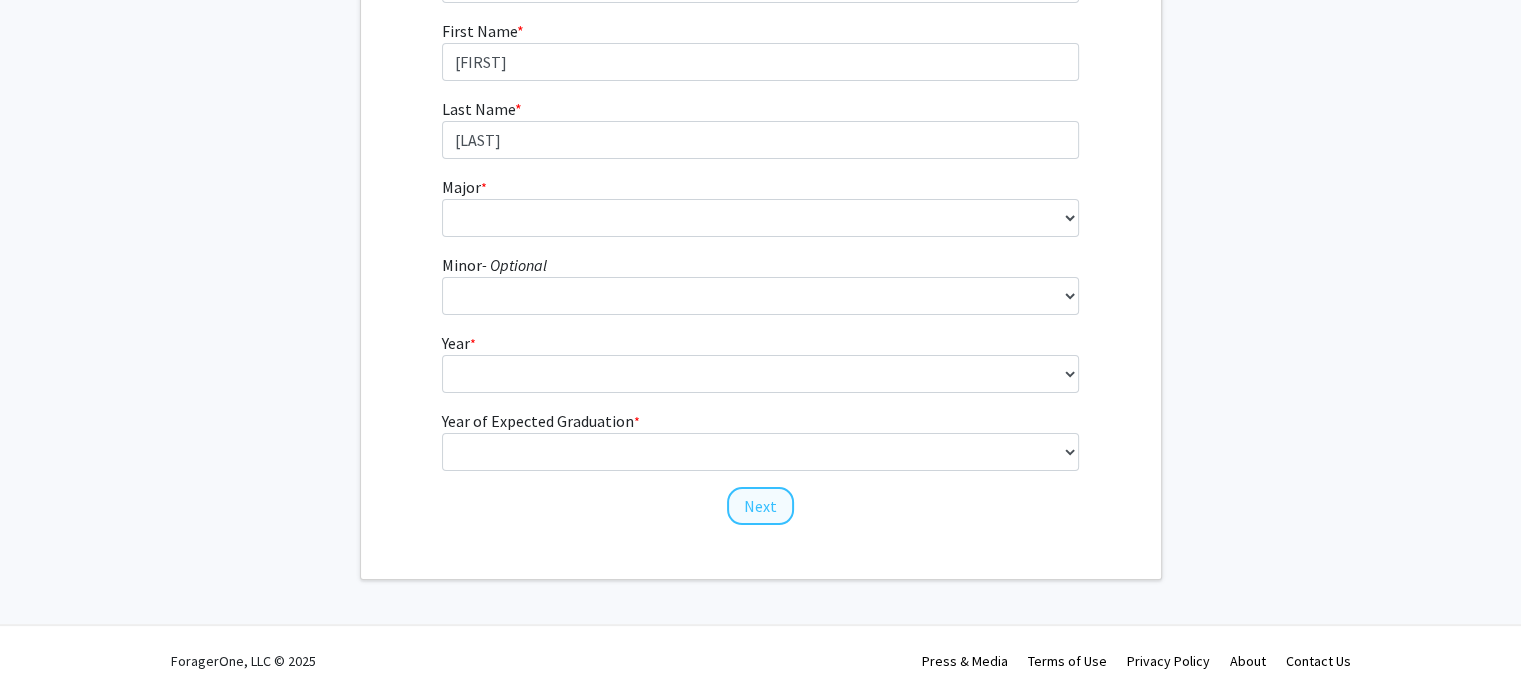 scroll, scrollTop: 0, scrollLeft: 0, axis: both 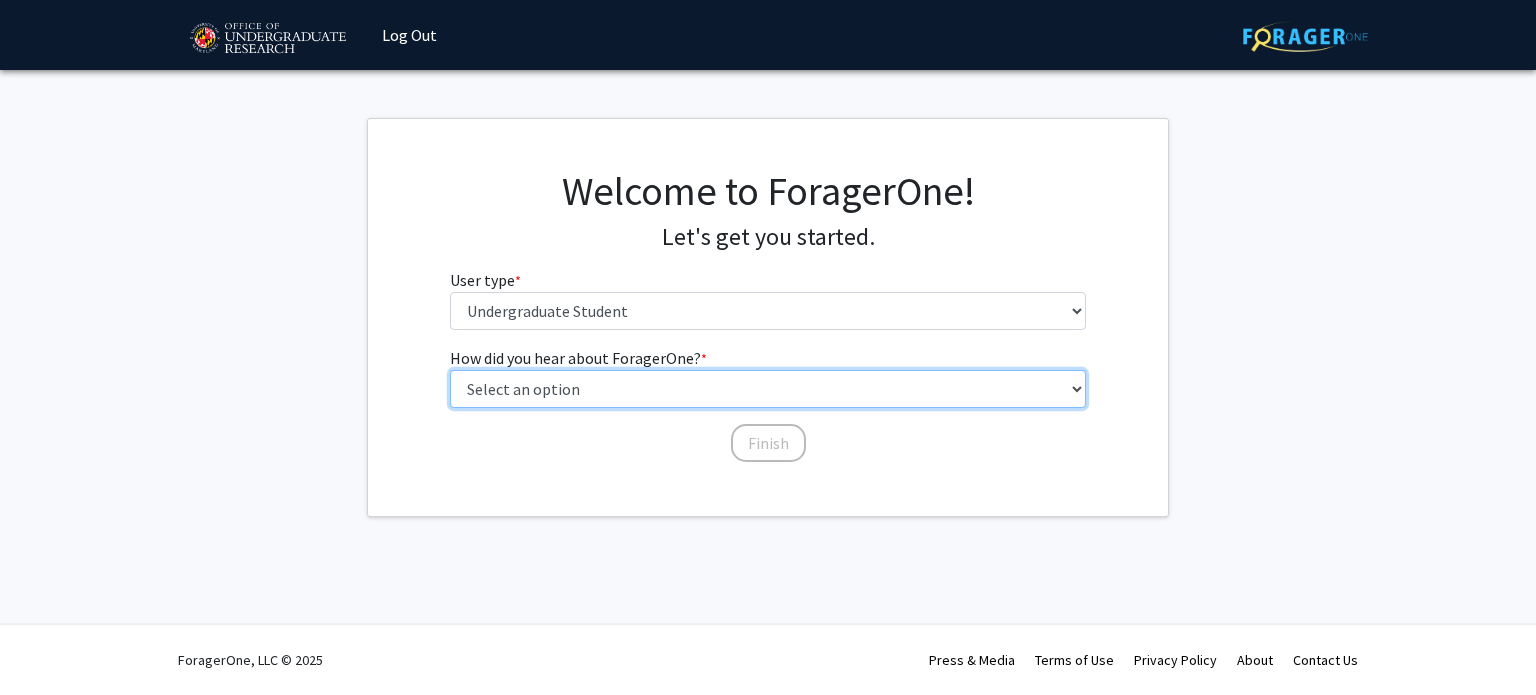 click on "Select an option  Peer/student recommendation   Faculty/staff recommendation   University website   University email or newsletter   Other" at bounding box center (768, 389) 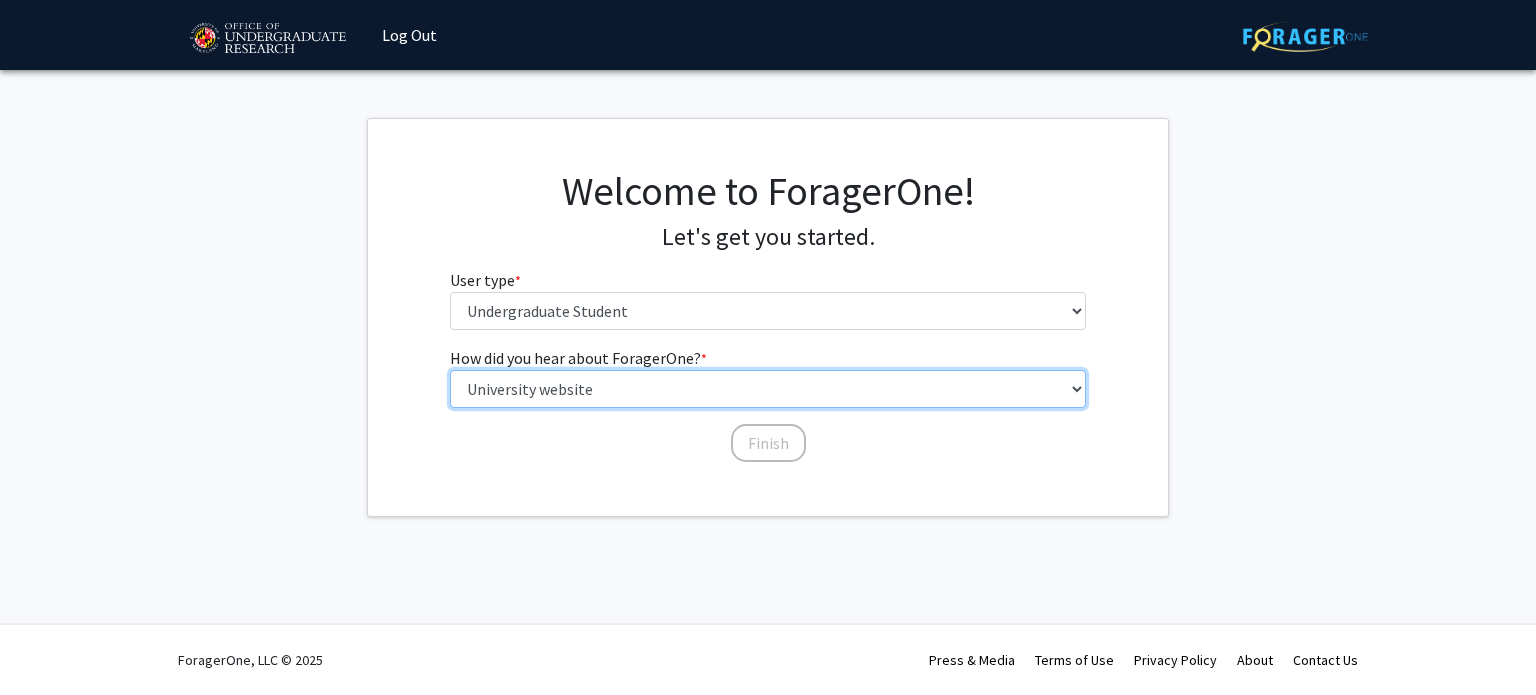 click on "Select an option  Peer/student recommendation   Faculty/staff recommendation   University website   University email or newsletter   Other" at bounding box center (768, 389) 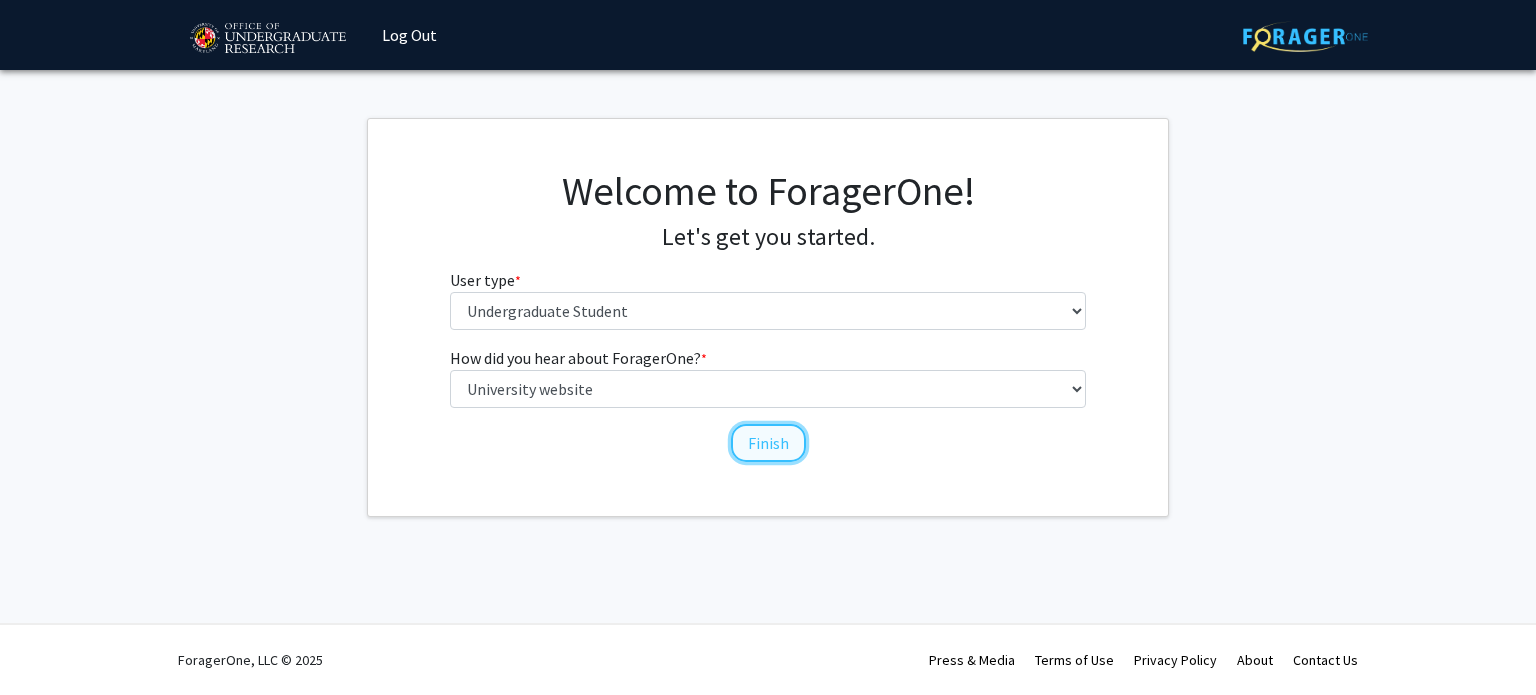 click on "Finish" 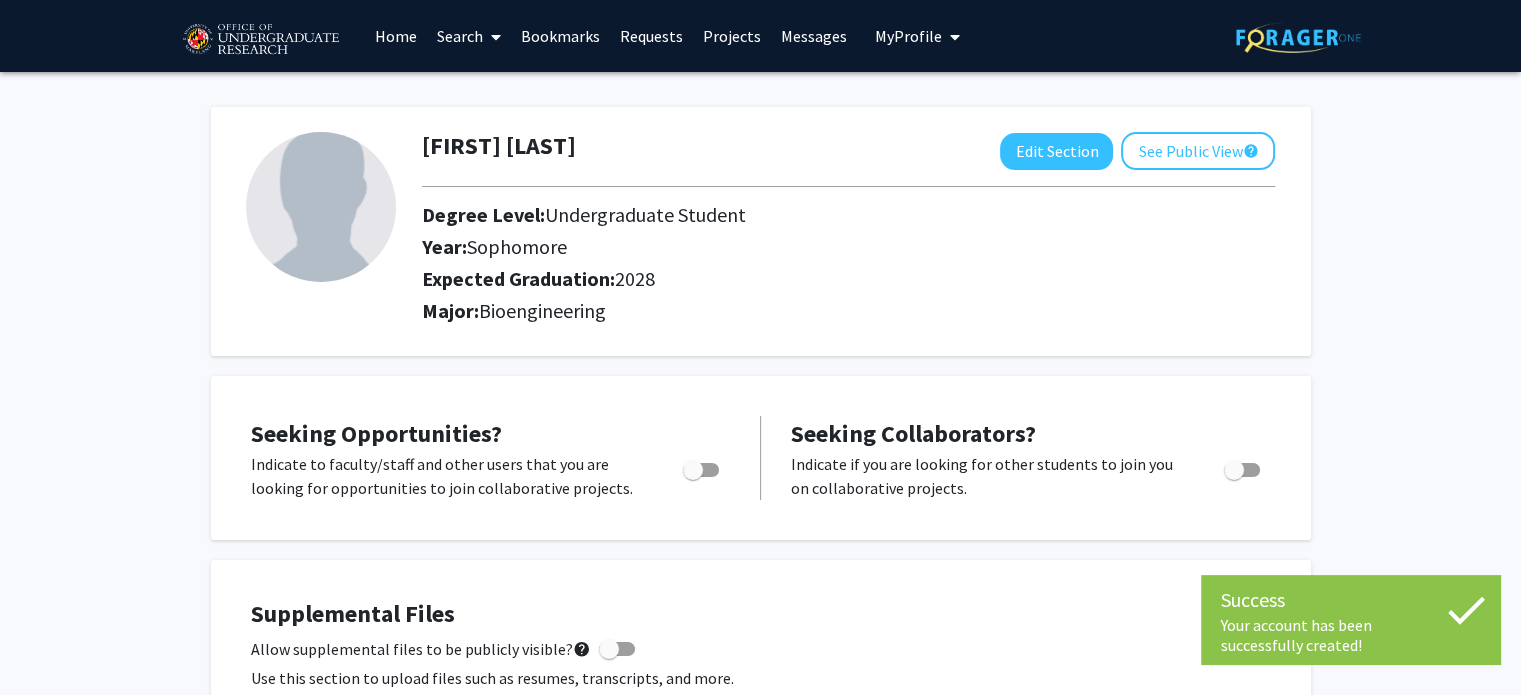 click at bounding box center (701, 470) 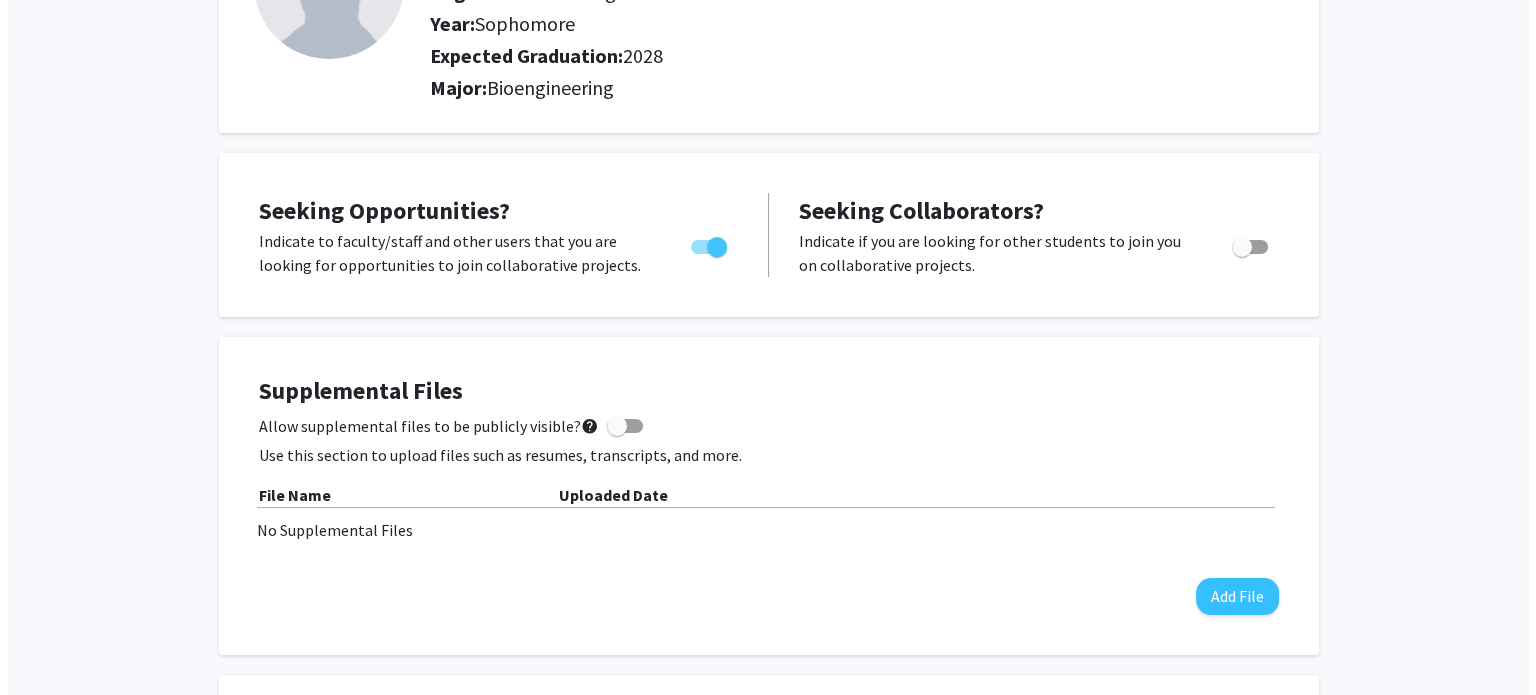 scroll, scrollTop: 224, scrollLeft: 0, axis: vertical 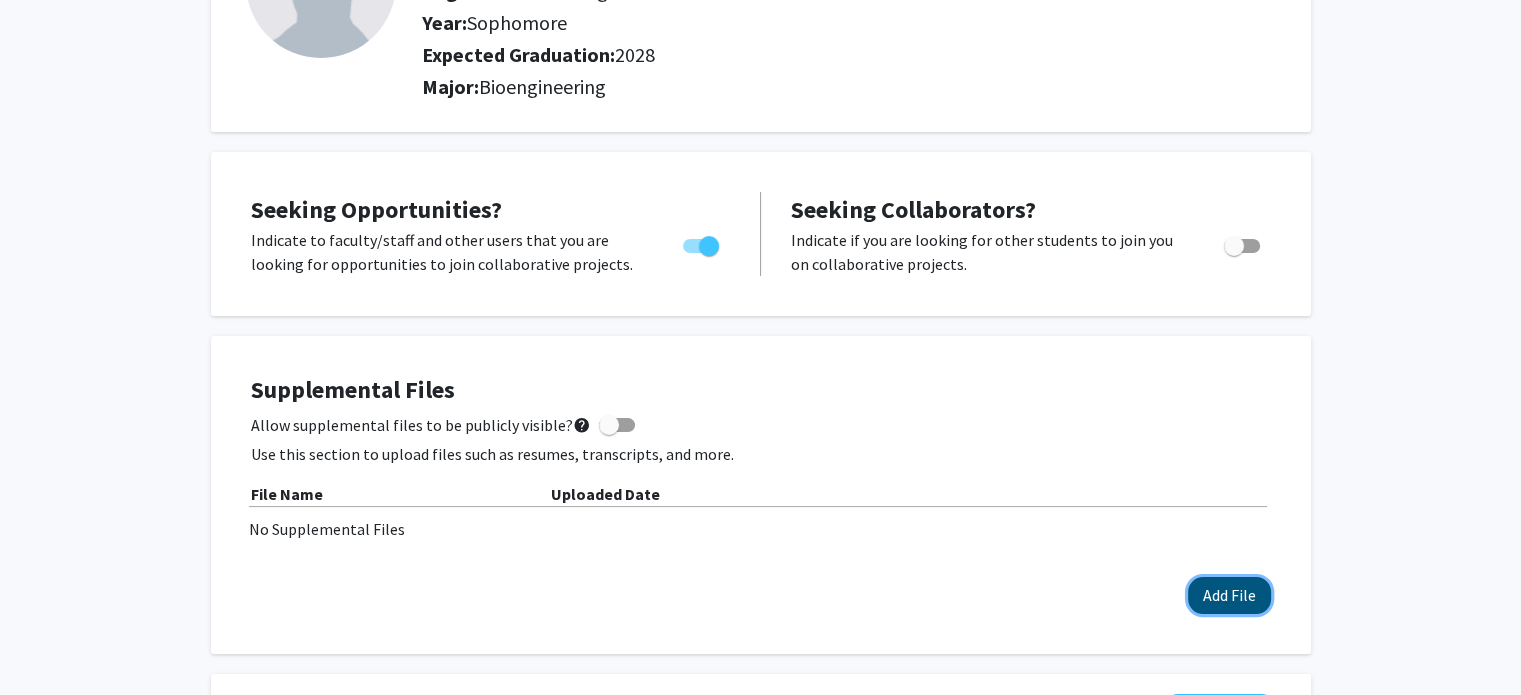 click on "Add File" 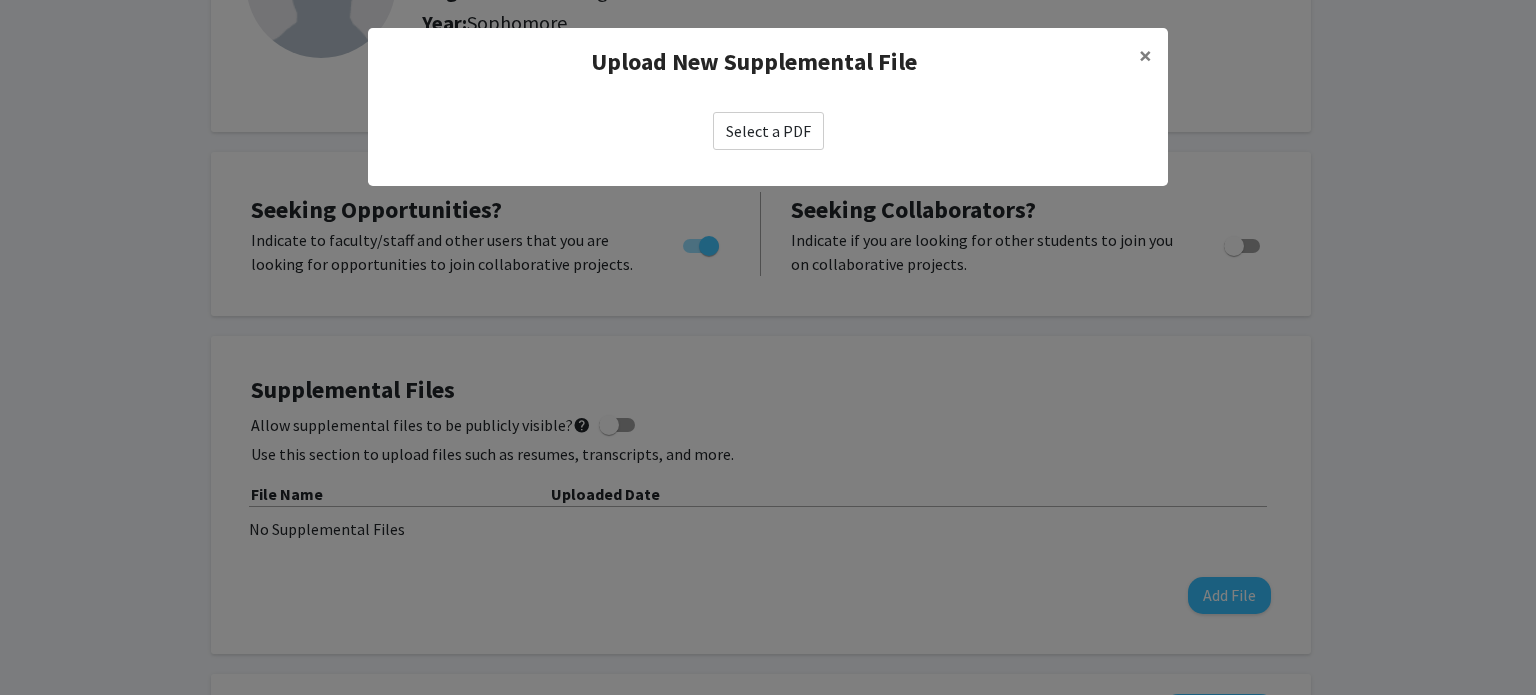 click on "Select a PDF" 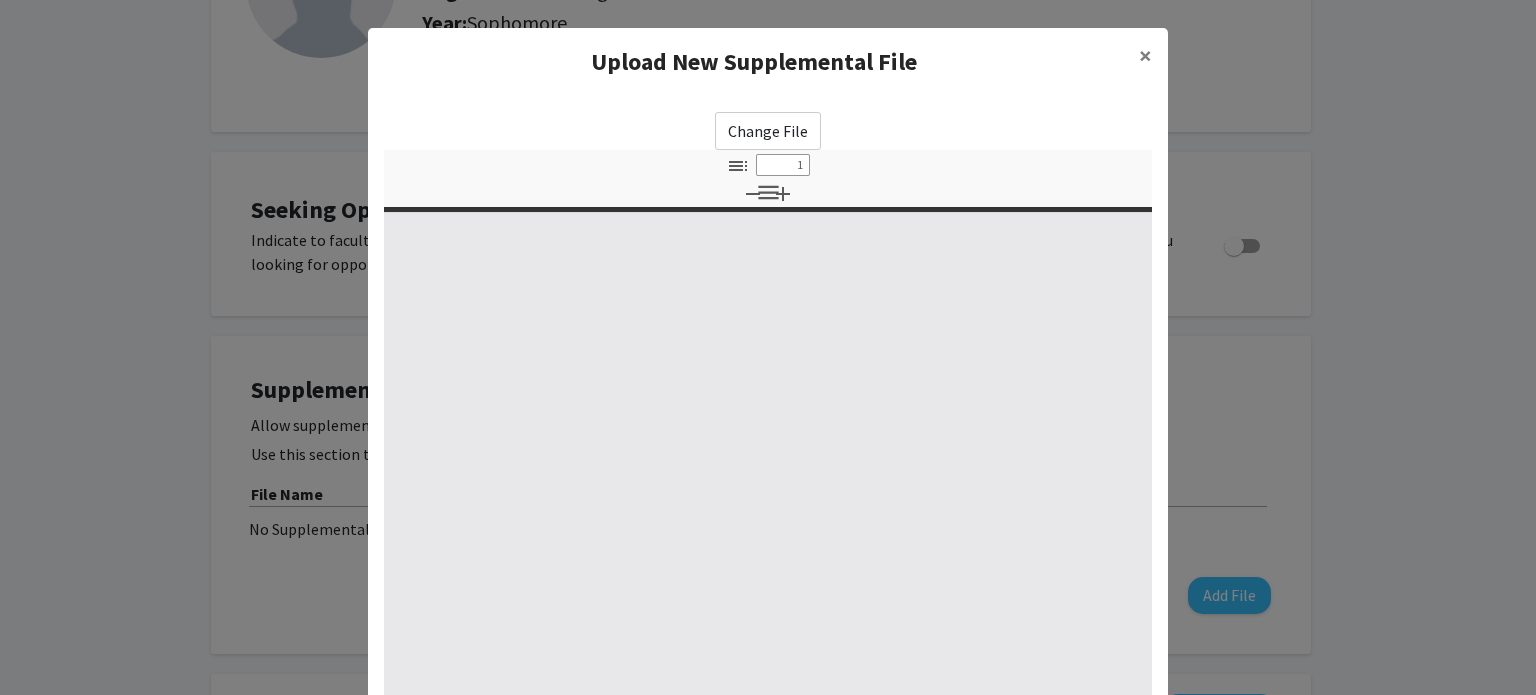 select on "custom" 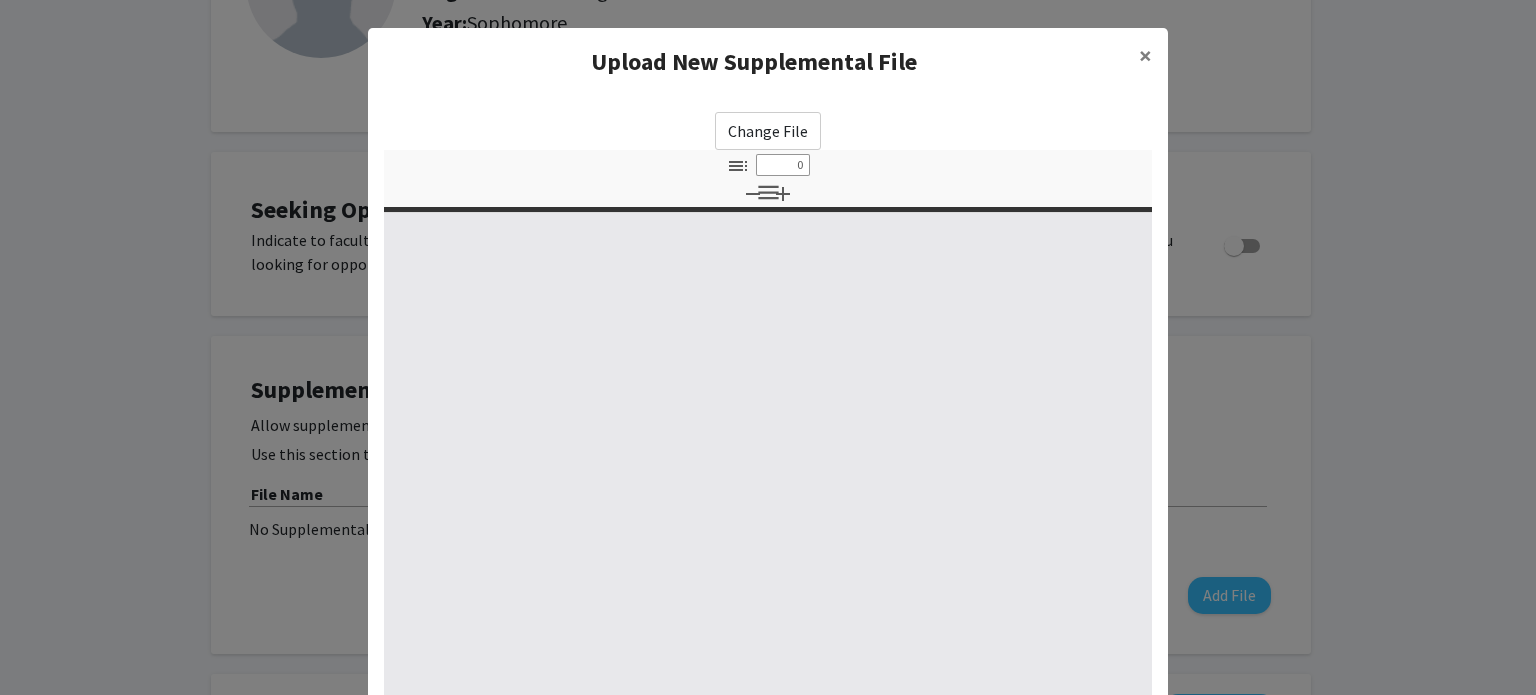 select on "custom" 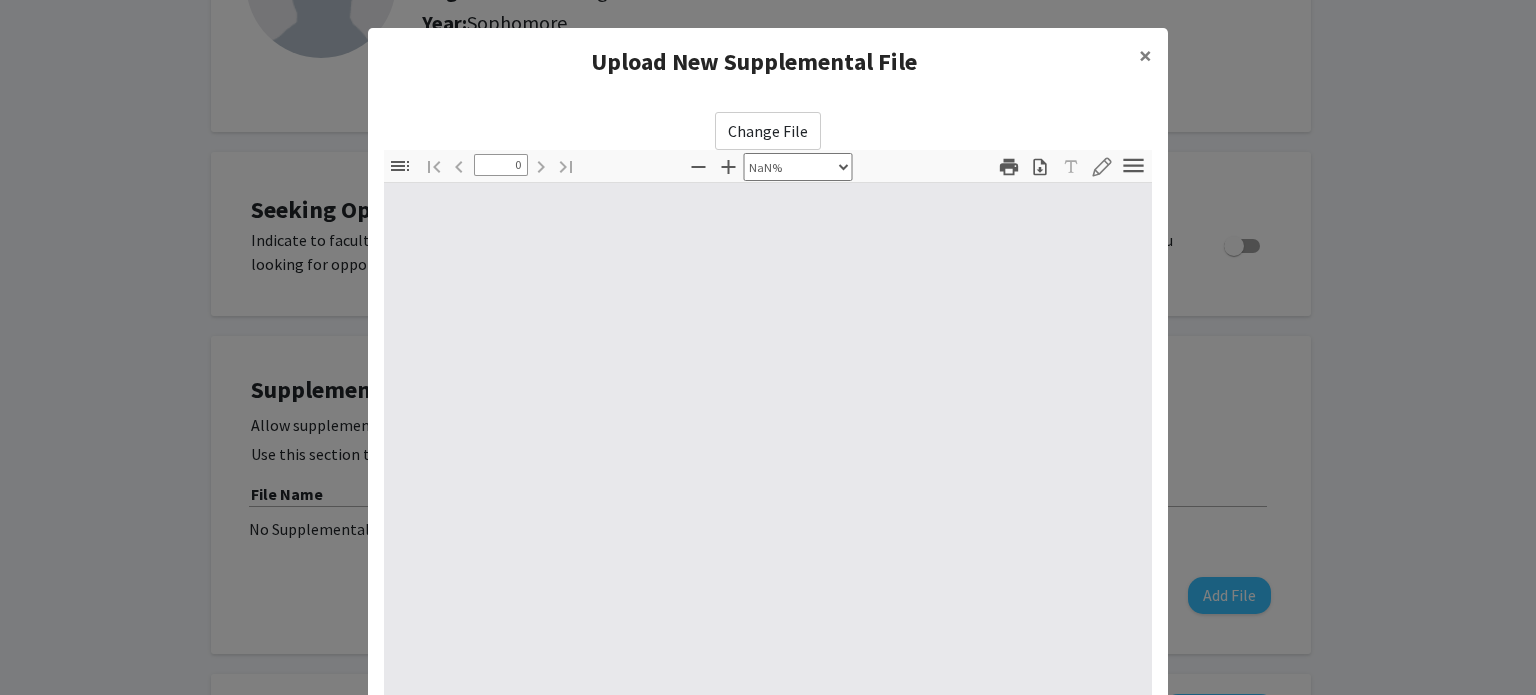 type on "1" 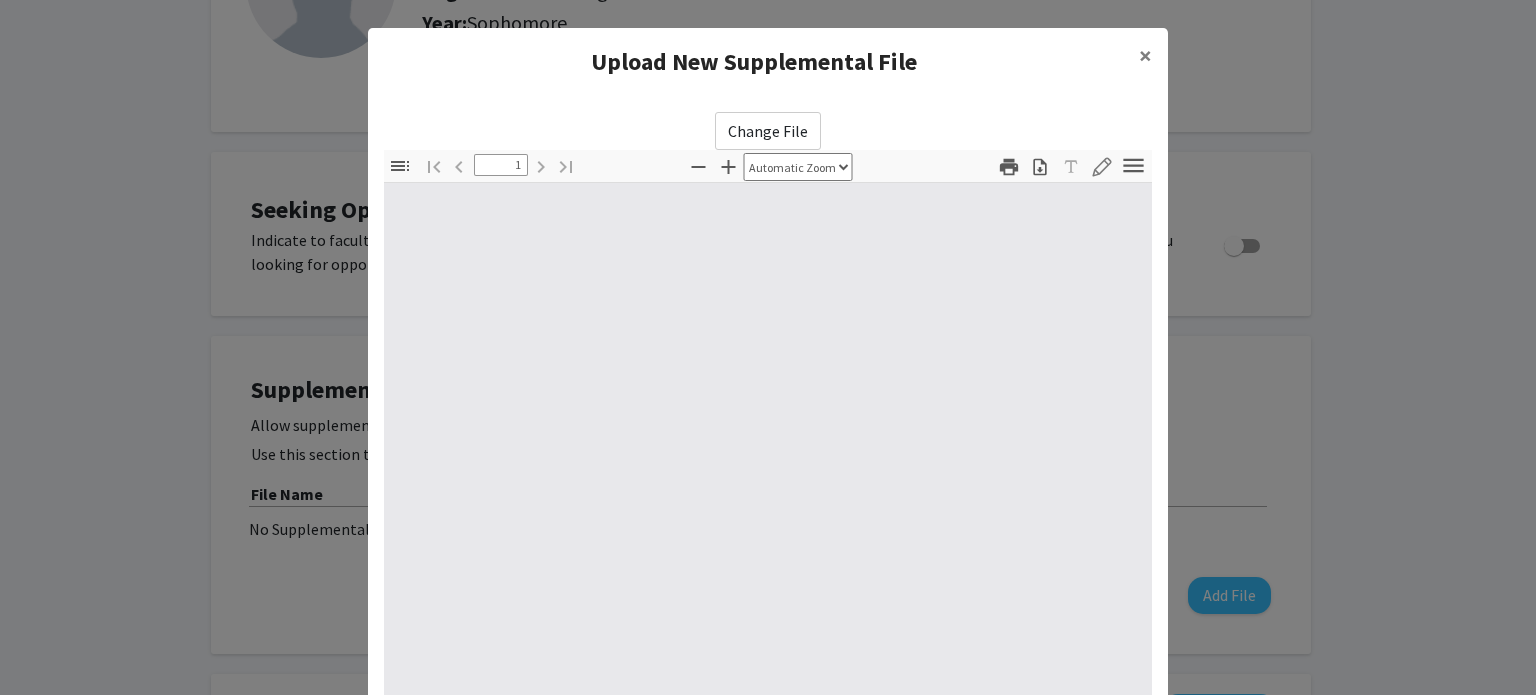 select on "auto" 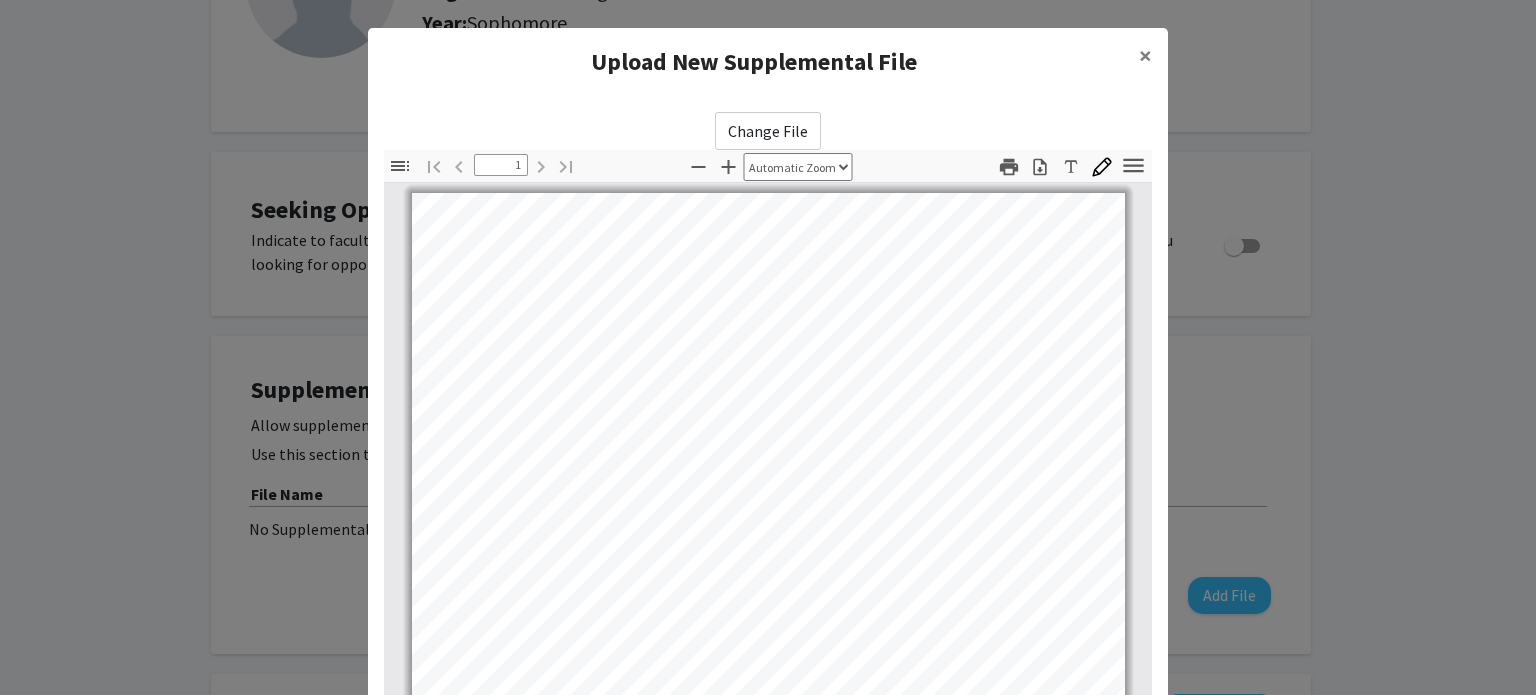 scroll, scrollTop: 0, scrollLeft: 0, axis: both 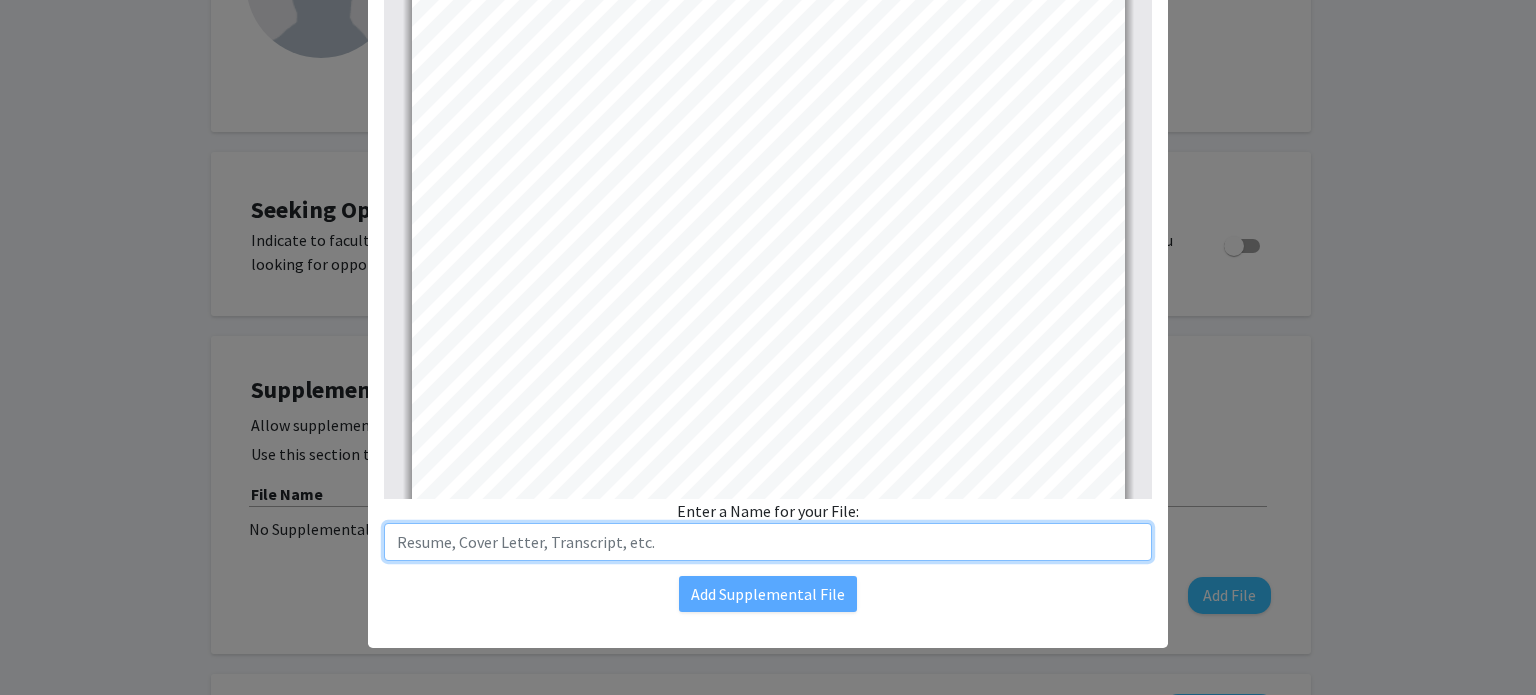 click at bounding box center [768, 542] 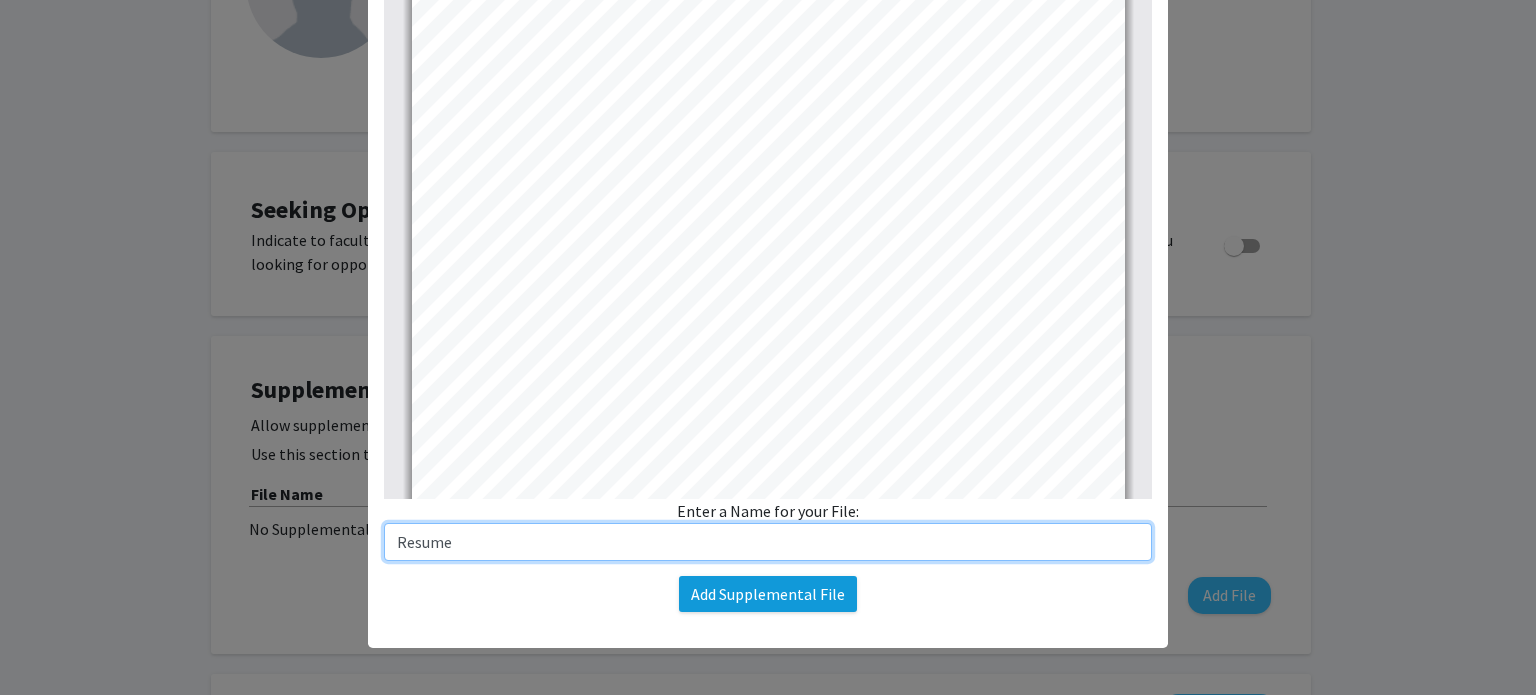 type on "Resume" 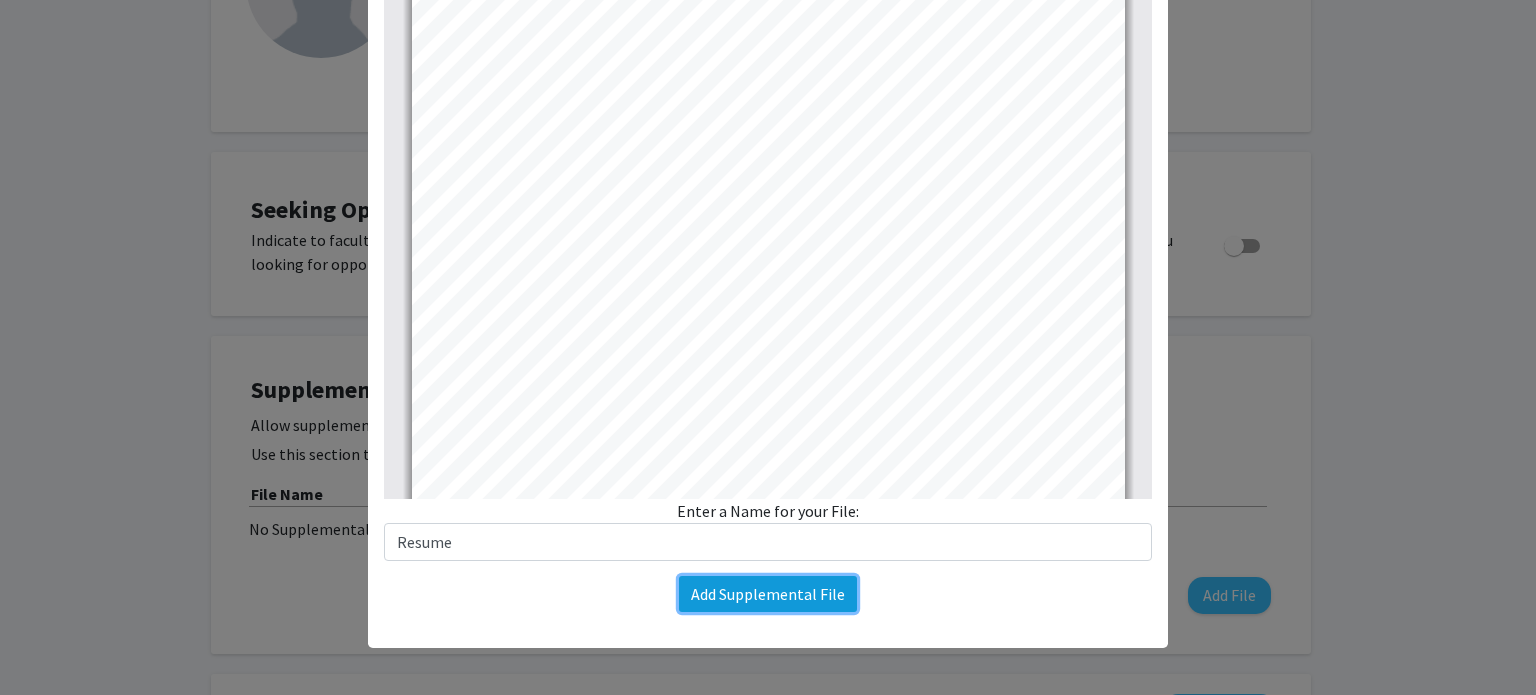 click on "Add Supplemental File" 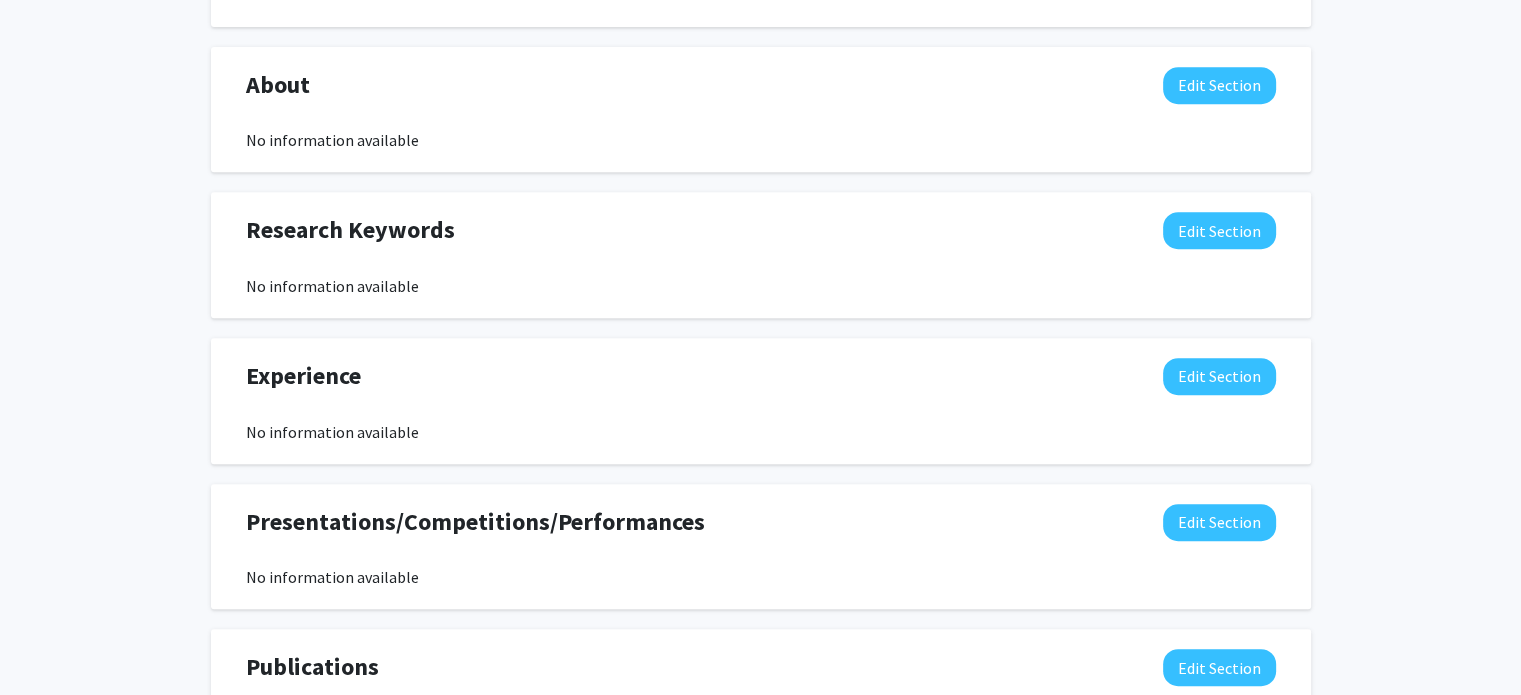 scroll, scrollTop: 884, scrollLeft: 0, axis: vertical 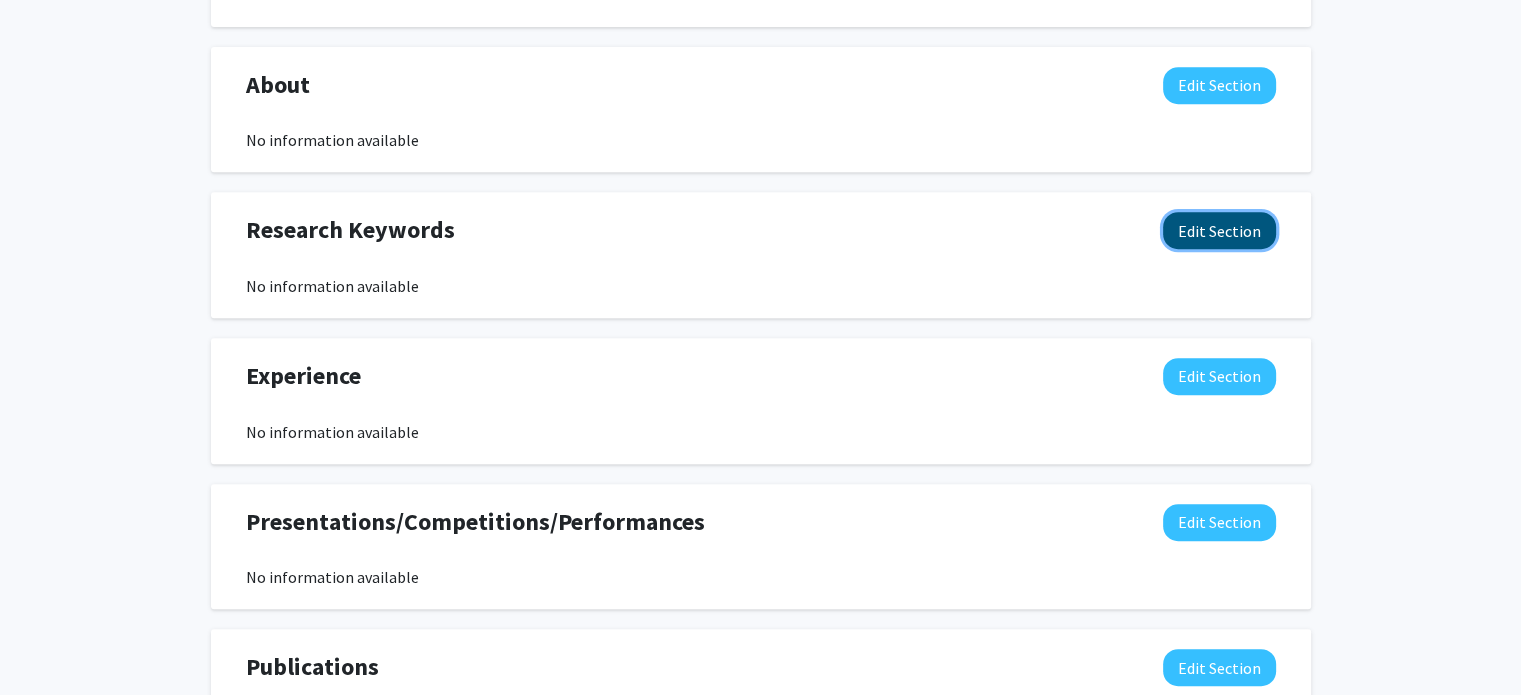 click on "Edit Section" 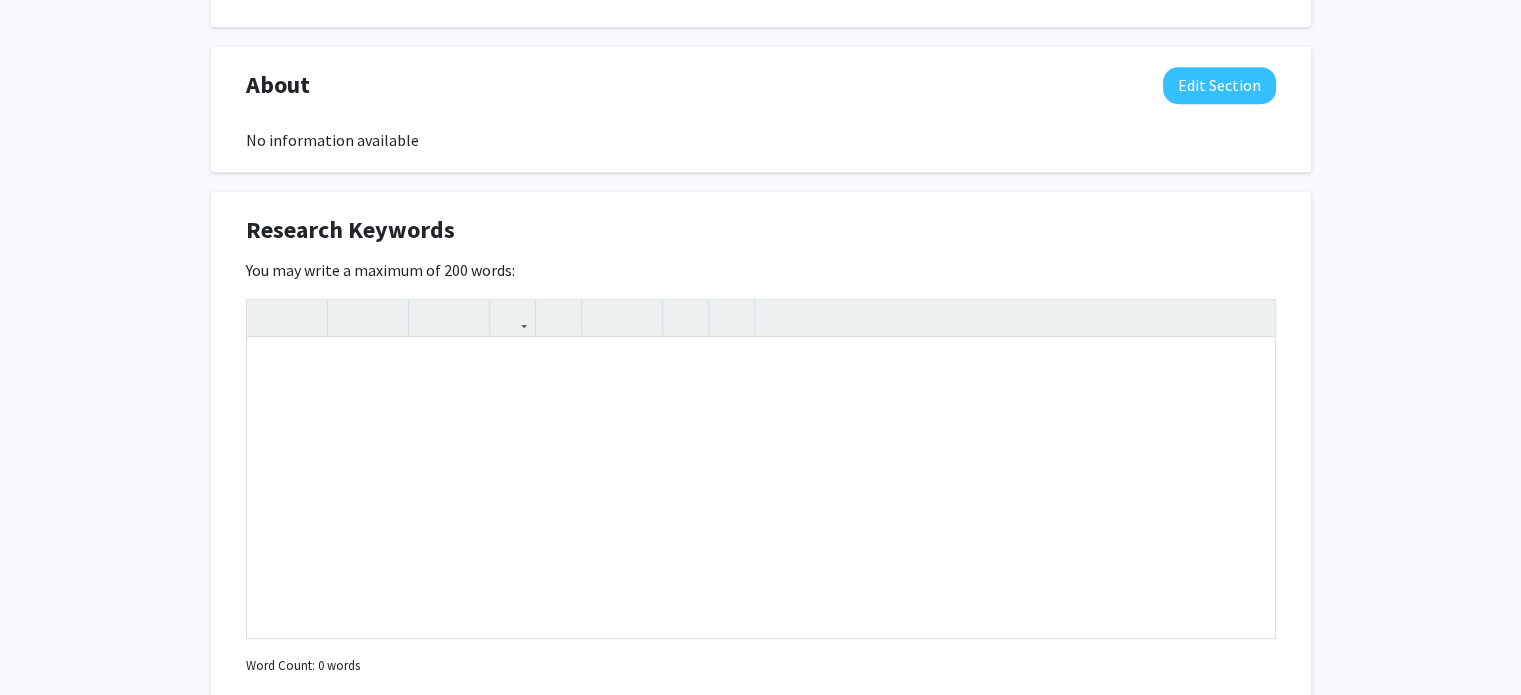 click on "Research Keywords  Edit Section" 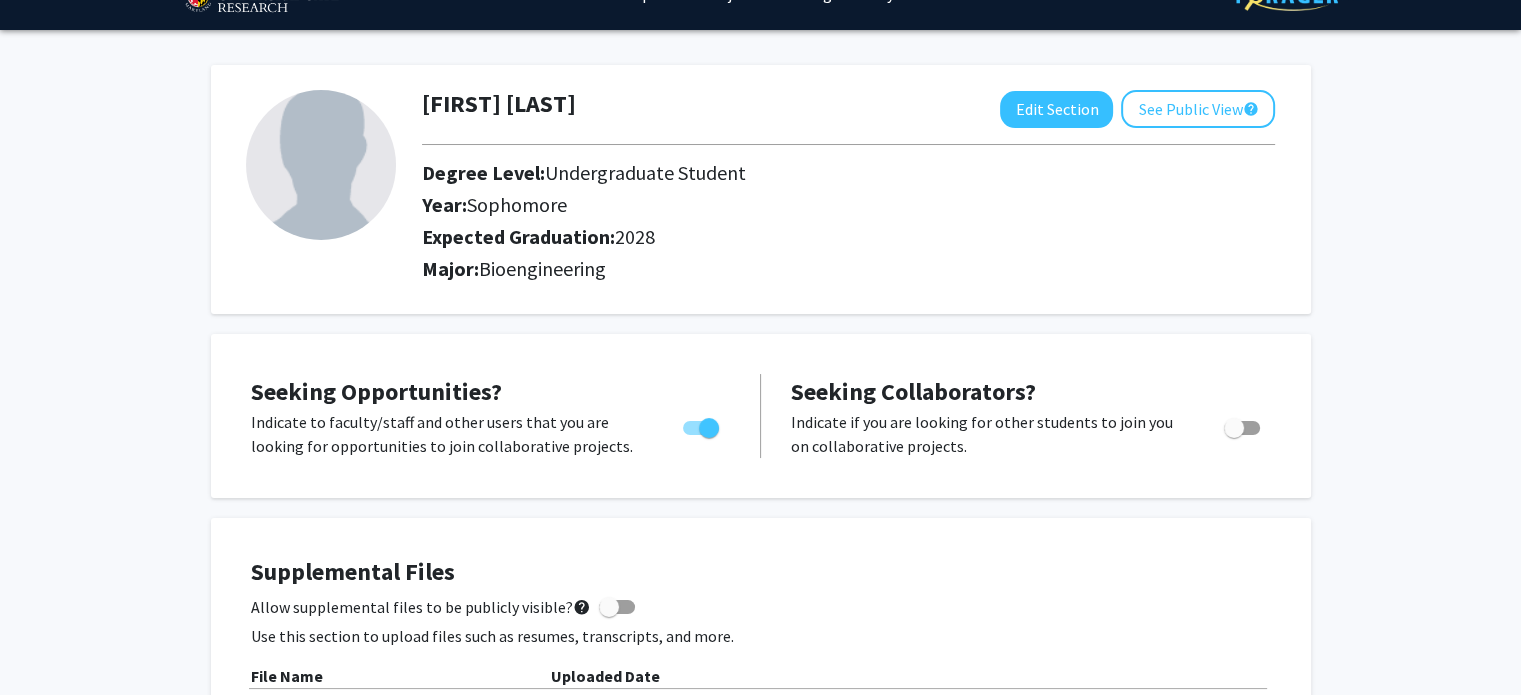 scroll, scrollTop: 0, scrollLeft: 0, axis: both 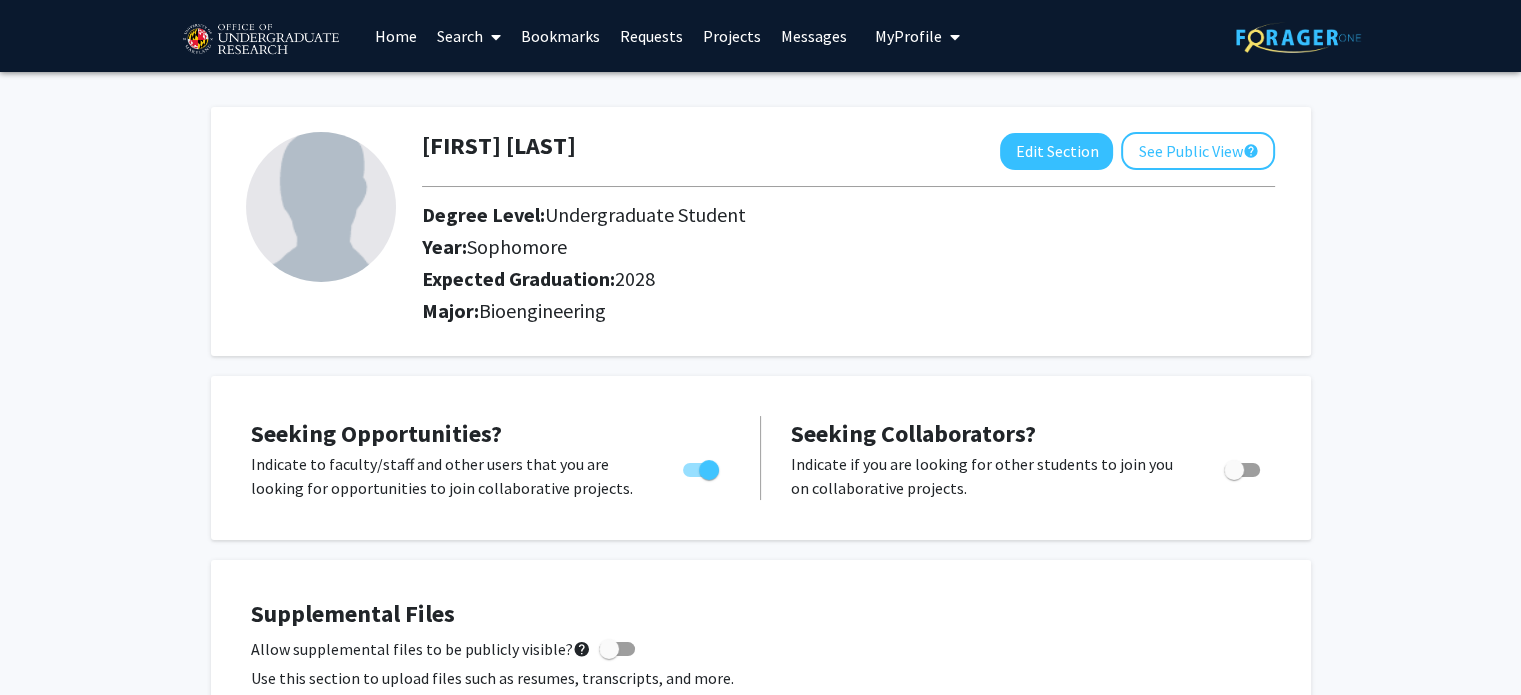 click on "Projects" at bounding box center (732, 36) 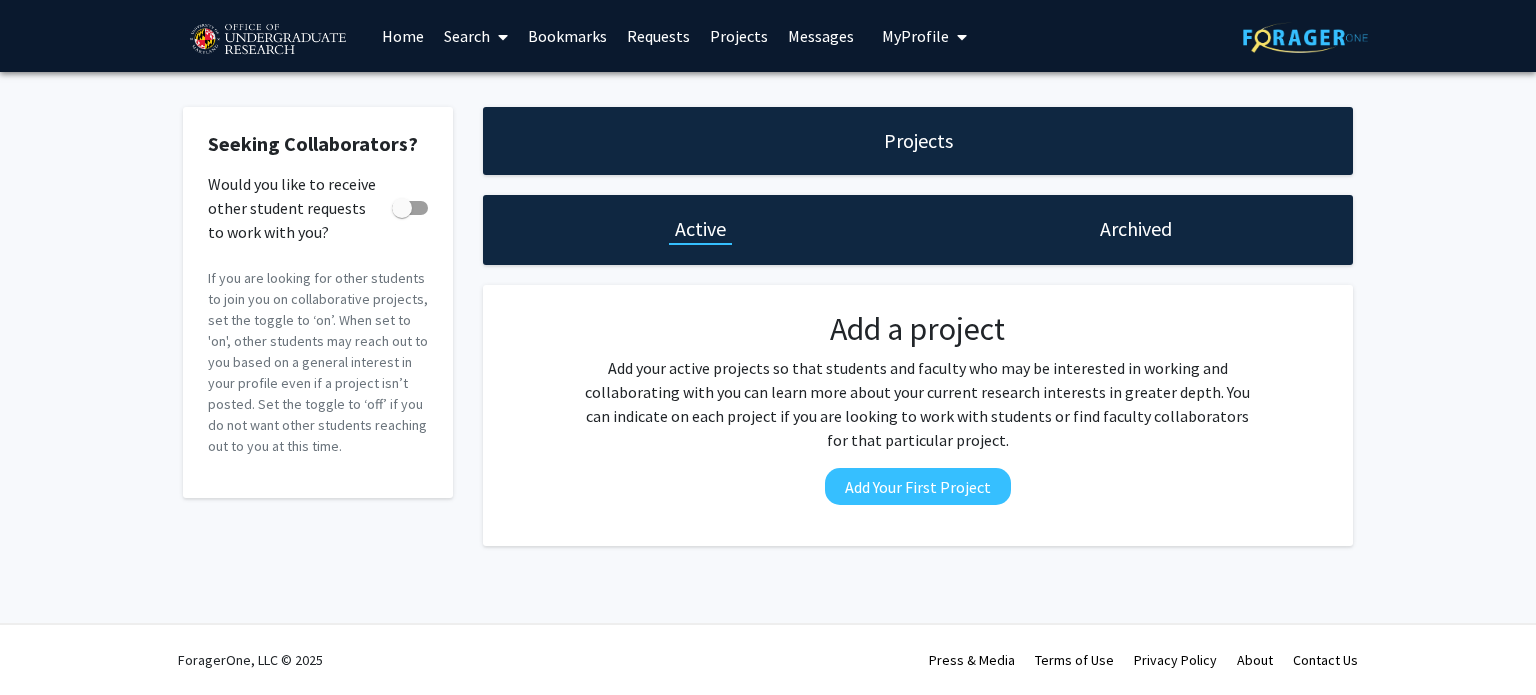 click on "Search" at bounding box center (476, 36) 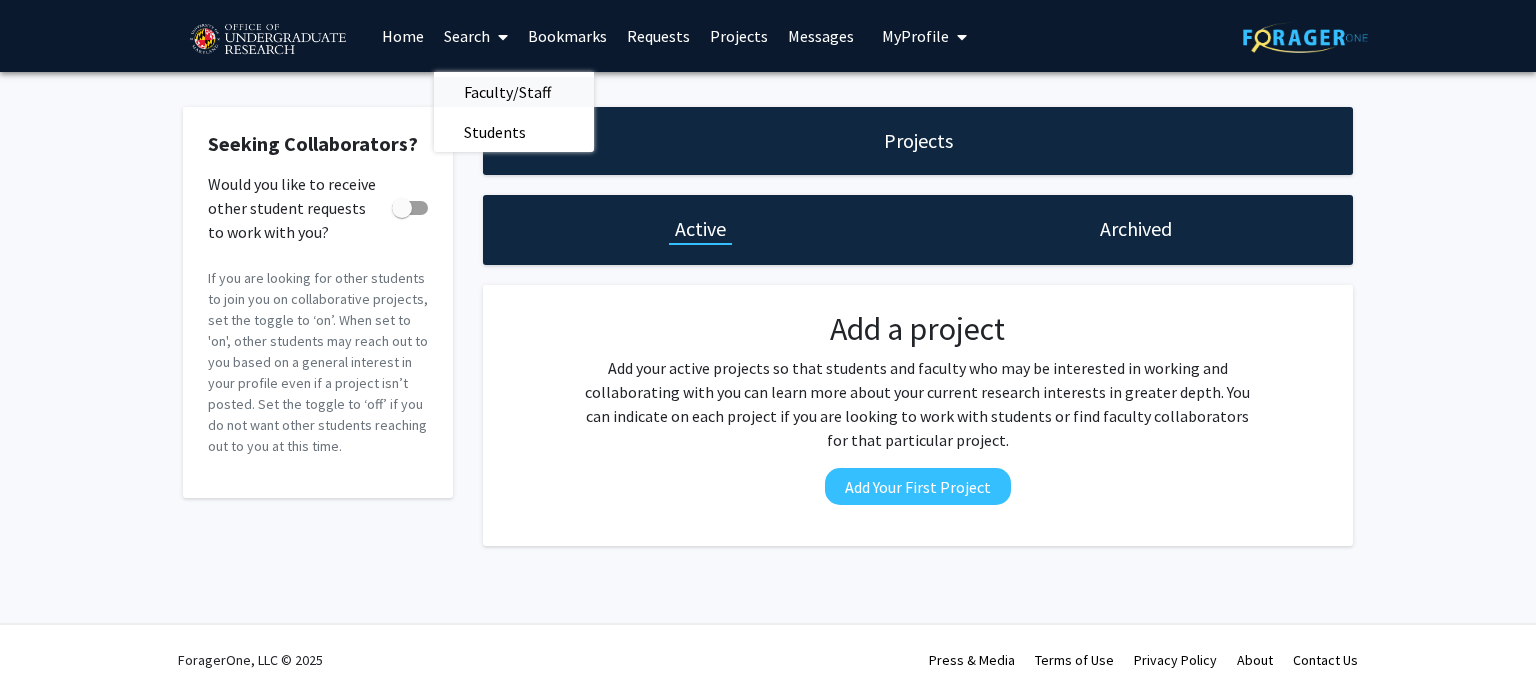 click on "Faculty/Staff" at bounding box center [507, 92] 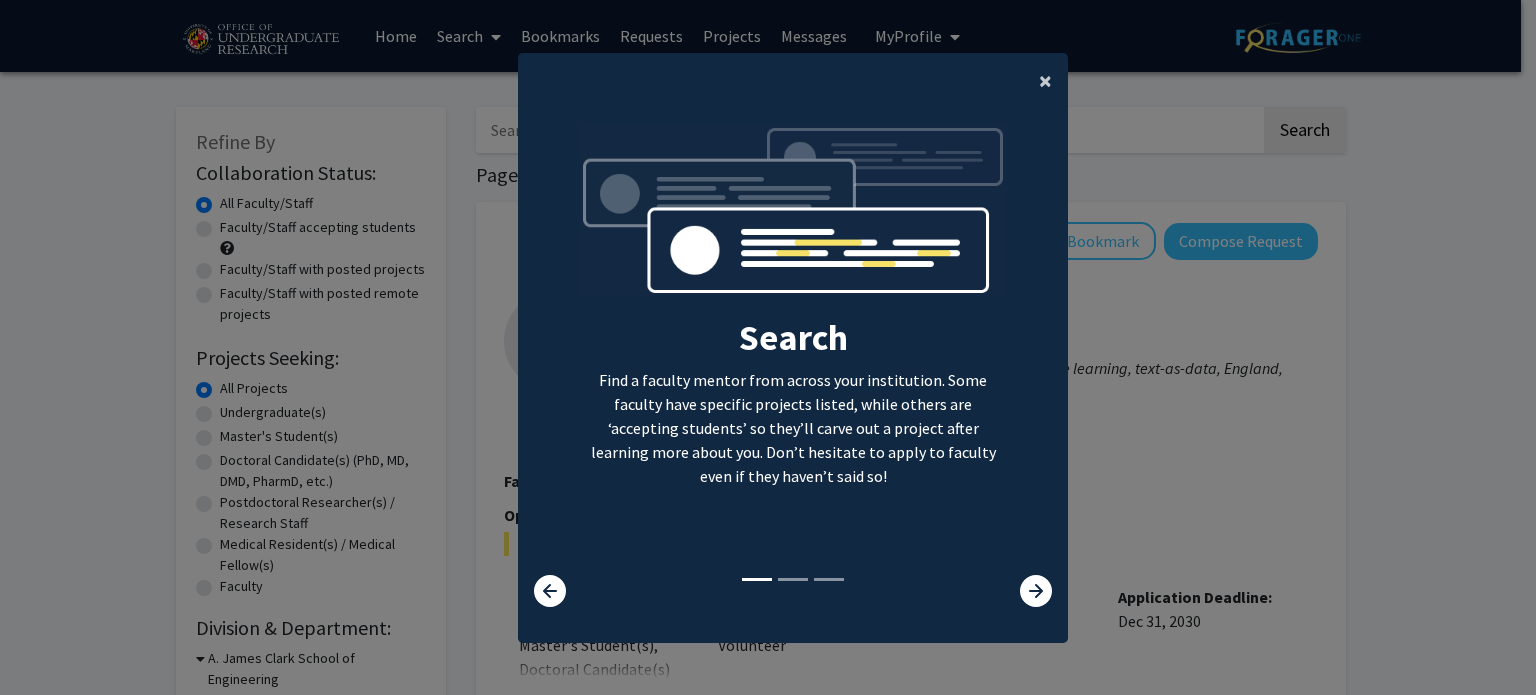 click on "×" 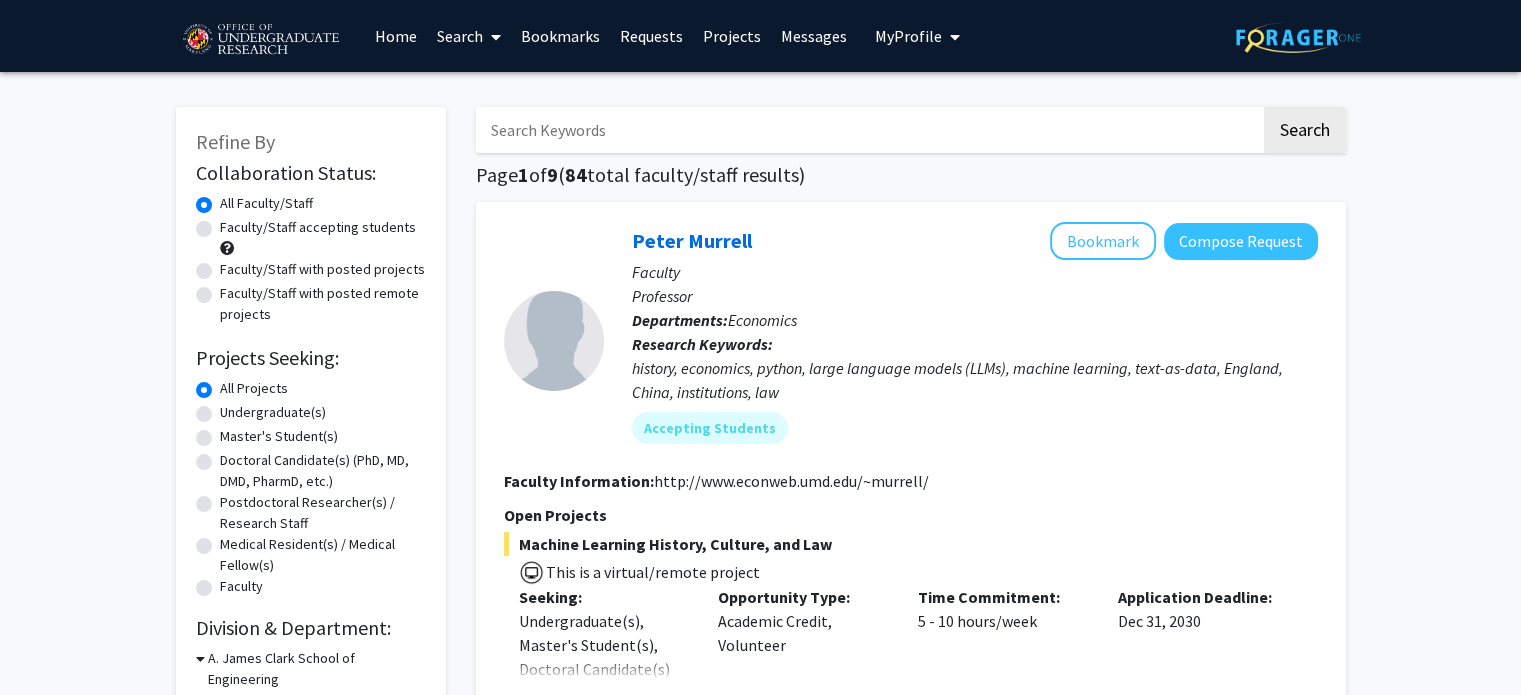 drag, startPoint x: 1031, startPoint y: 79, endPoint x: 1003, endPoint y: 114, distance: 44.82187 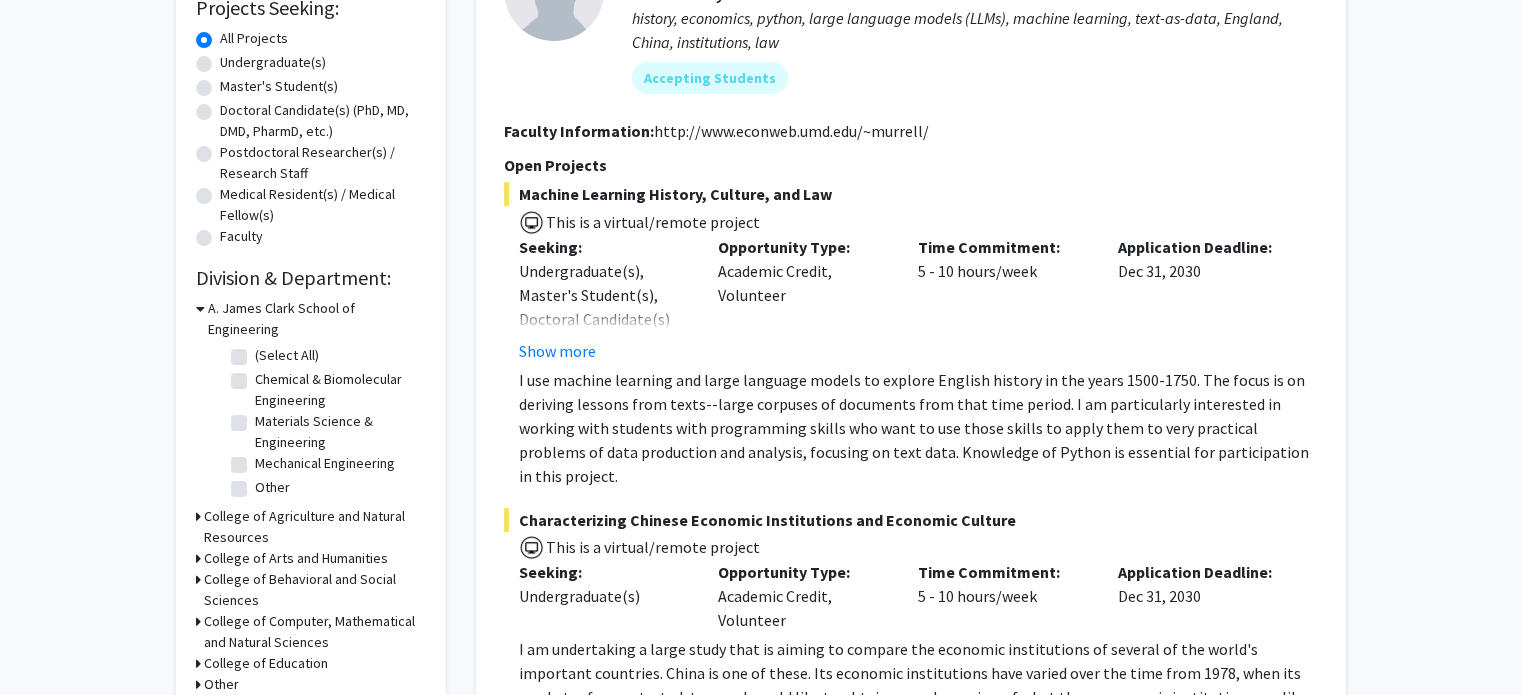 scroll, scrollTop: 352, scrollLeft: 0, axis: vertical 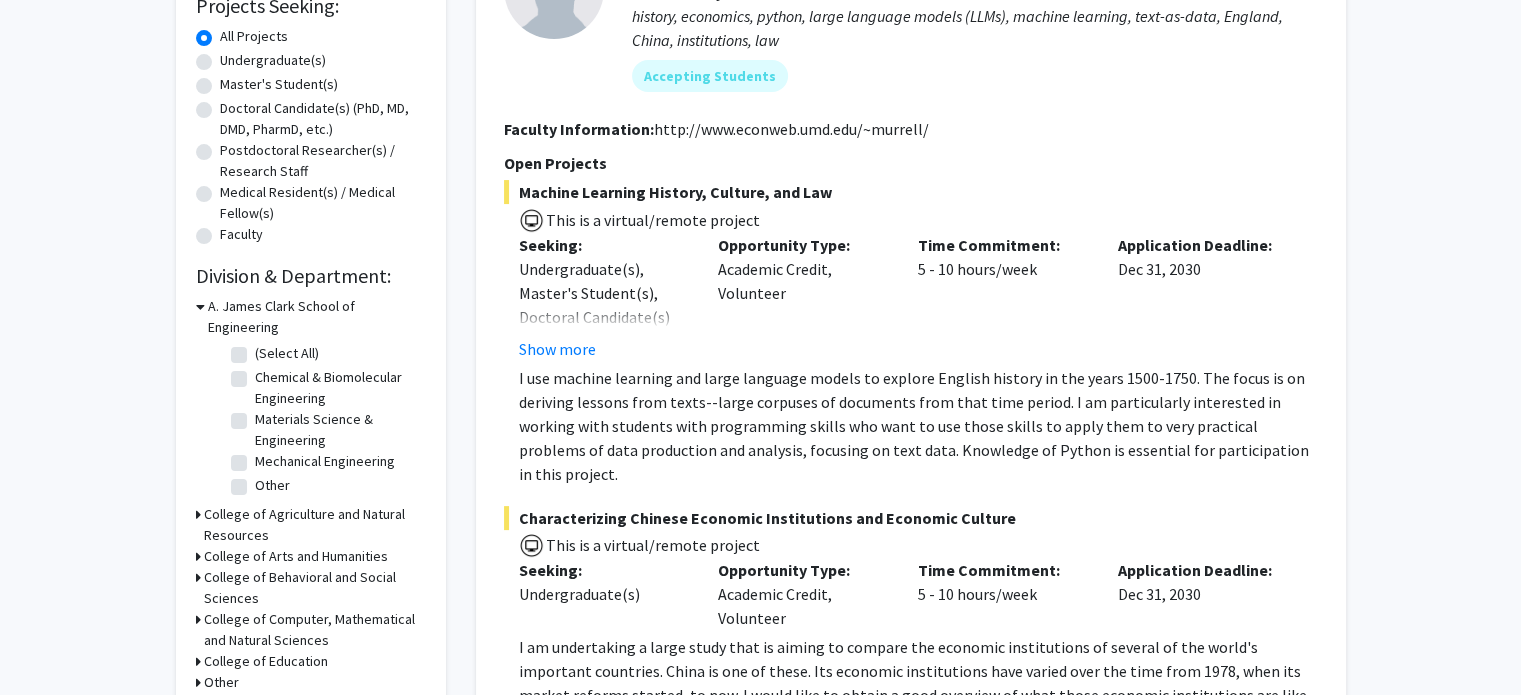 click on "Chemical & Biomolecular Engineering" 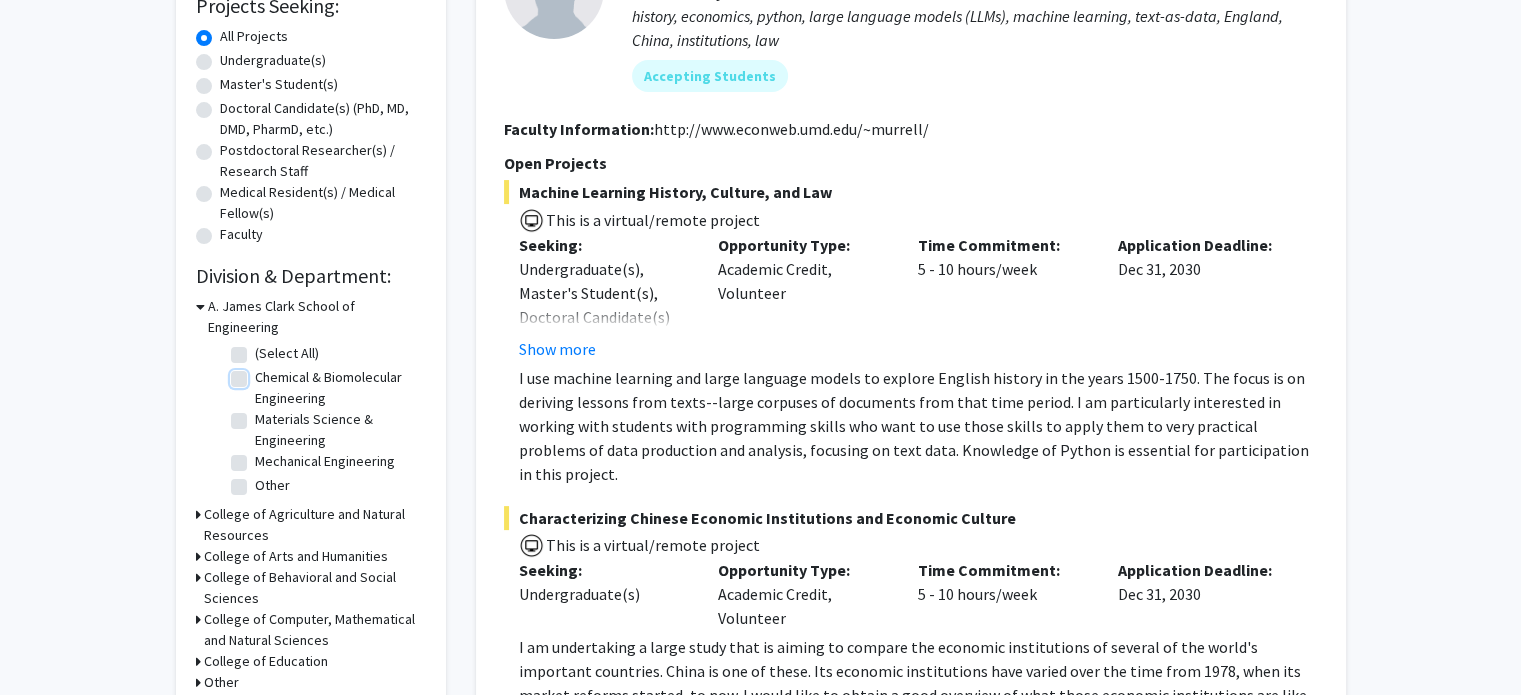 click on "Chemical & Biomolecular Engineering" at bounding box center (261, 373) 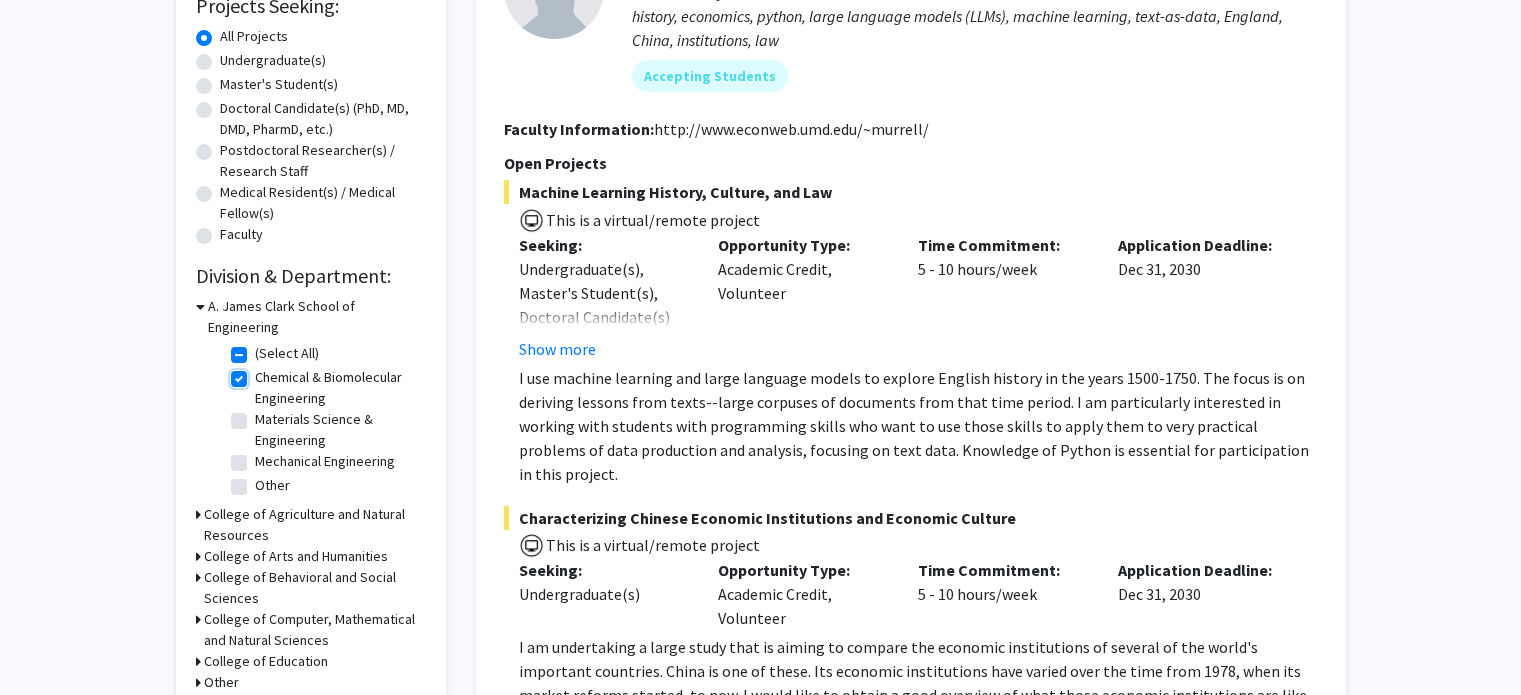 checkbox on "true" 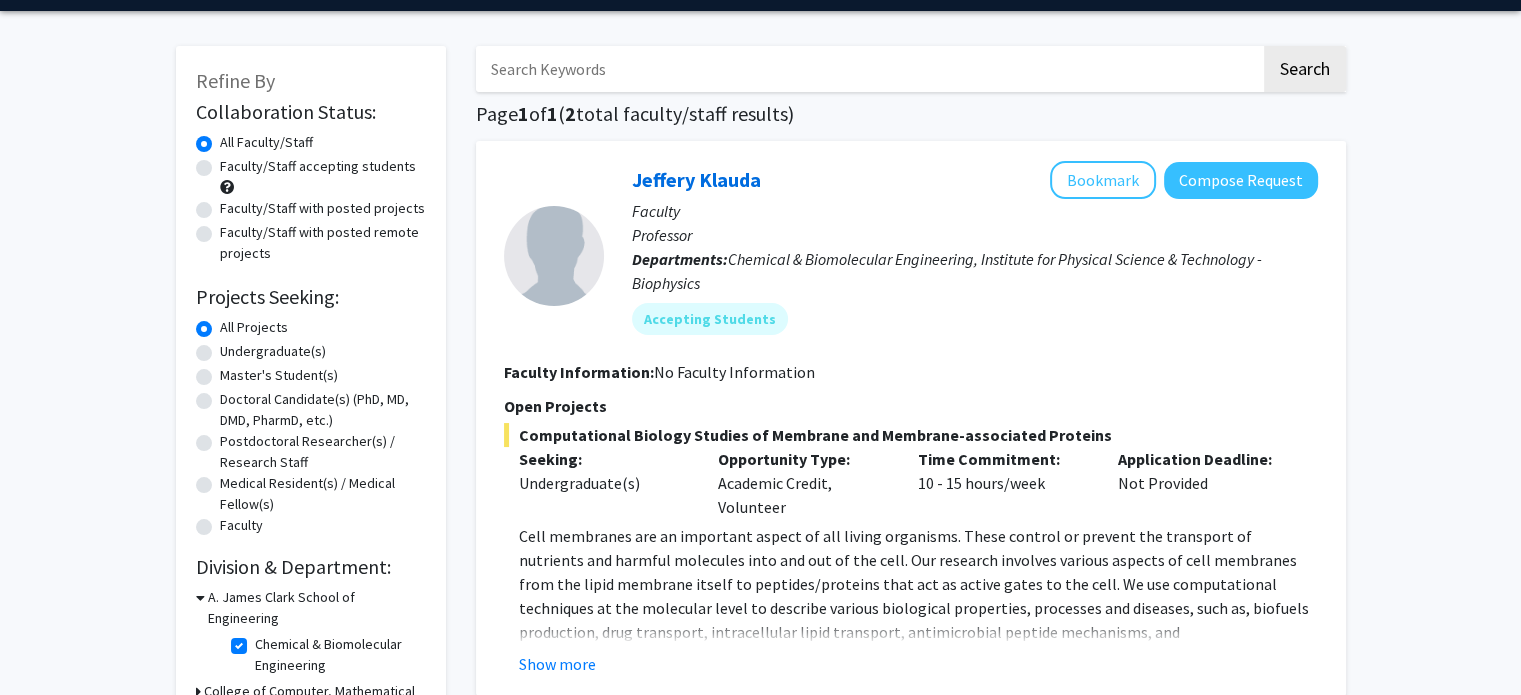 scroll, scrollTop: 205, scrollLeft: 0, axis: vertical 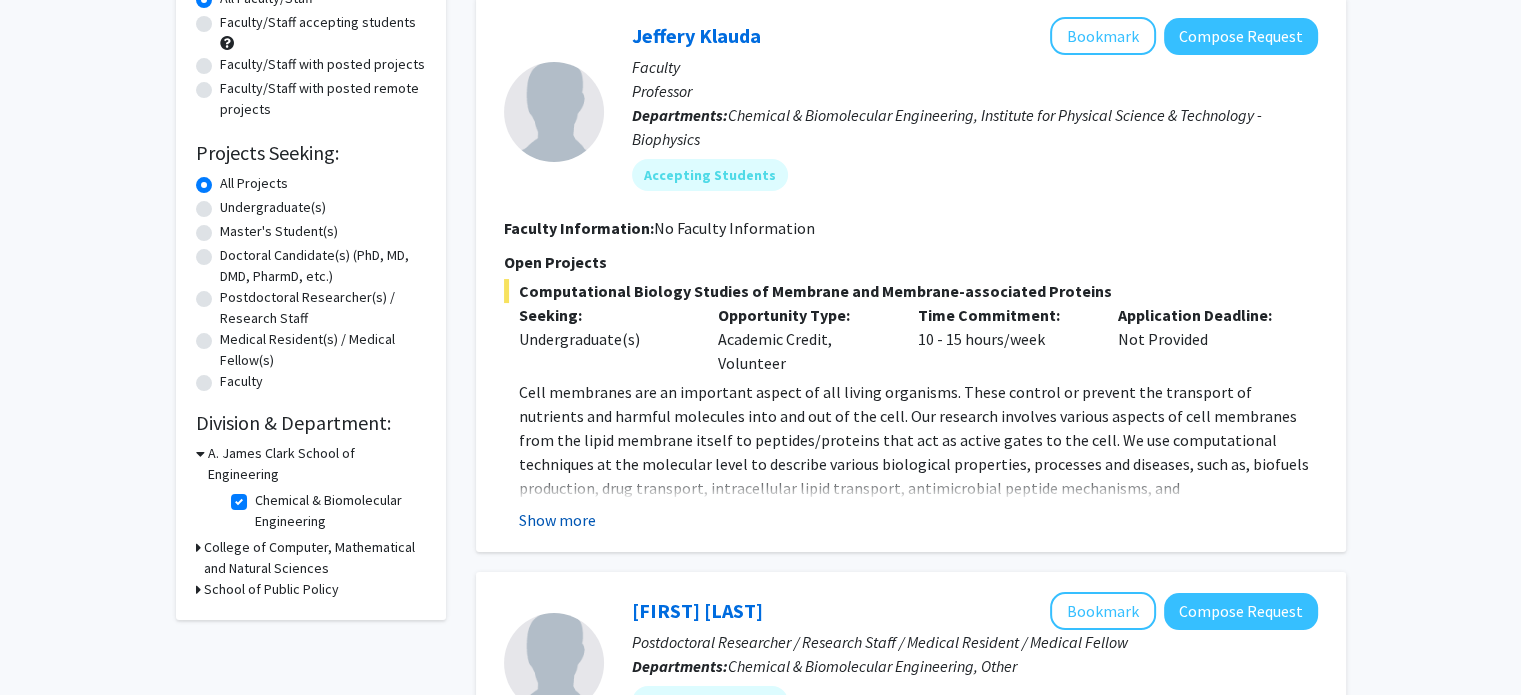 click on "Show more" 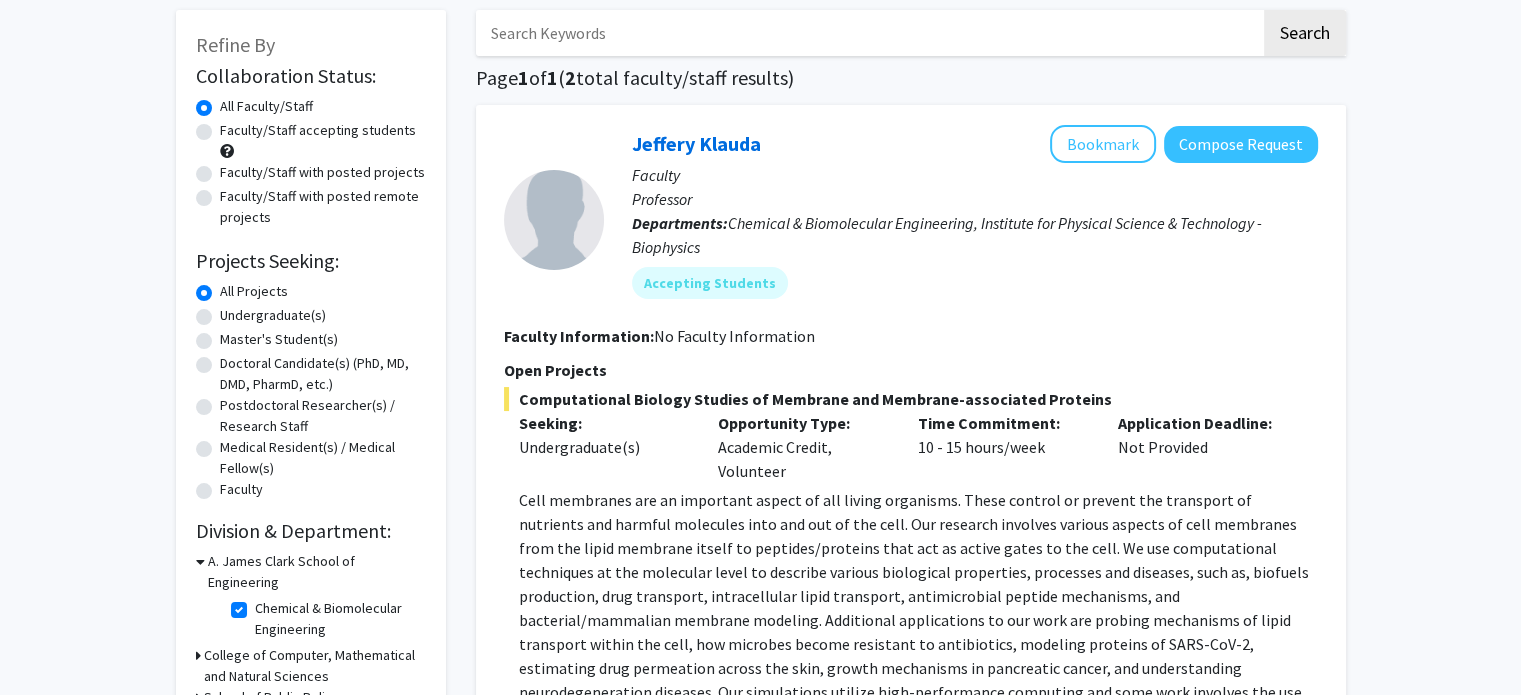 scroll, scrollTop: 96, scrollLeft: 0, axis: vertical 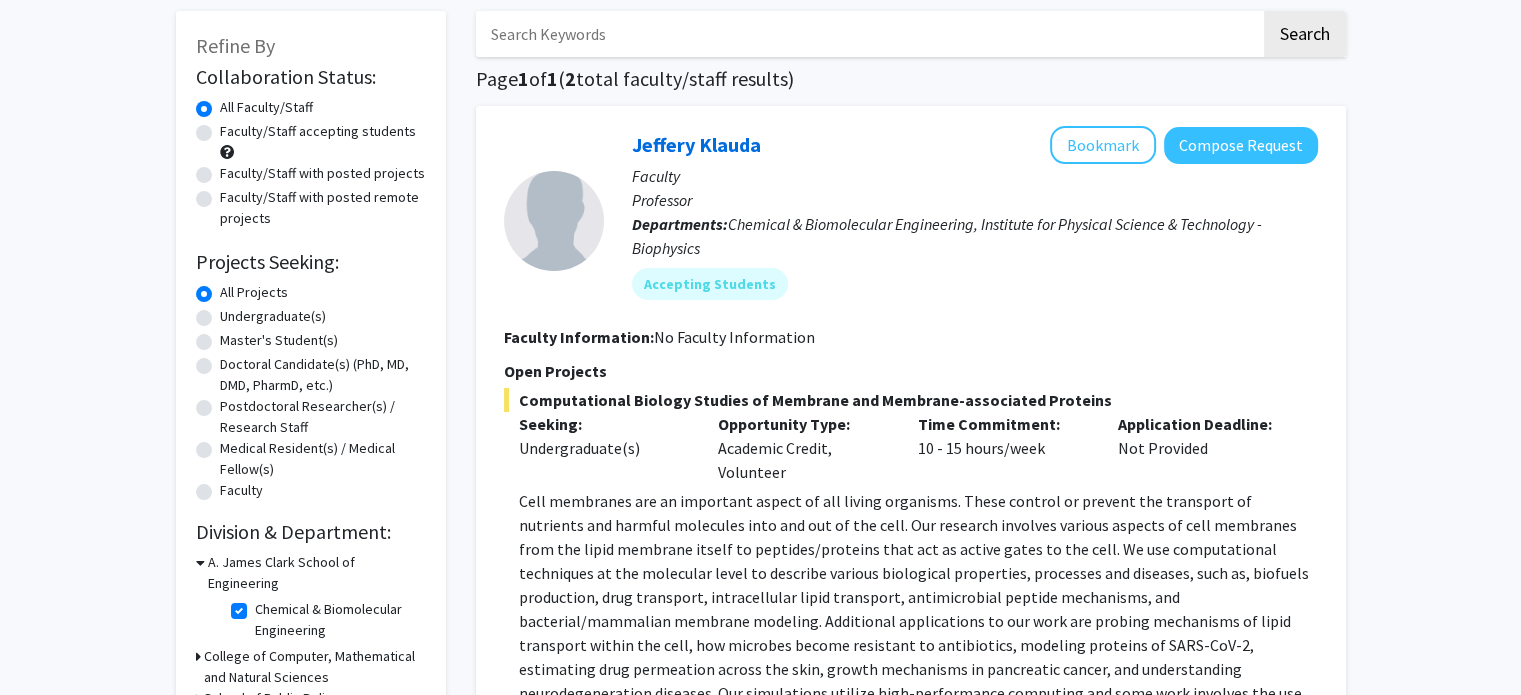 click on "Faculty/Staff accepting students" 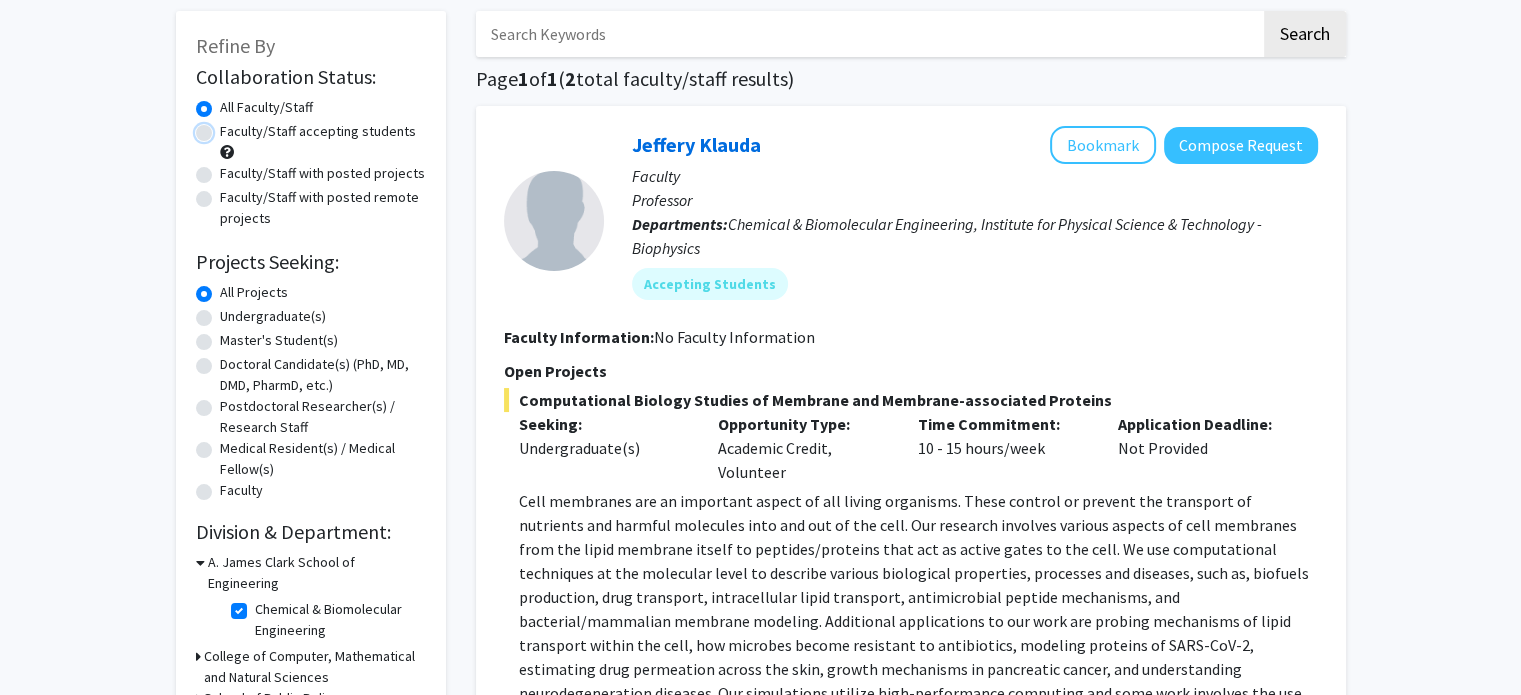 click on "Faculty/Staff accepting students" at bounding box center (226, 127) 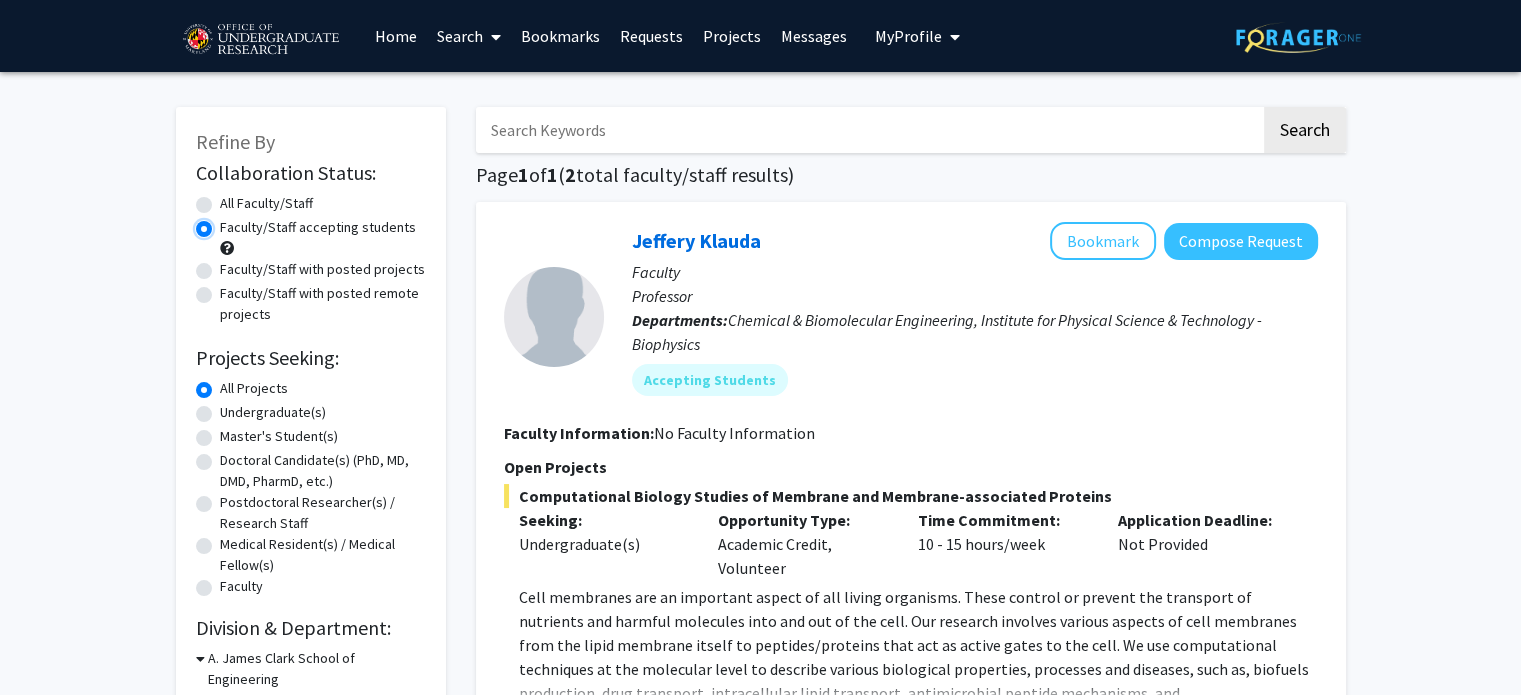 scroll, scrollTop: 448, scrollLeft: 0, axis: vertical 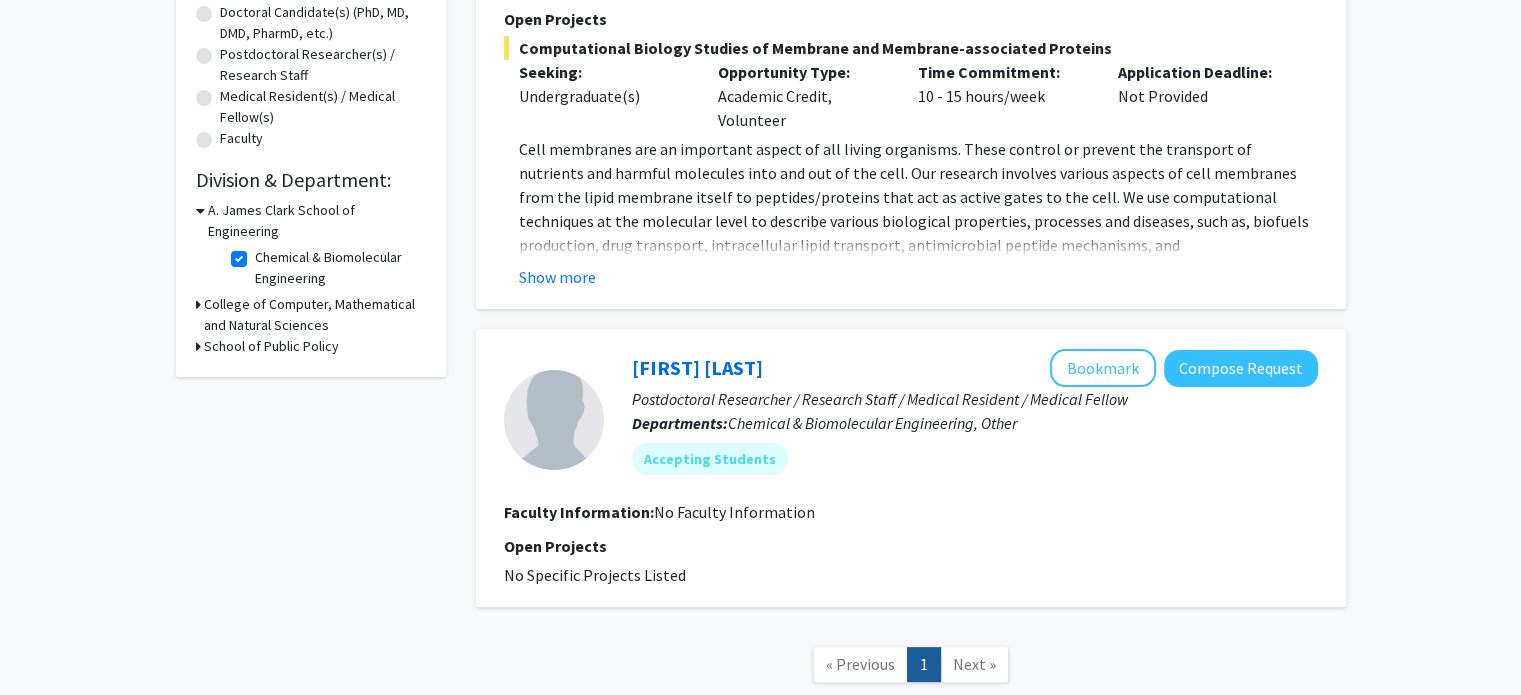 click on "Refine By Collaboration Status: Collaboration Status  All Faculty/Staff    Collaboration Status  Faculty/Staff accepting students    Collaboration Status  Faculty/Staff with posted projects    Collaboration Status  Faculty/Staff with posted remote projects    Projects Seeking: Projects Seeking Level  All Projects    Projects Seeking Level  Undergraduate(s)    Projects Seeking Level  Master's Student(s)    Projects Seeking Level  Doctoral Candidate(s) (PhD, MD, DMD, PharmD, etc.)    Projects Seeking Level  Postdoctoral Researcher(s) / Research Staff    Projects Seeking Level  Medical Resident(s) / Medical Fellow(s)    Projects Seeking Level  Faculty    Division & Department:      A. James Clark School of Engineering  Chemical & Biomolecular Engineering  Chemical & Biomolecular Engineering       College of Computer, Mathematical and Natural Sciences       School of Public Policy" 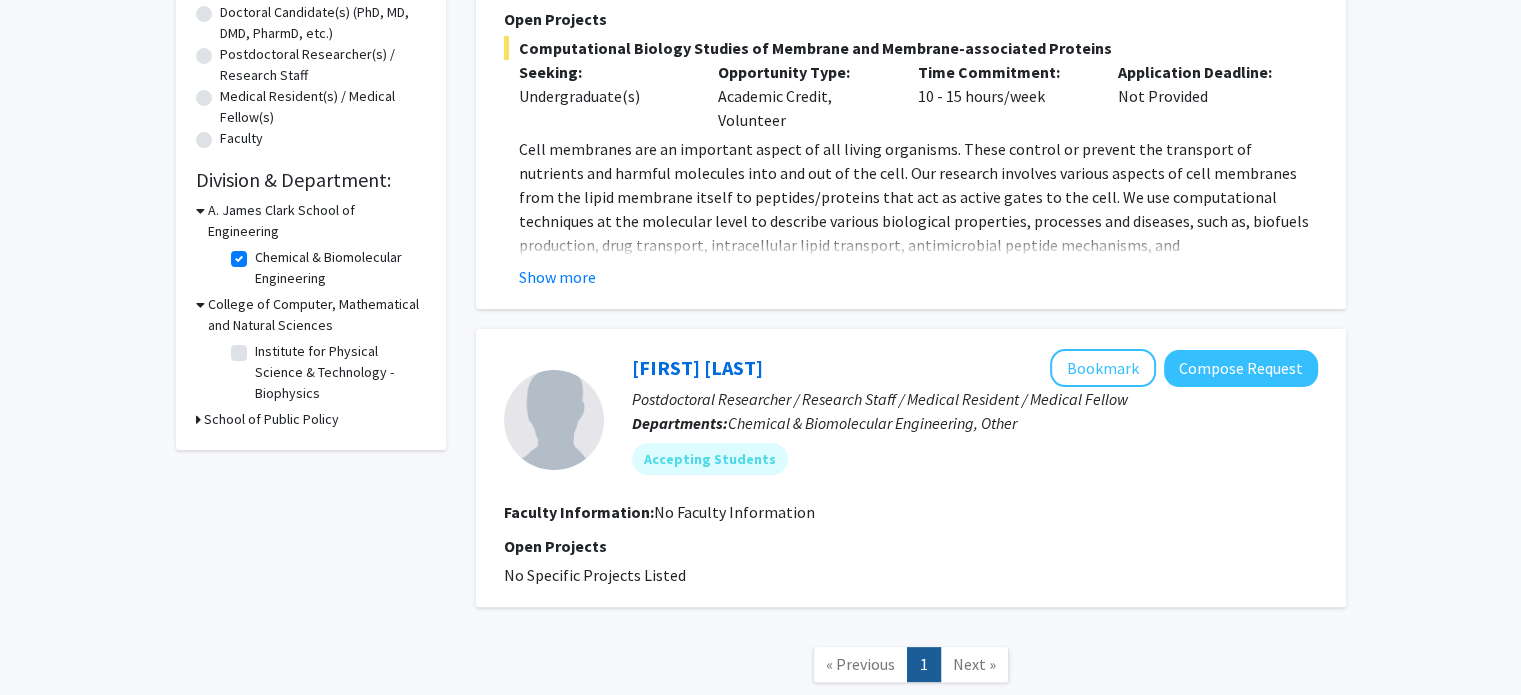click 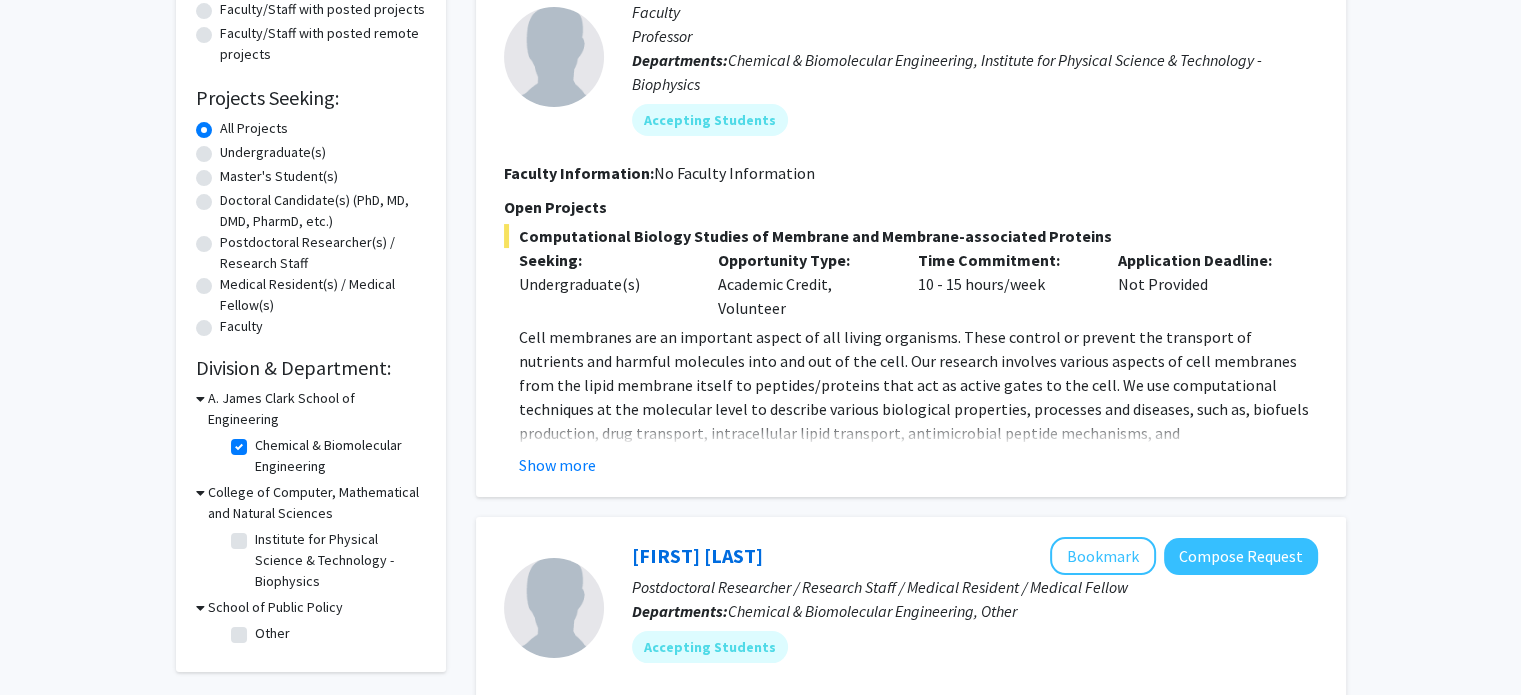 scroll, scrollTop: 283, scrollLeft: 0, axis: vertical 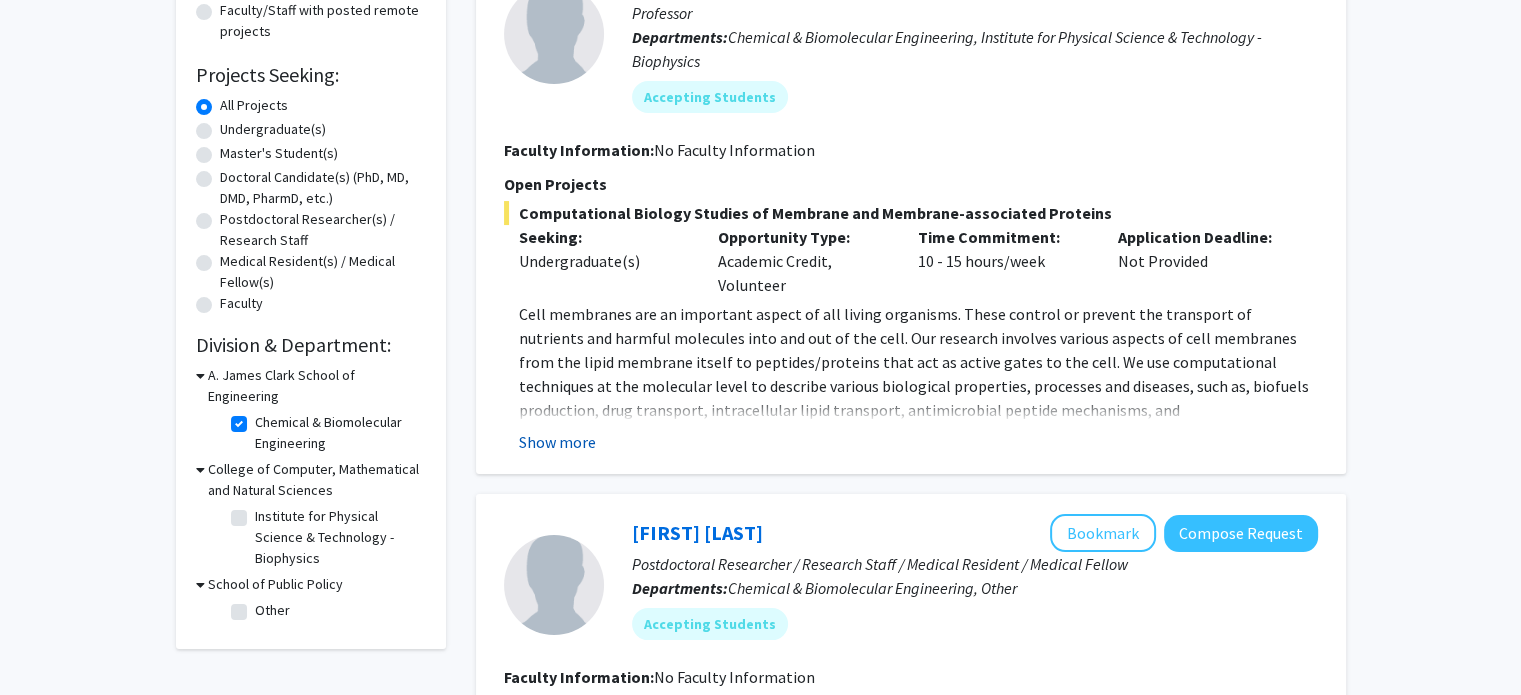 click on "Show more" 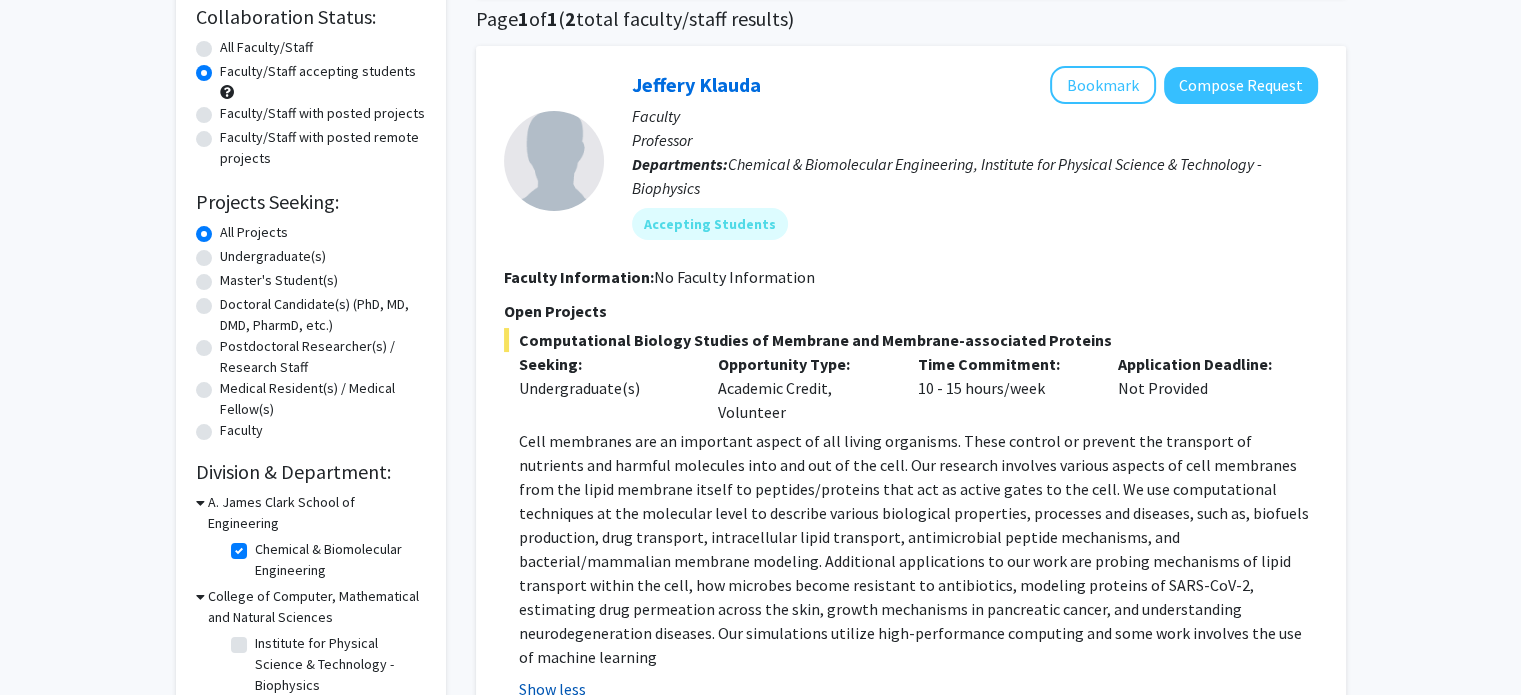 scroll, scrollTop: 155, scrollLeft: 0, axis: vertical 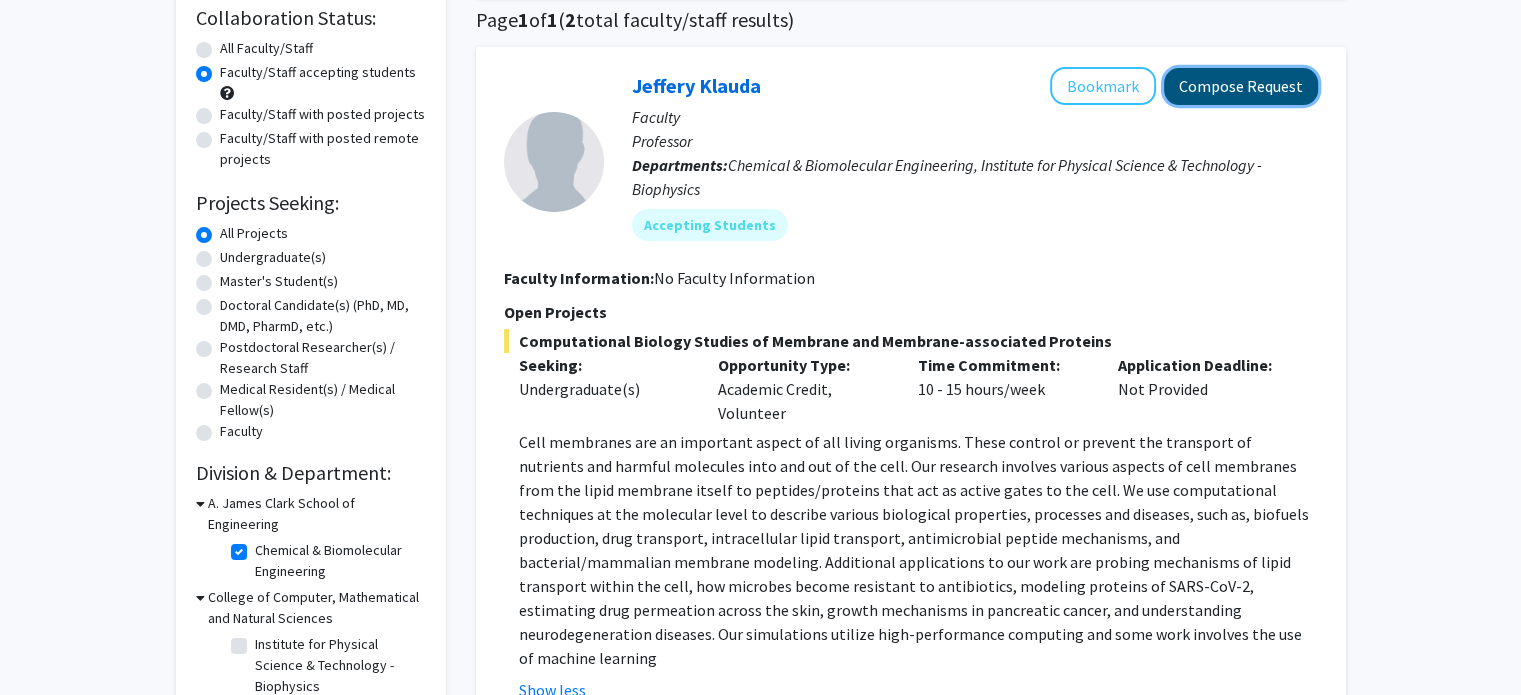 click on "Compose Request" 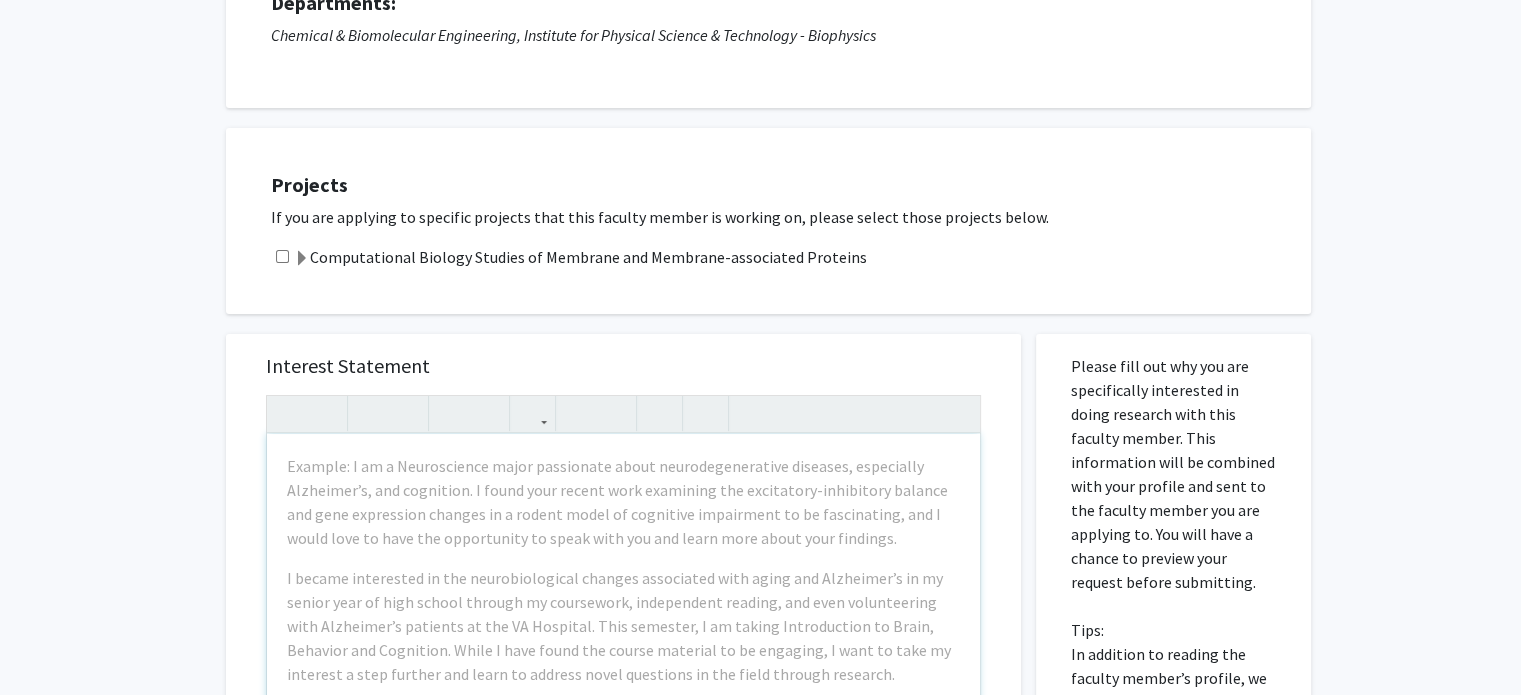 scroll, scrollTop: 240, scrollLeft: 0, axis: vertical 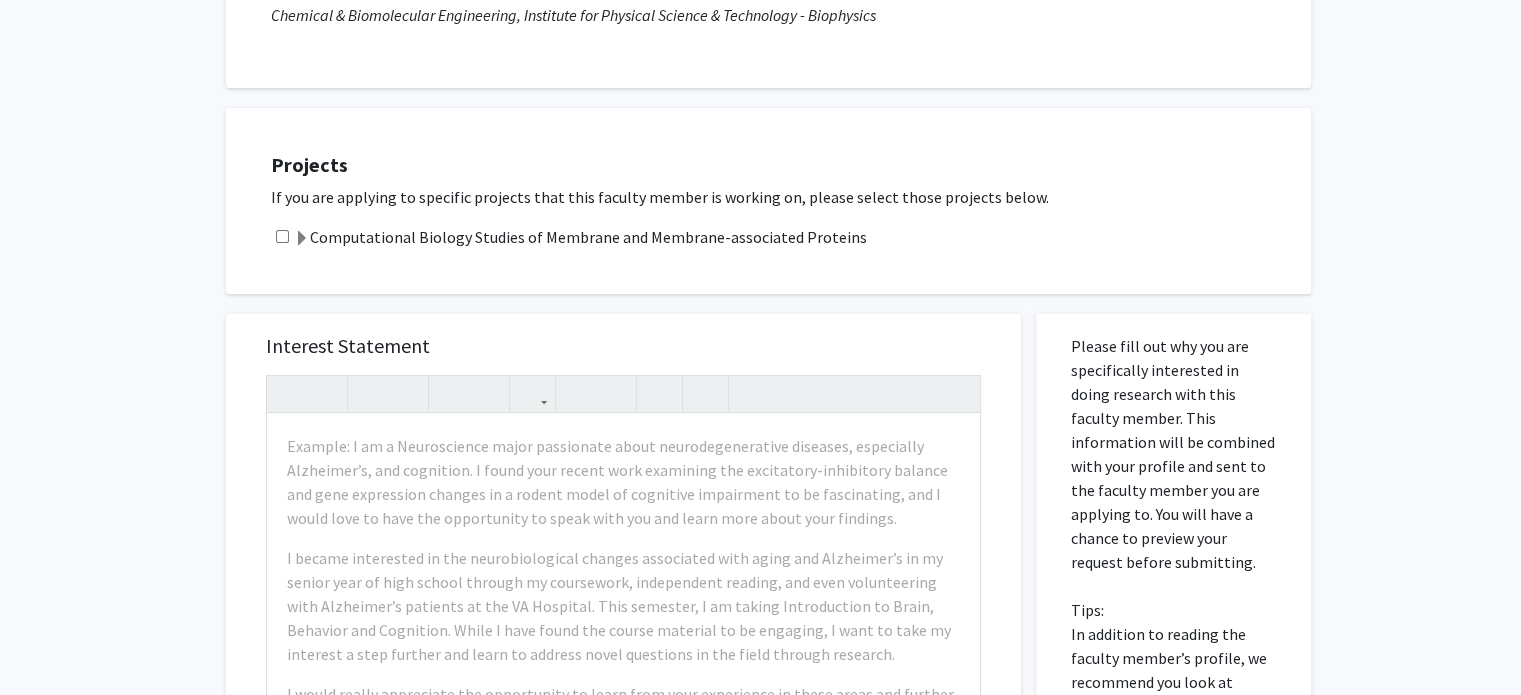 click 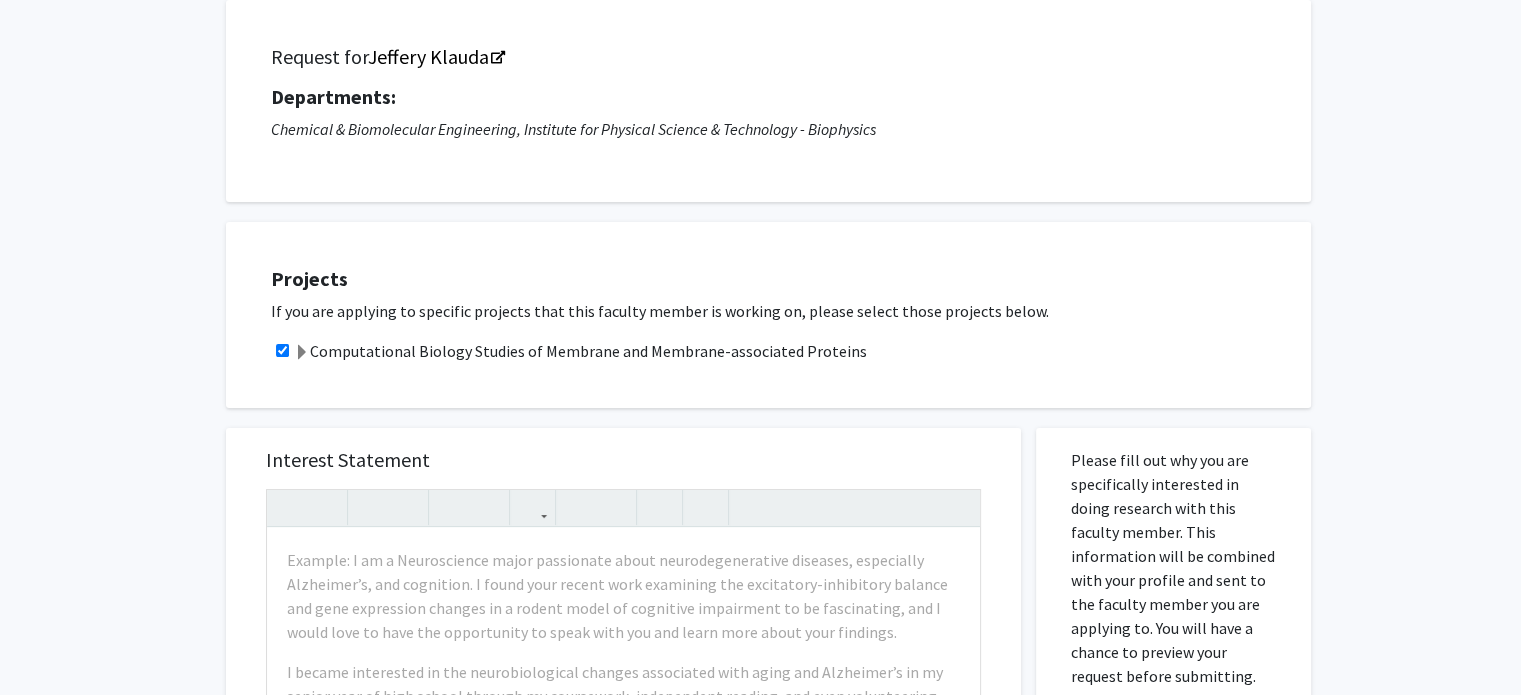 scroll, scrollTop: 0, scrollLeft: 0, axis: both 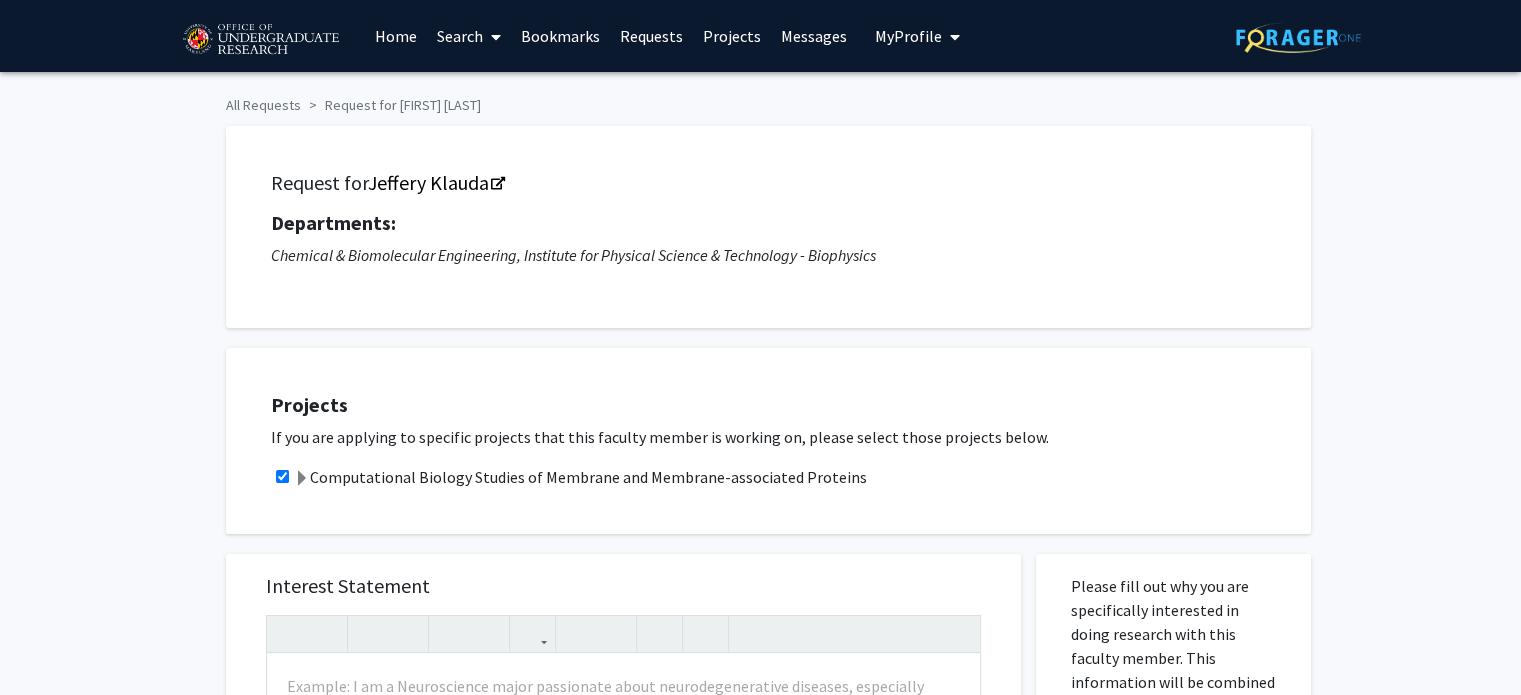 drag, startPoint x: 473, startPoint y: 33, endPoint x: 484, endPoint y: 14, distance: 21.954498 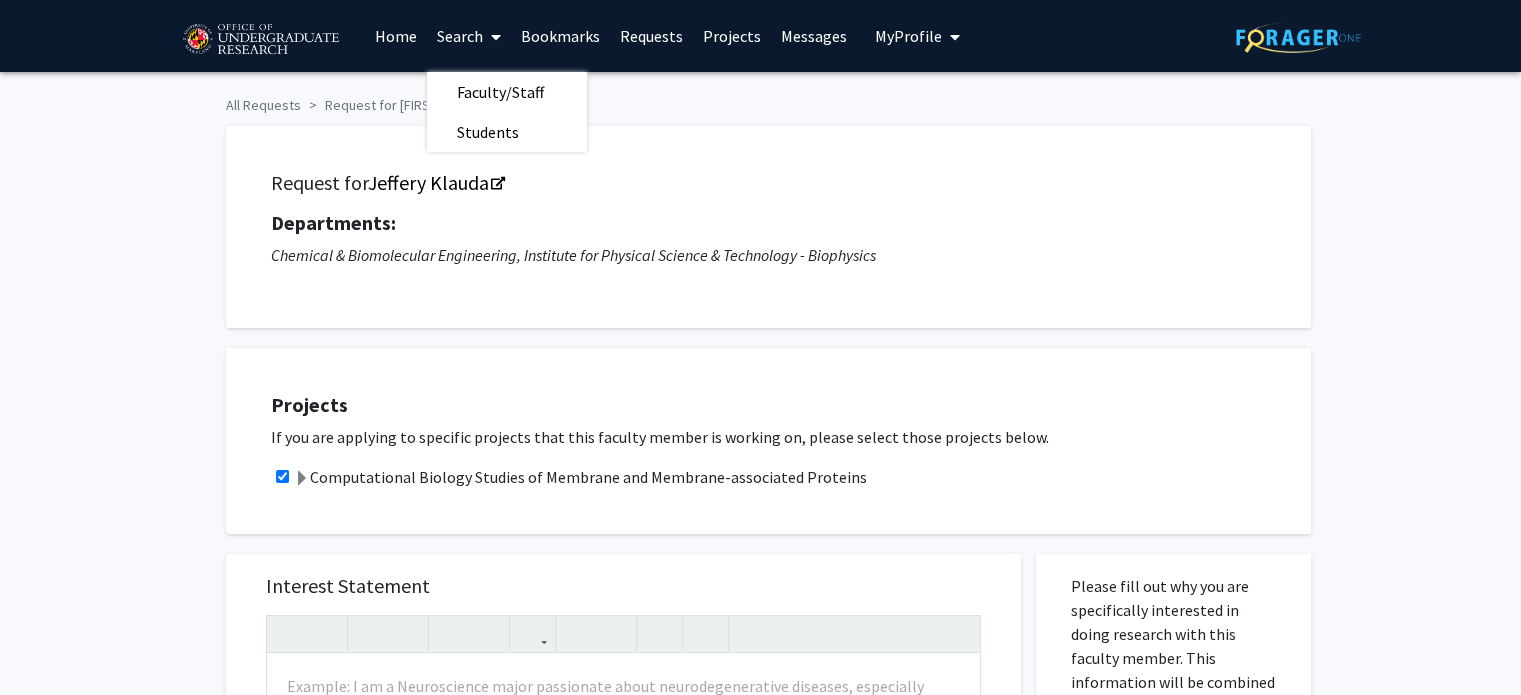 click at bounding box center (496, 37) 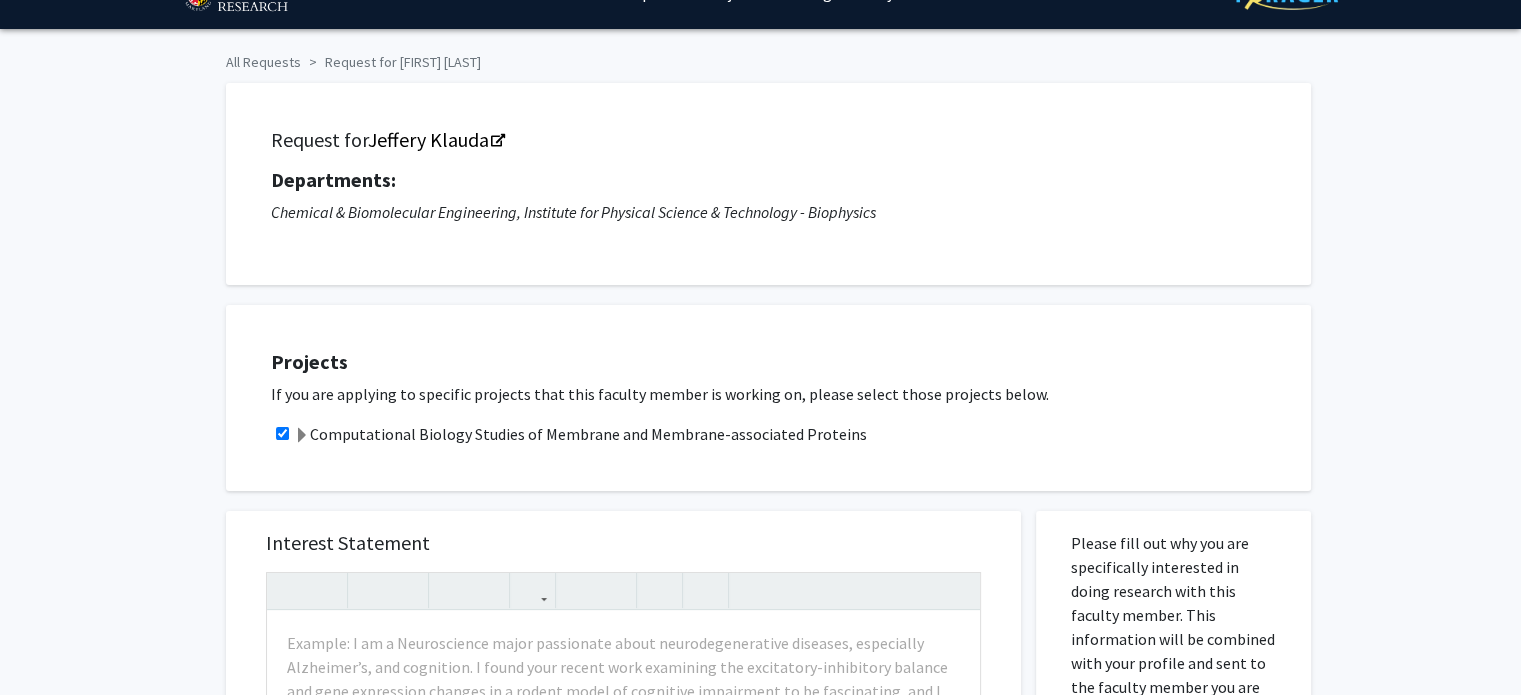 scroll, scrollTop: 40, scrollLeft: 0, axis: vertical 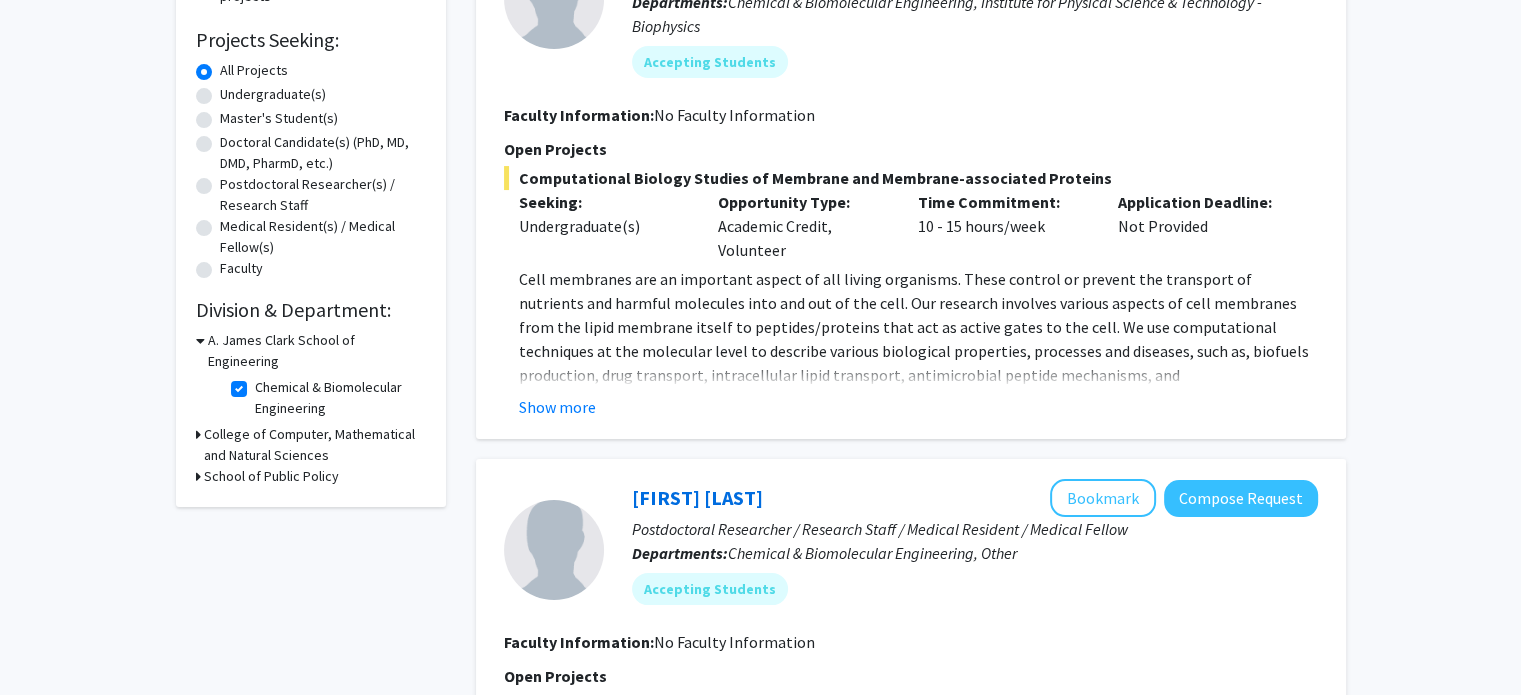 click on "Chemical & Biomolecular Engineering" 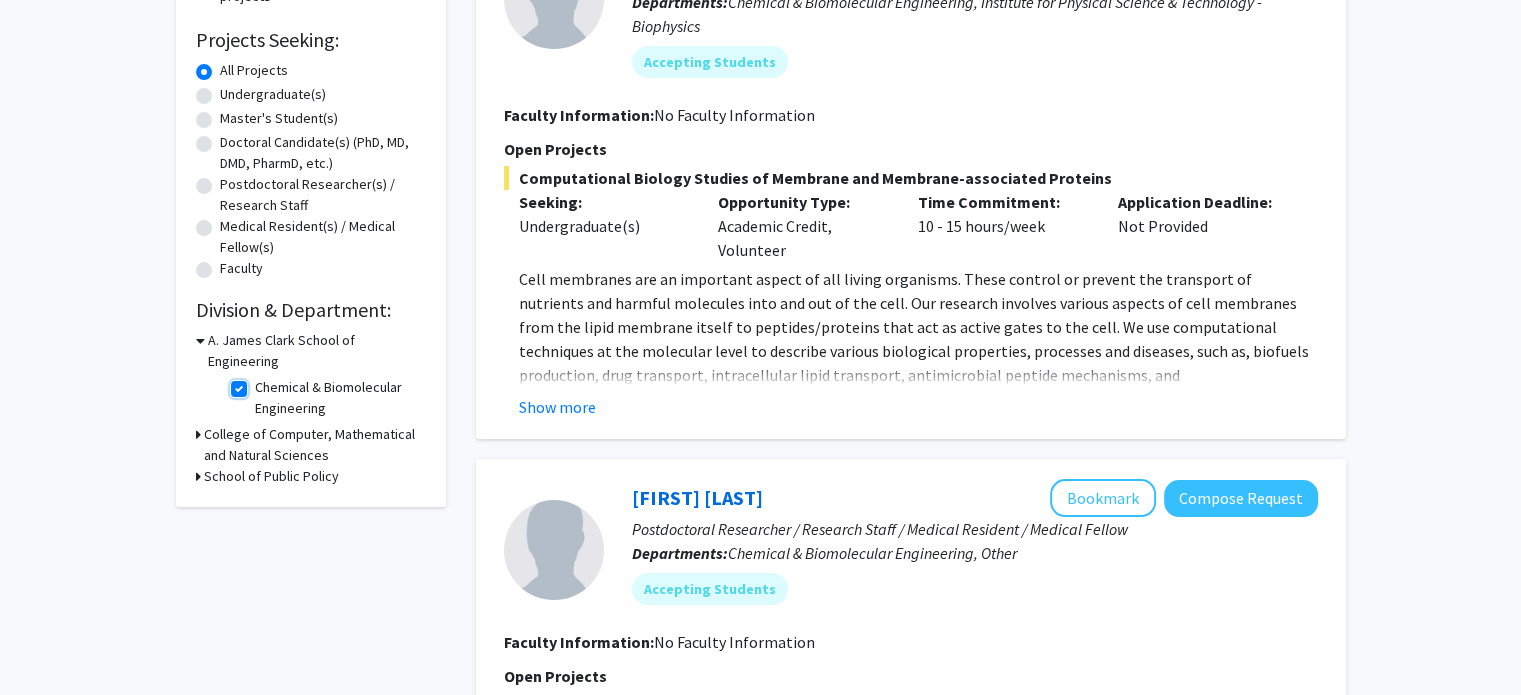 click on "Chemical & Biomolecular Engineering" at bounding box center [261, 383] 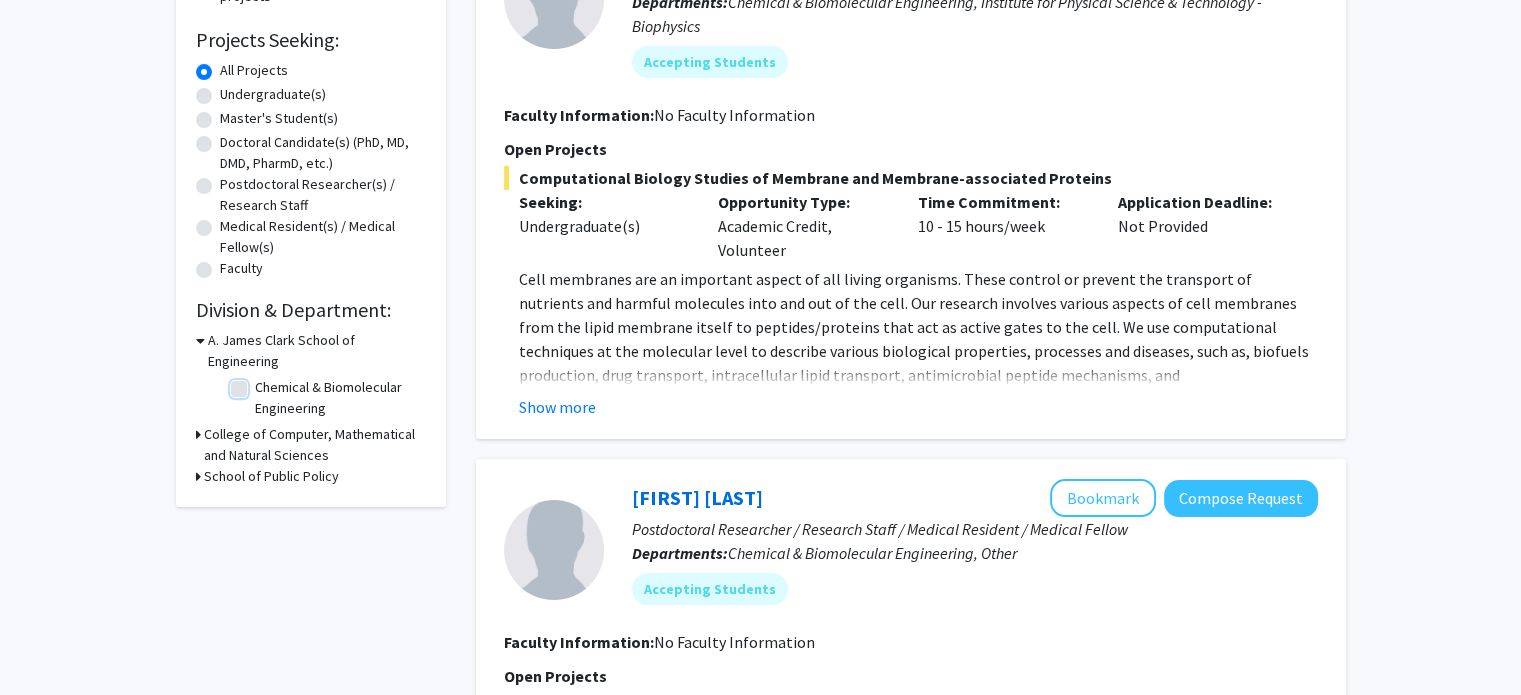 scroll, scrollTop: 0, scrollLeft: 0, axis: both 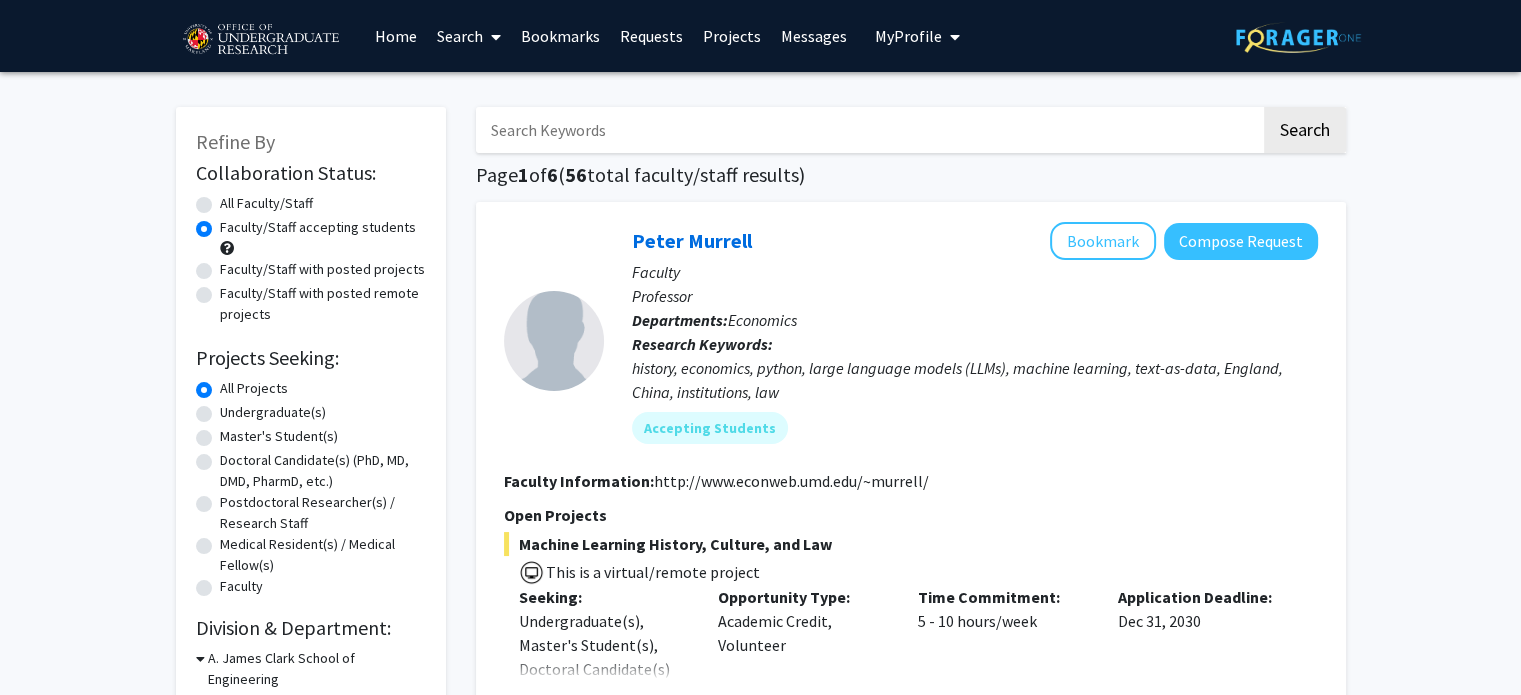 click at bounding box center (868, 130) 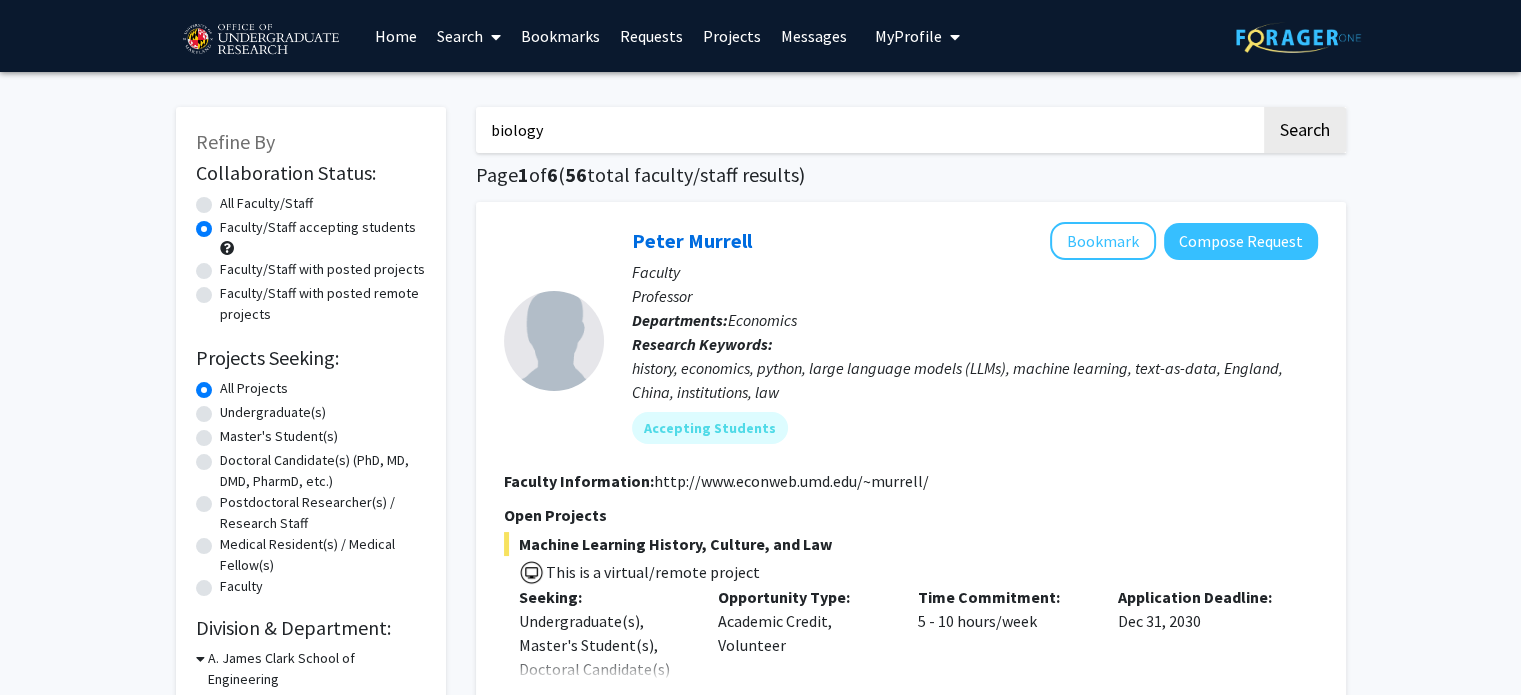 type on "biology" 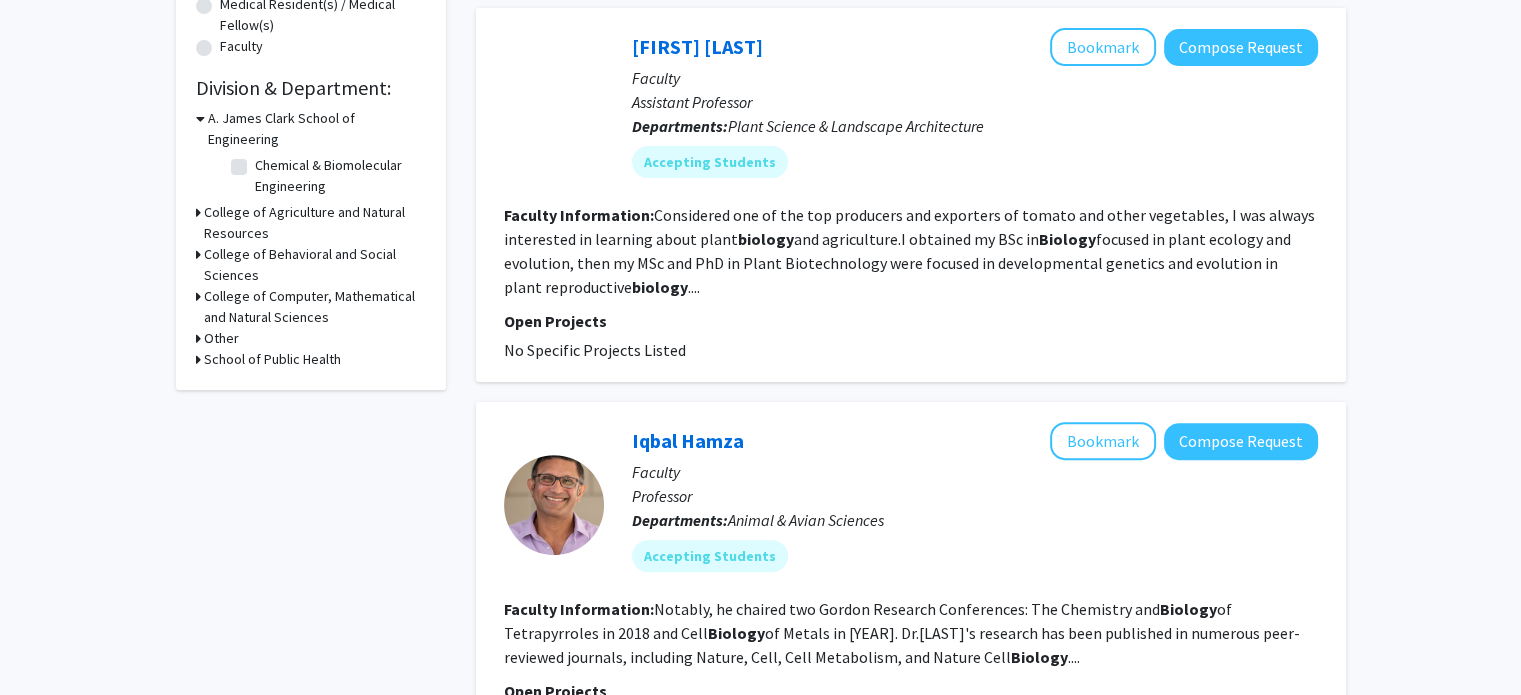 scroll, scrollTop: 0, scrollLeft: 0, axis: both 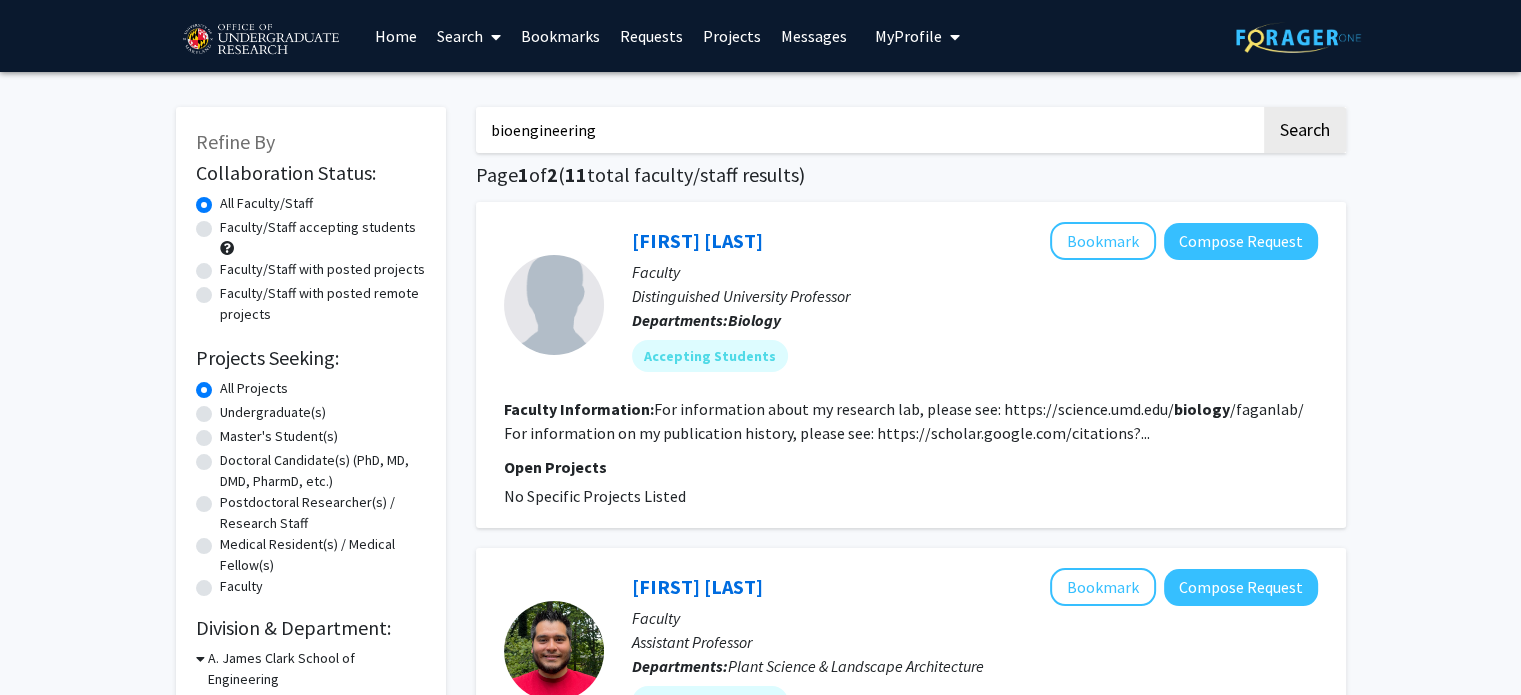 click on "Search" 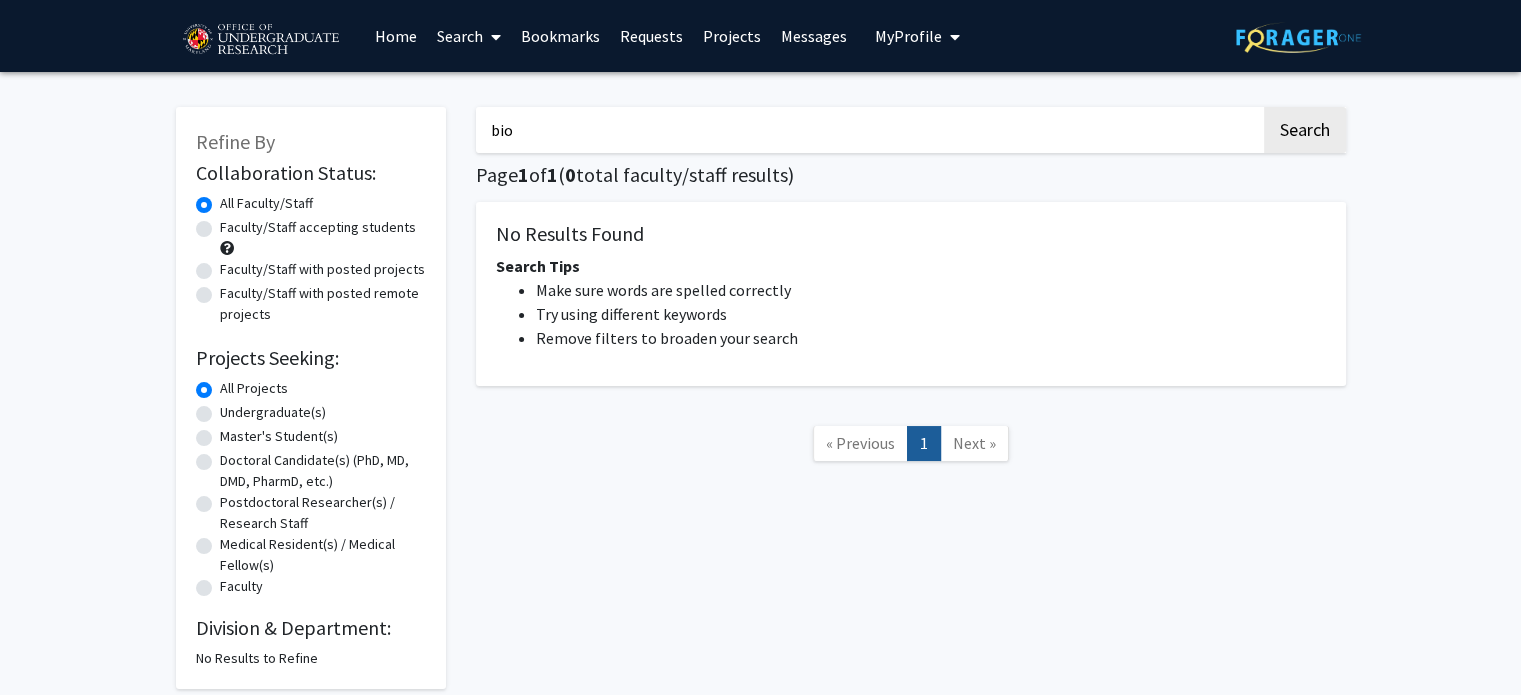 type on "bio" 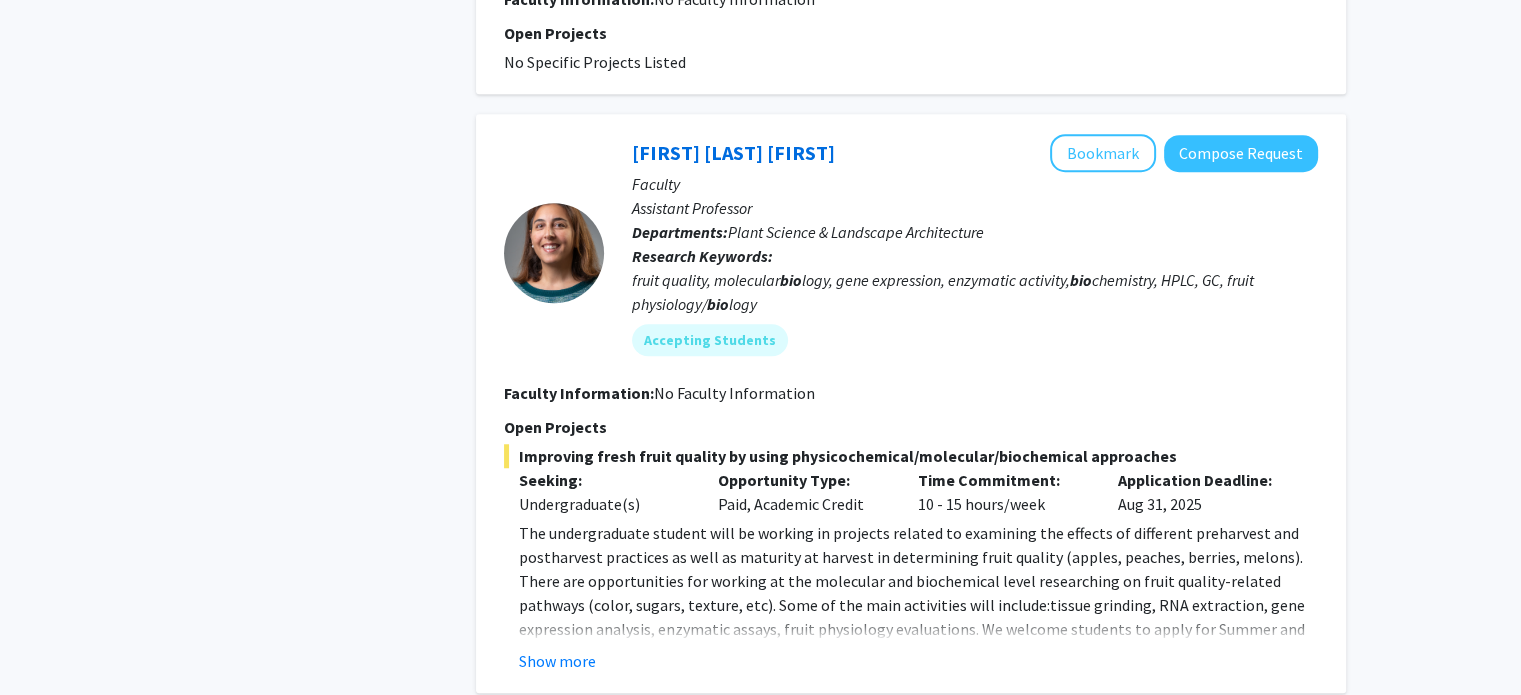 scroll, scrollTop: 1603, scrollLeft: 0, axis: vertical 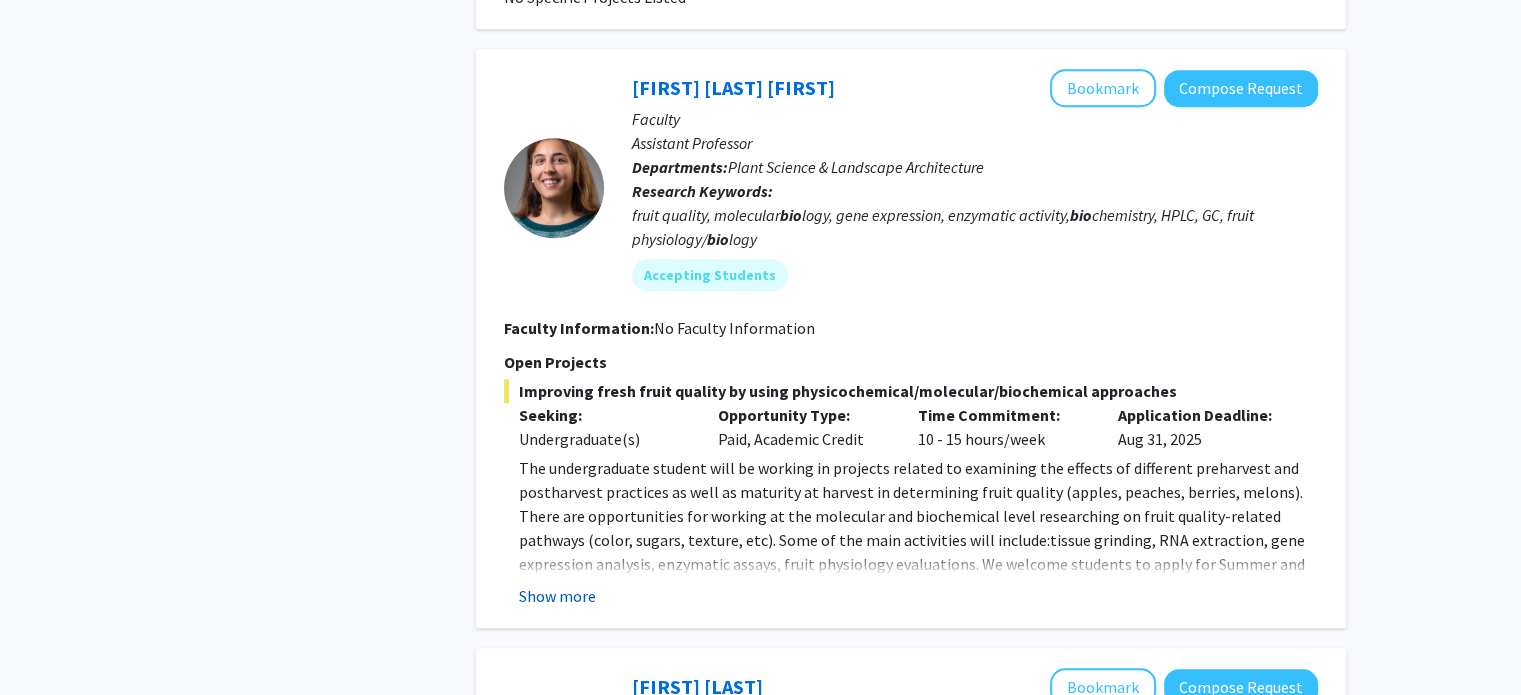 click on "Show more" 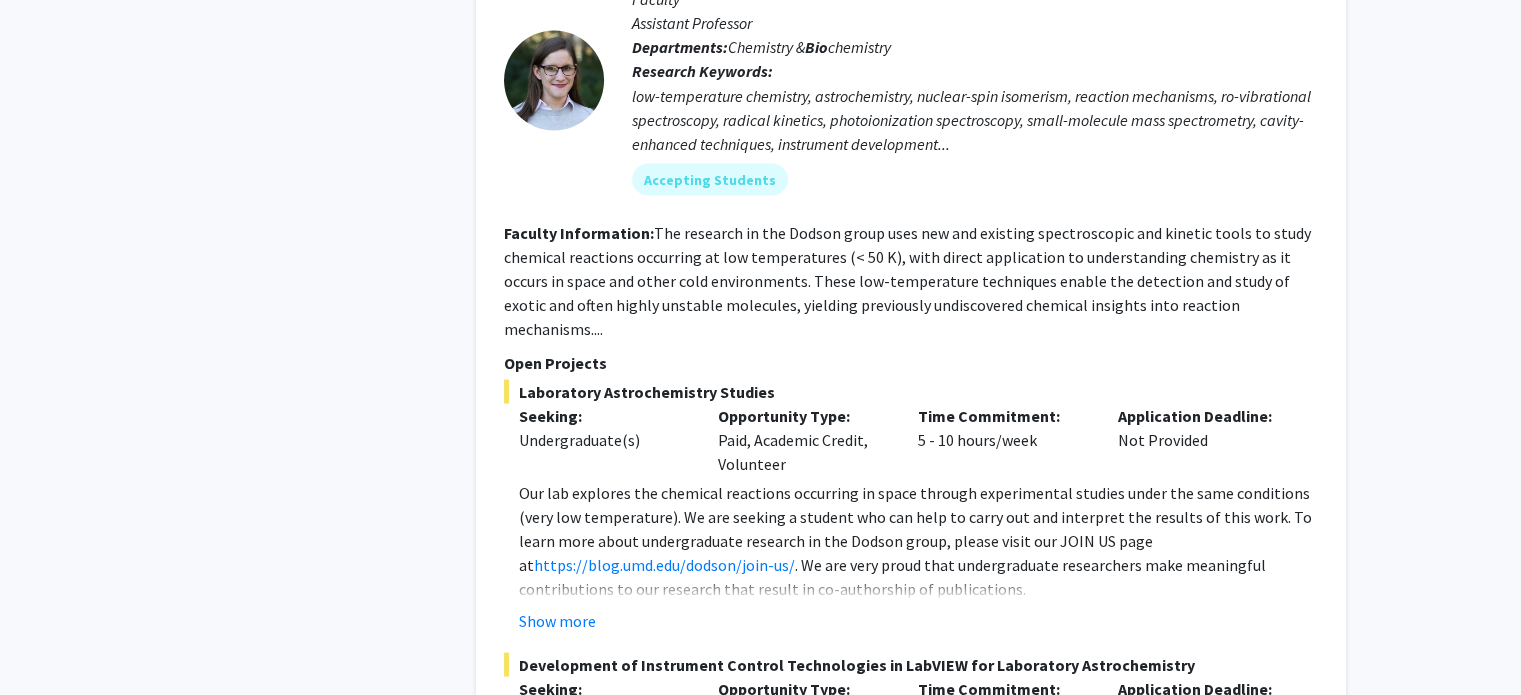 scroll, scrollTop: 3772, scrollLeft: 0, axis: vertical 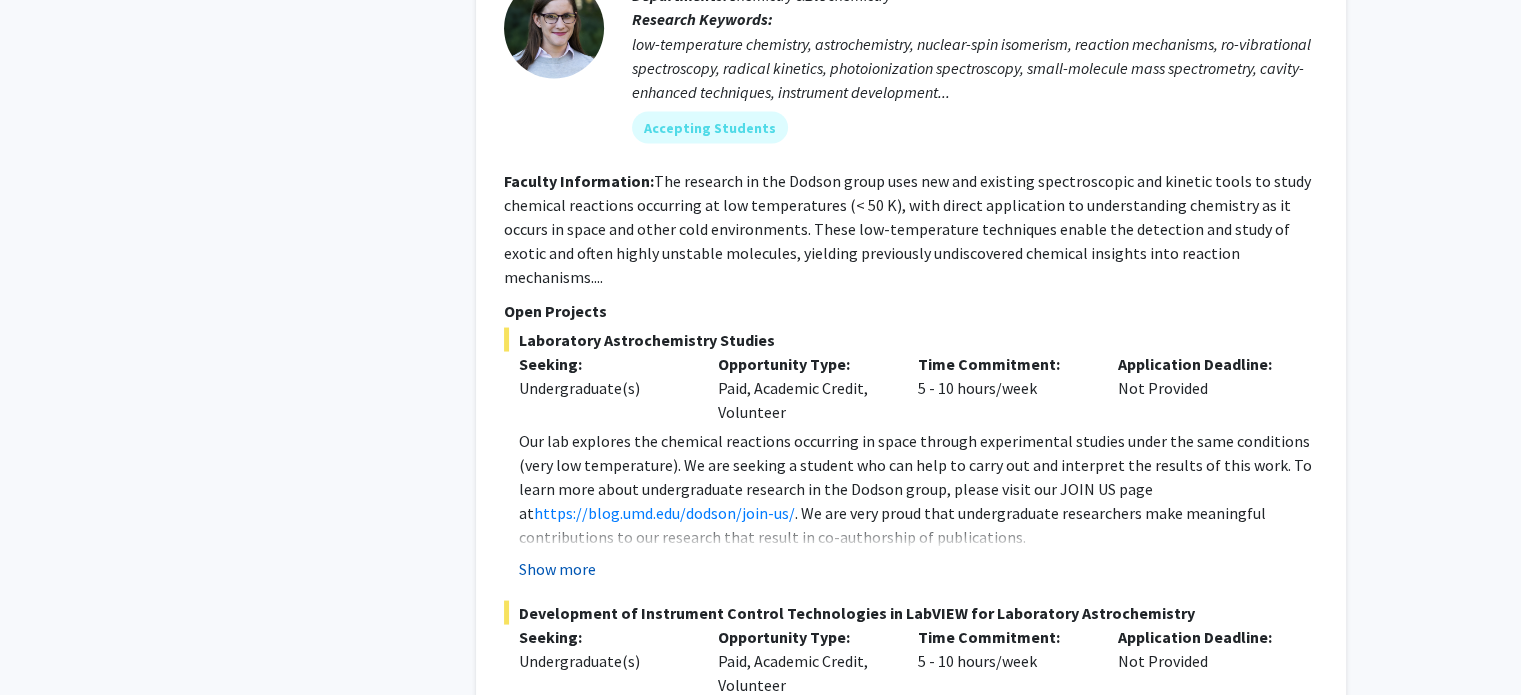 click on "Show more" 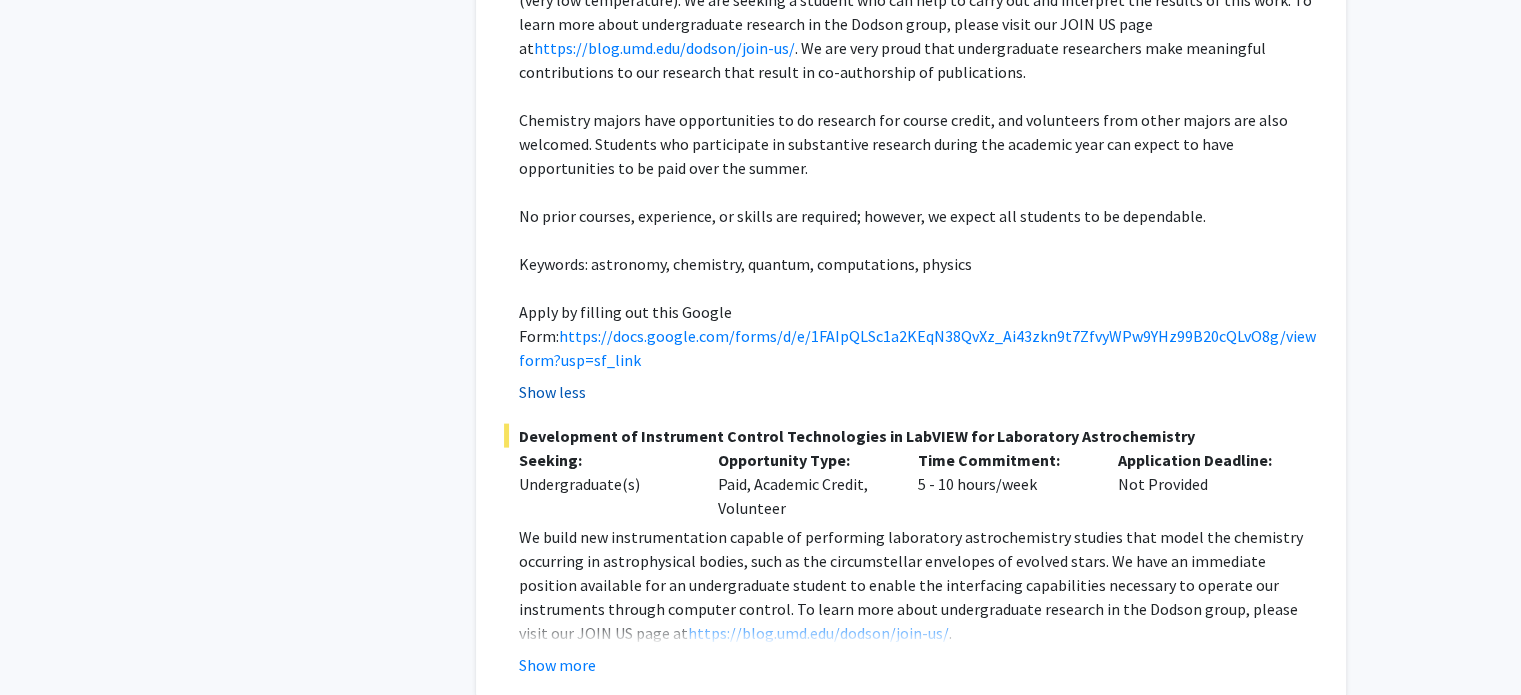 scroll, scrollTop: 4244, scrollLeft: 0, axis: vertical 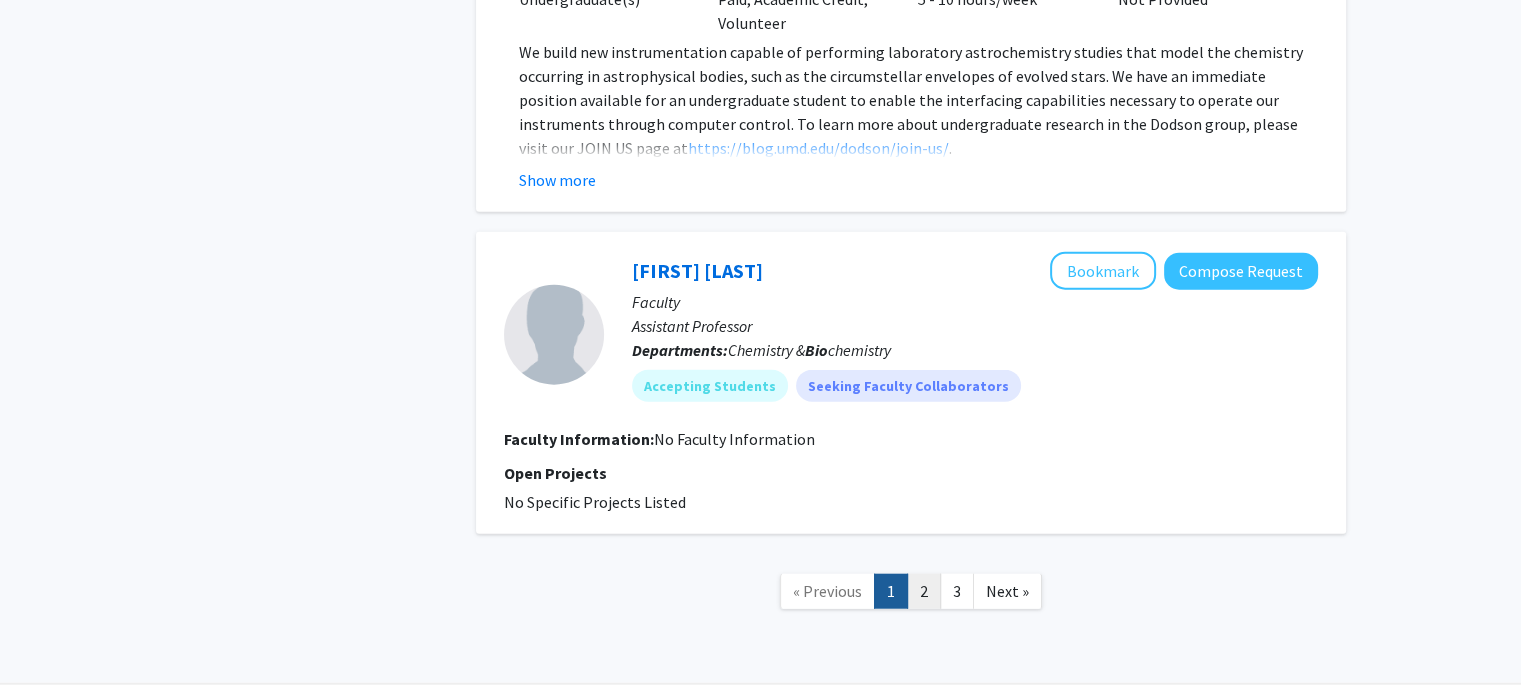click on "2" 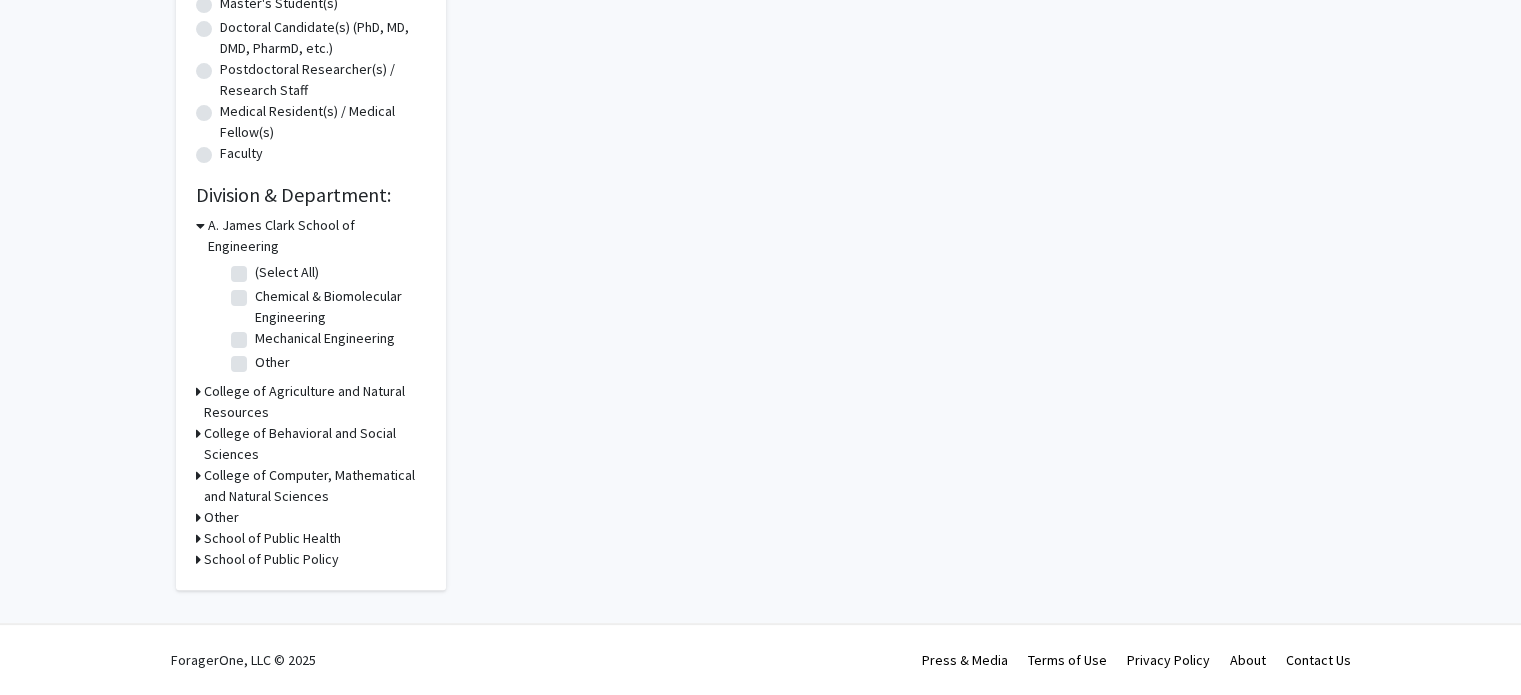 scroll, scrollTop: 0, scrollLeft: 0, axis: both 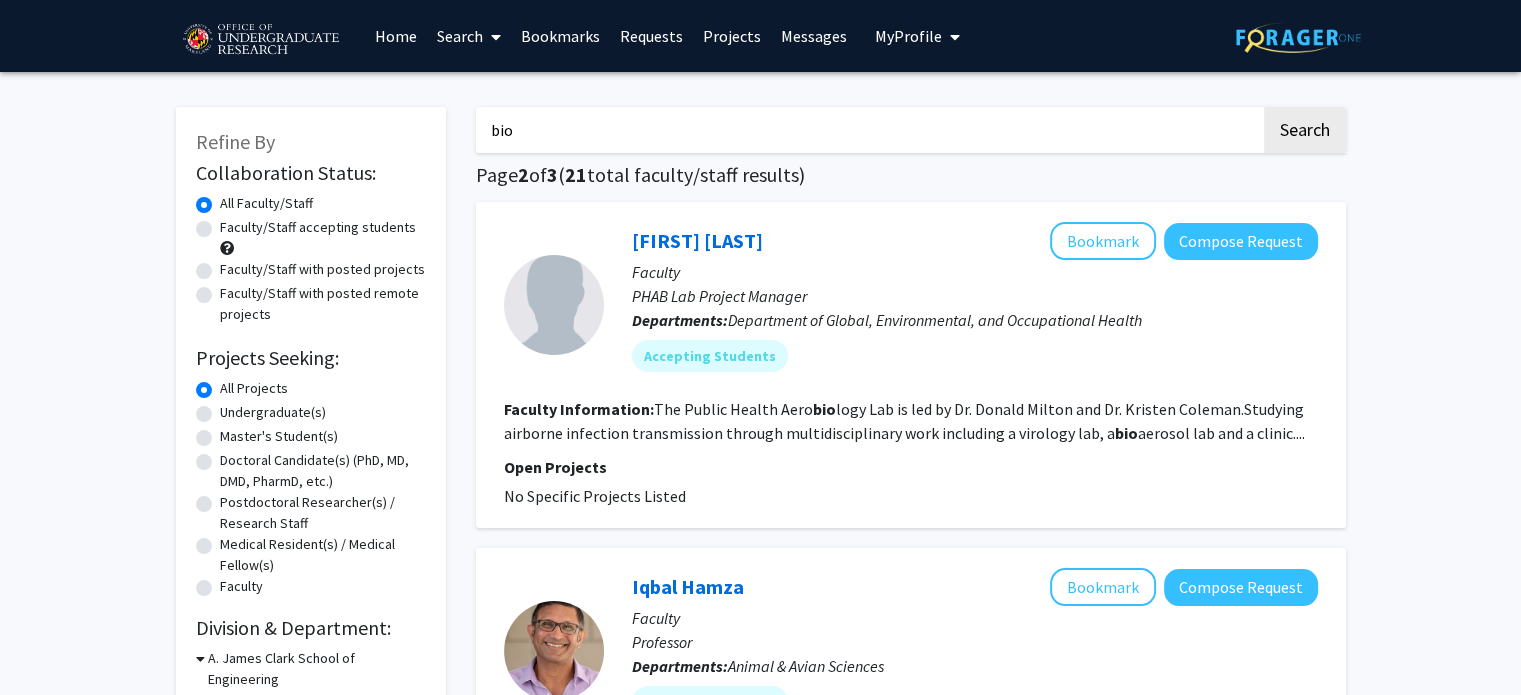 click on "Faculty/Staff accepting students" 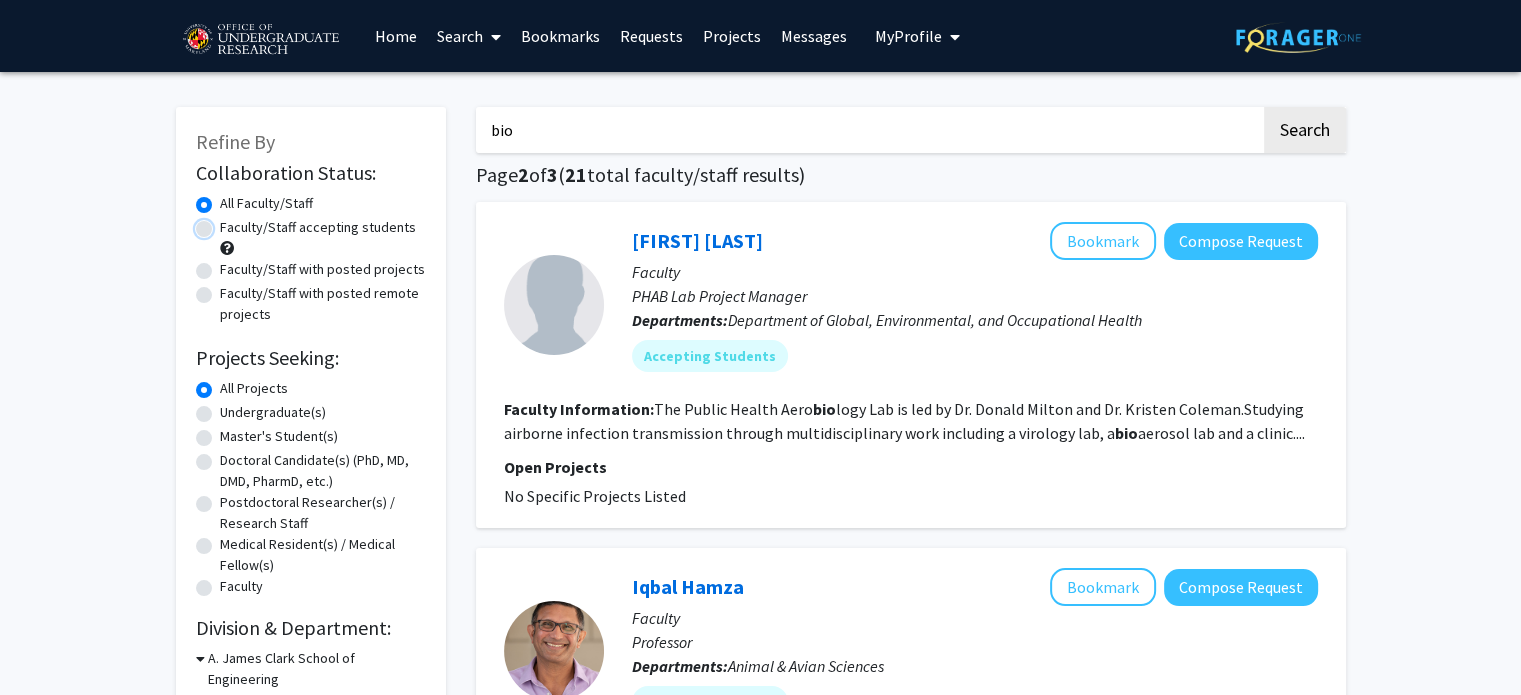 click on "Faculty/Staff accepting students" at bounding box center (226, 223) 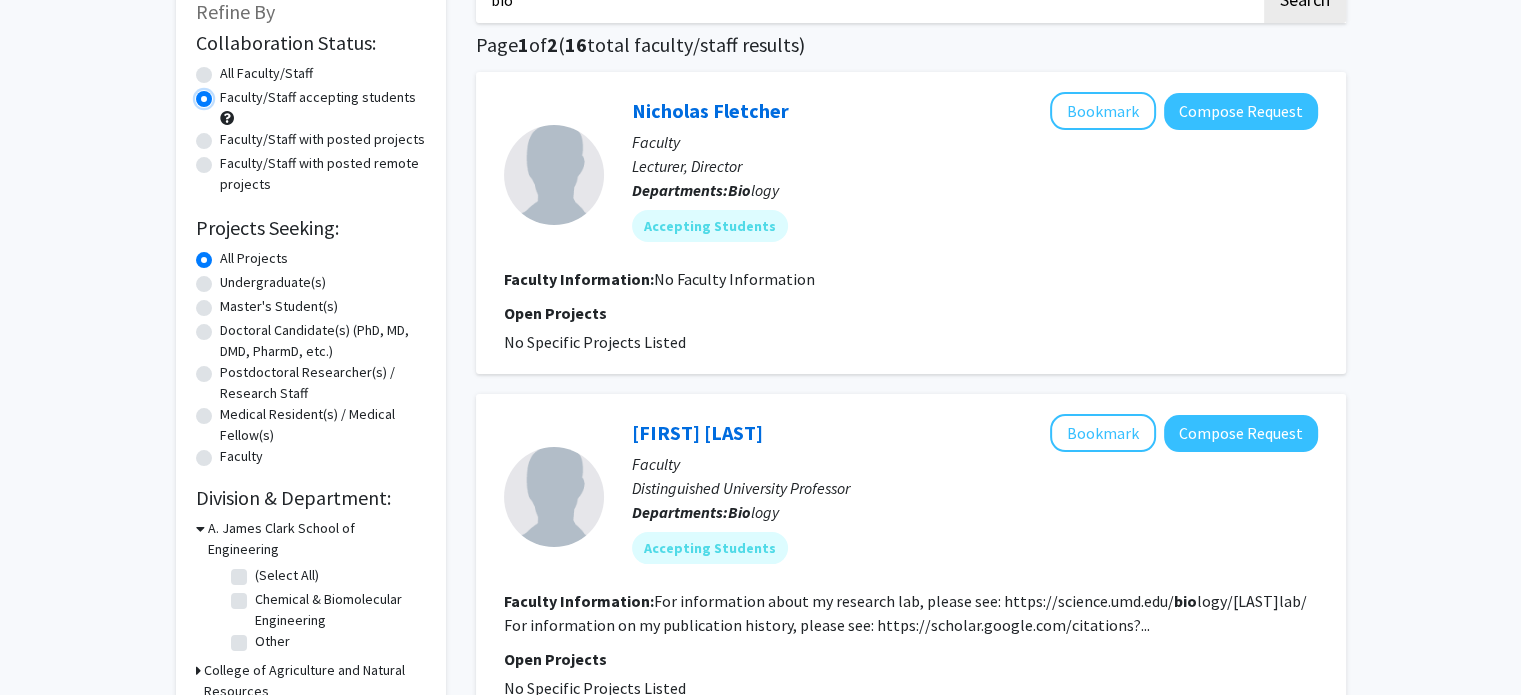 scroll, scrollTop: 131, scrollLeft: 0, axis: vertical 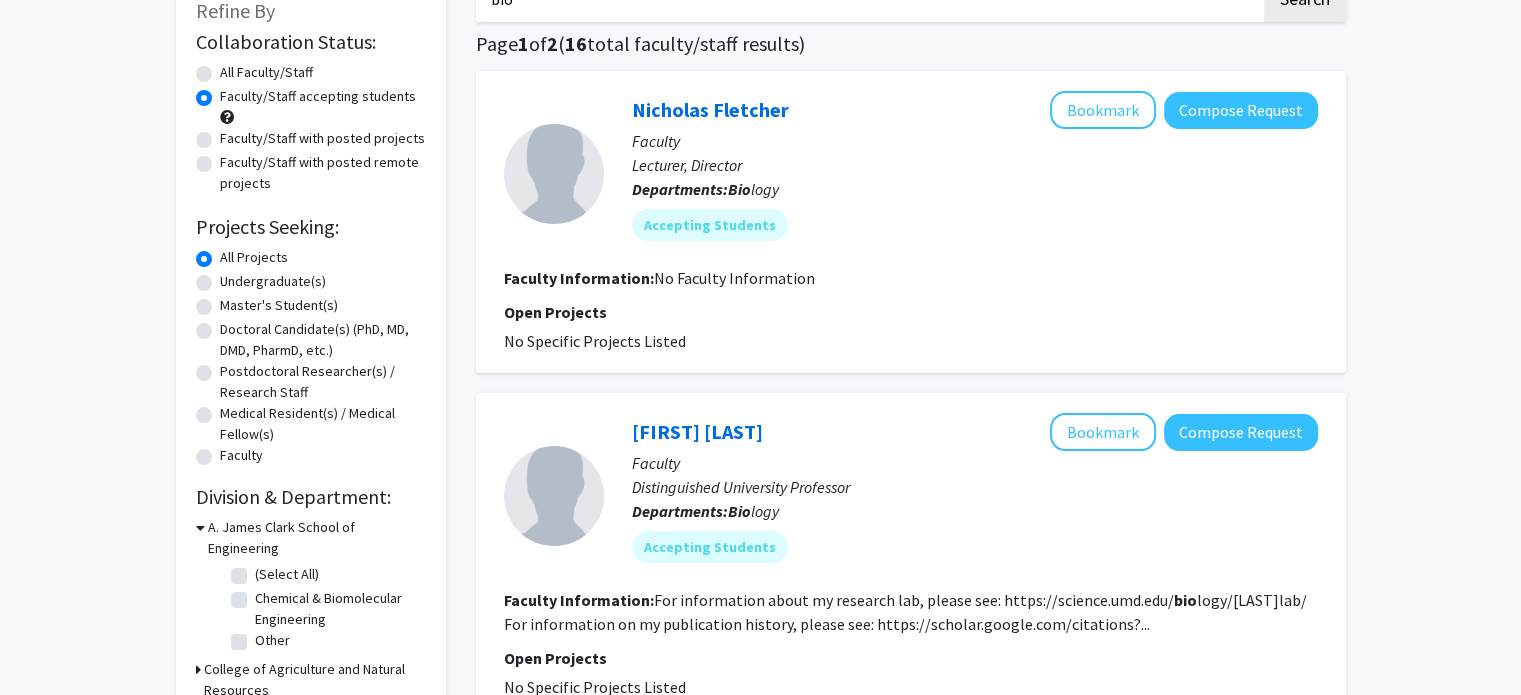 click on "Undergraduate(s)" 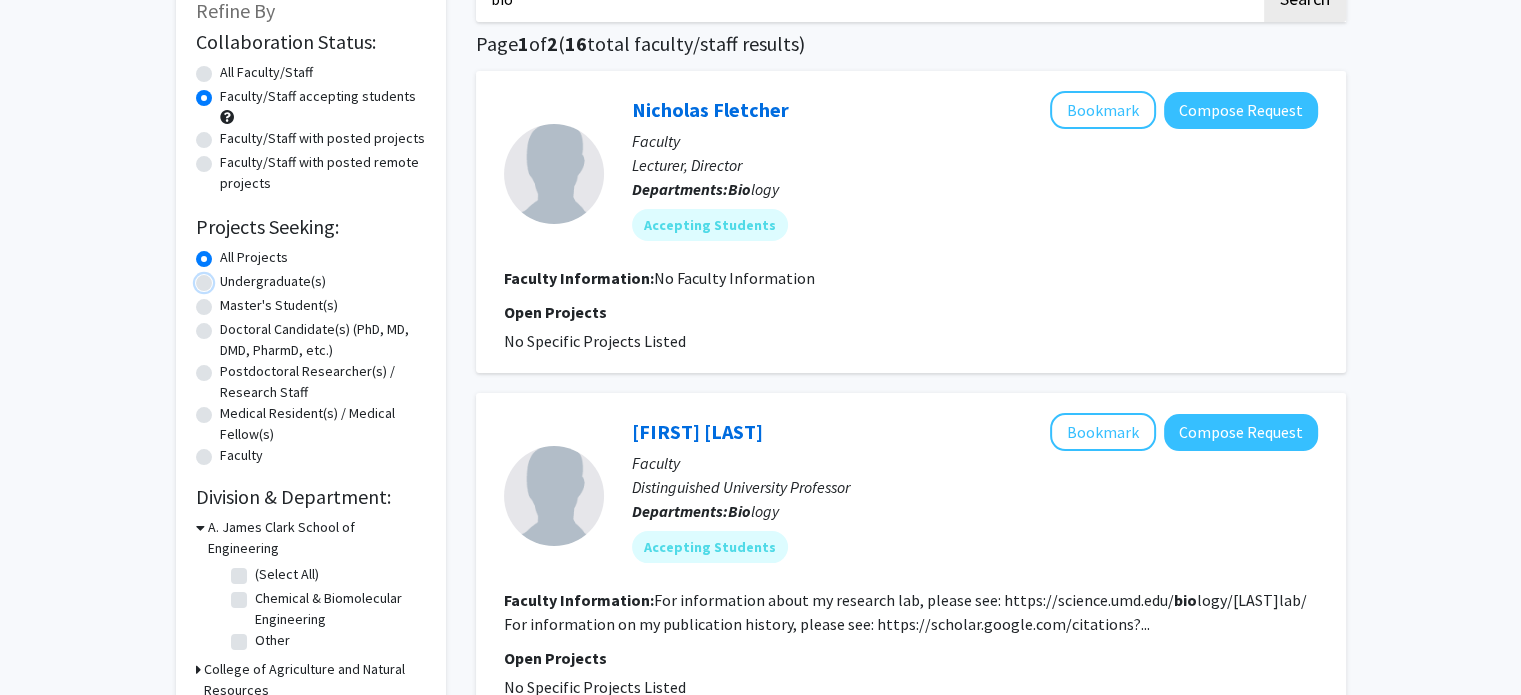 click on "Undergraduate(s)" at bounding box center [226, 277] 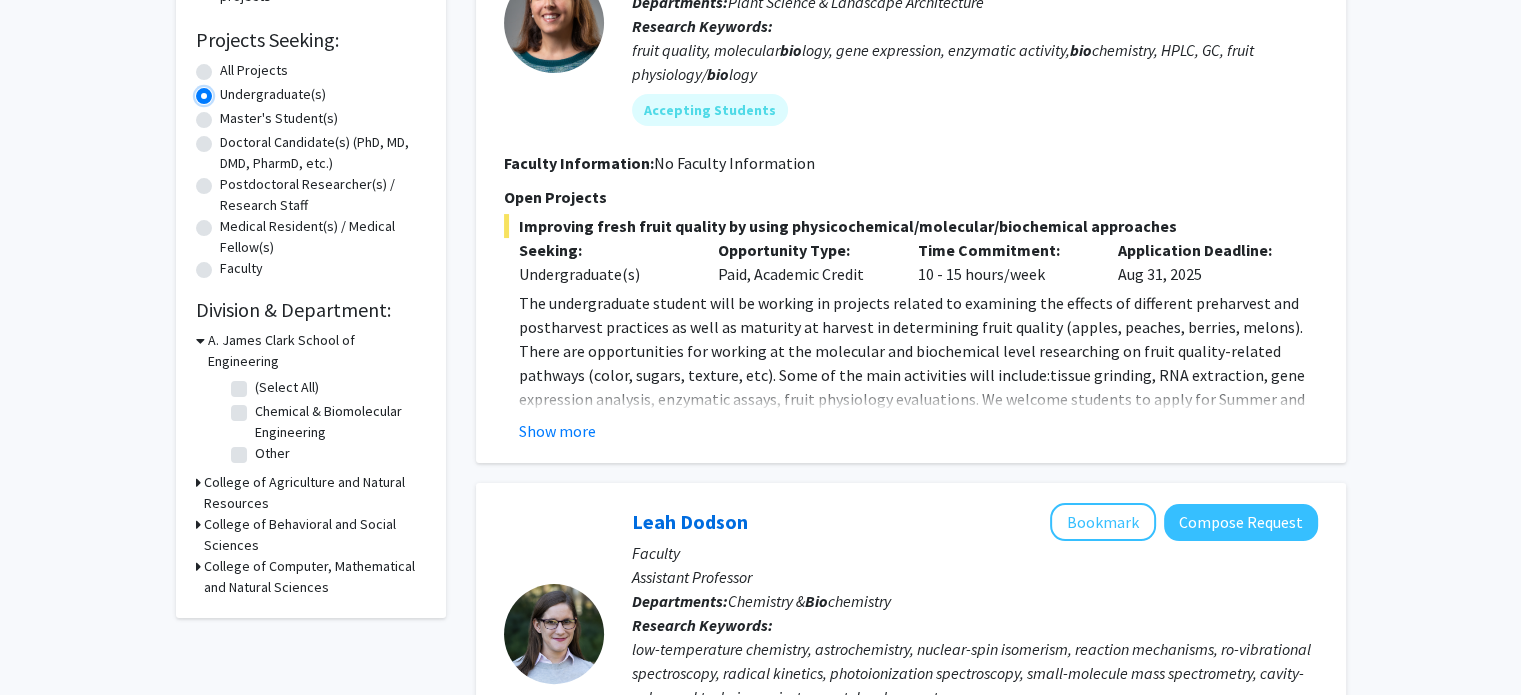 scroll, scrollTop: 0, scrollLeft: 0, axis: both 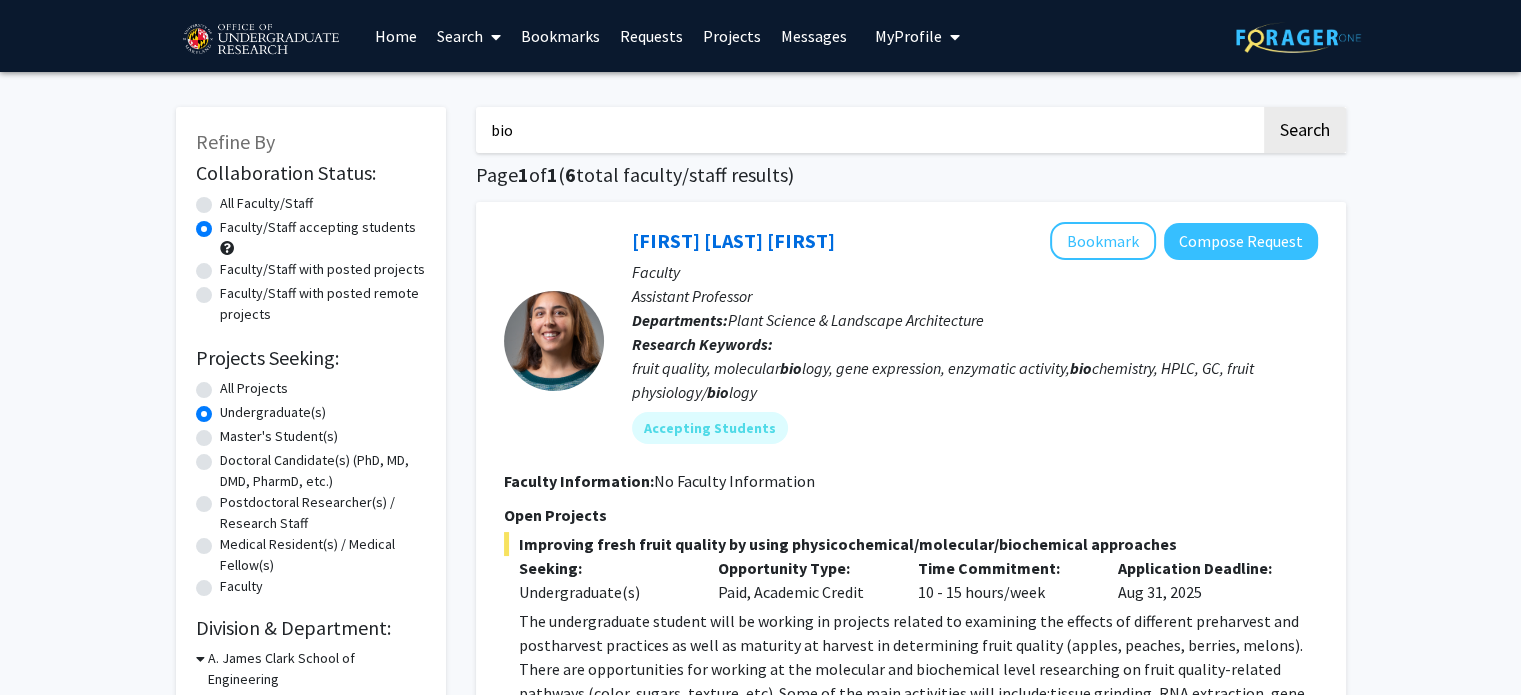 click on "bio" at bounding box center (868, 130) 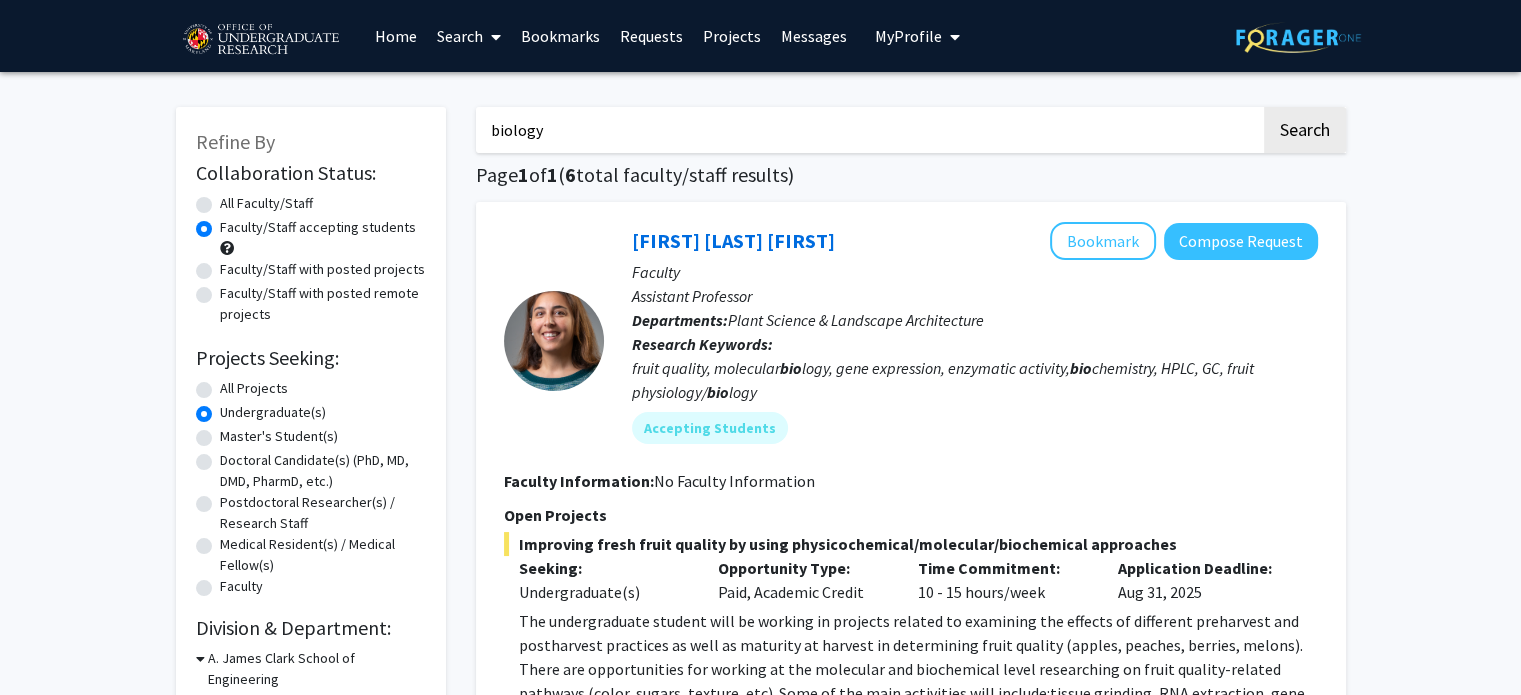 type on "biology" 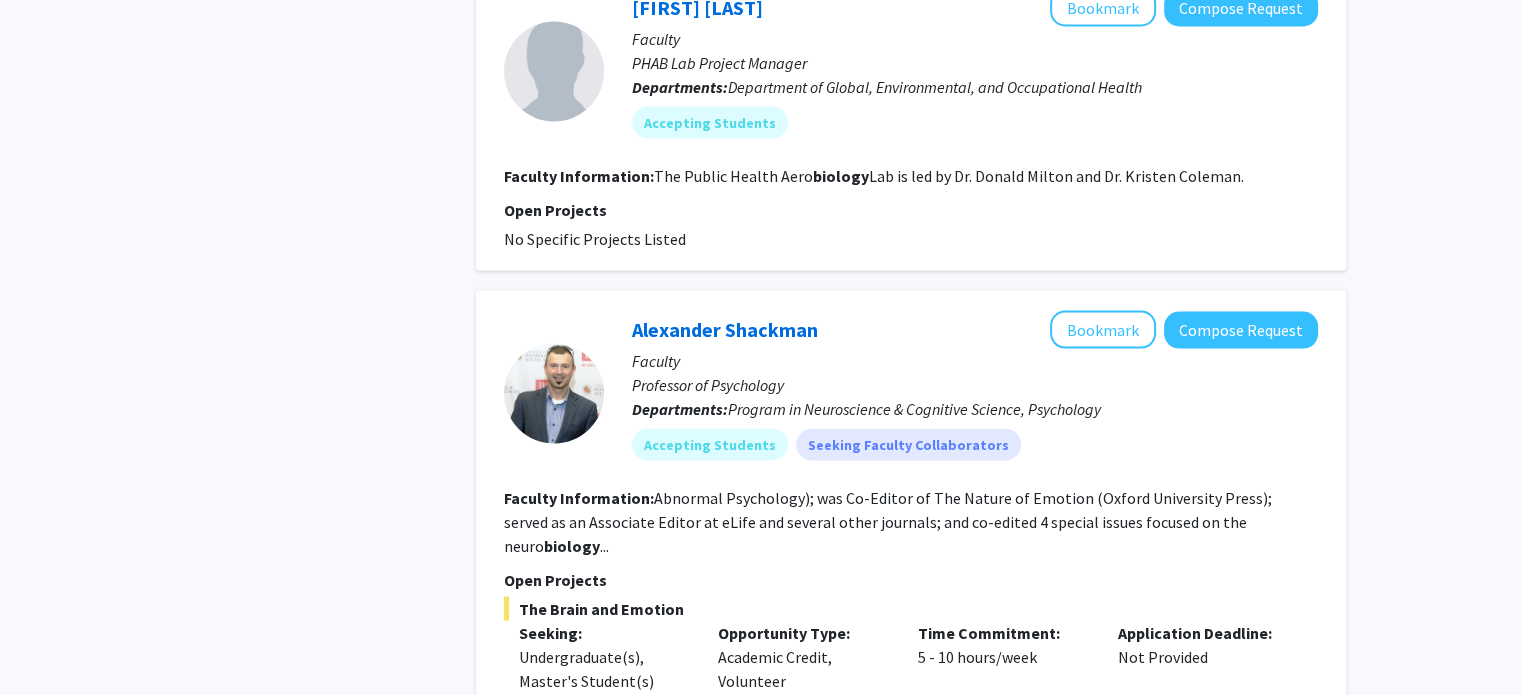 scroll, scrollTop: 3994, scrollLeft: 0, axis: vertical 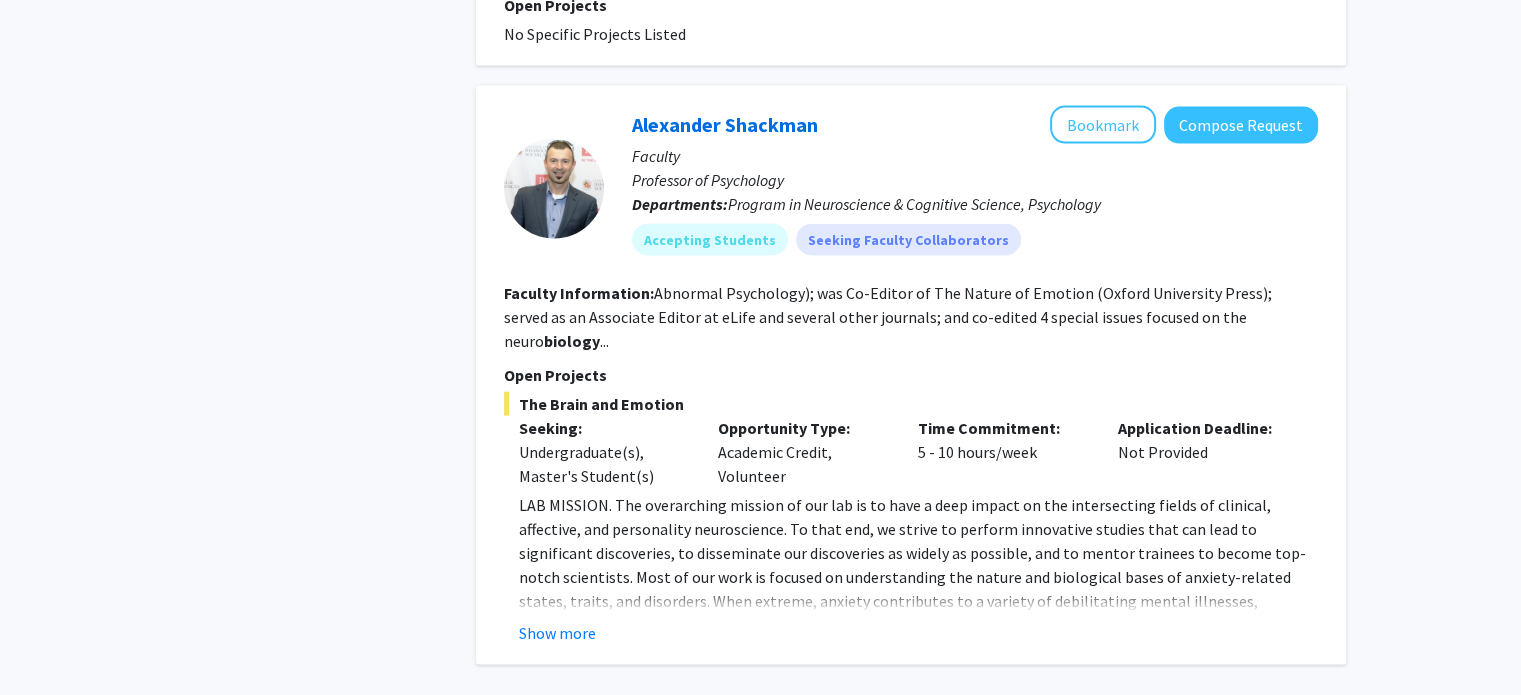 click on "LAB MISSION. The overarching mission of our lab is to have a deep impact on the intersecting fields of clinical, affective, and personality neuroscience. To that end, we strive to perform innovative studies that can lead to significant discoveries, to disseminate our discoveries as widely as possible, and to mentor trainees to become top-notch scientists. Most of our work is focused on understanding the nature and biological bases of anxiety-related states, traits, and disorders. When extreme, anxiety contributes to a variety of debilitating mental illnesses, including depression, substance misuse, and psychosis. To understand the origins and course of this liability, we use a broad spectrum of tools—including multimodal neuroimaging (MRI), psychophysiology, smartphone digital phenotyping, and semi-structured clinical and life-stress interviews in a wide variety of populations, including psychiatric patients, university students, and community members. OPPORTUNITIES." 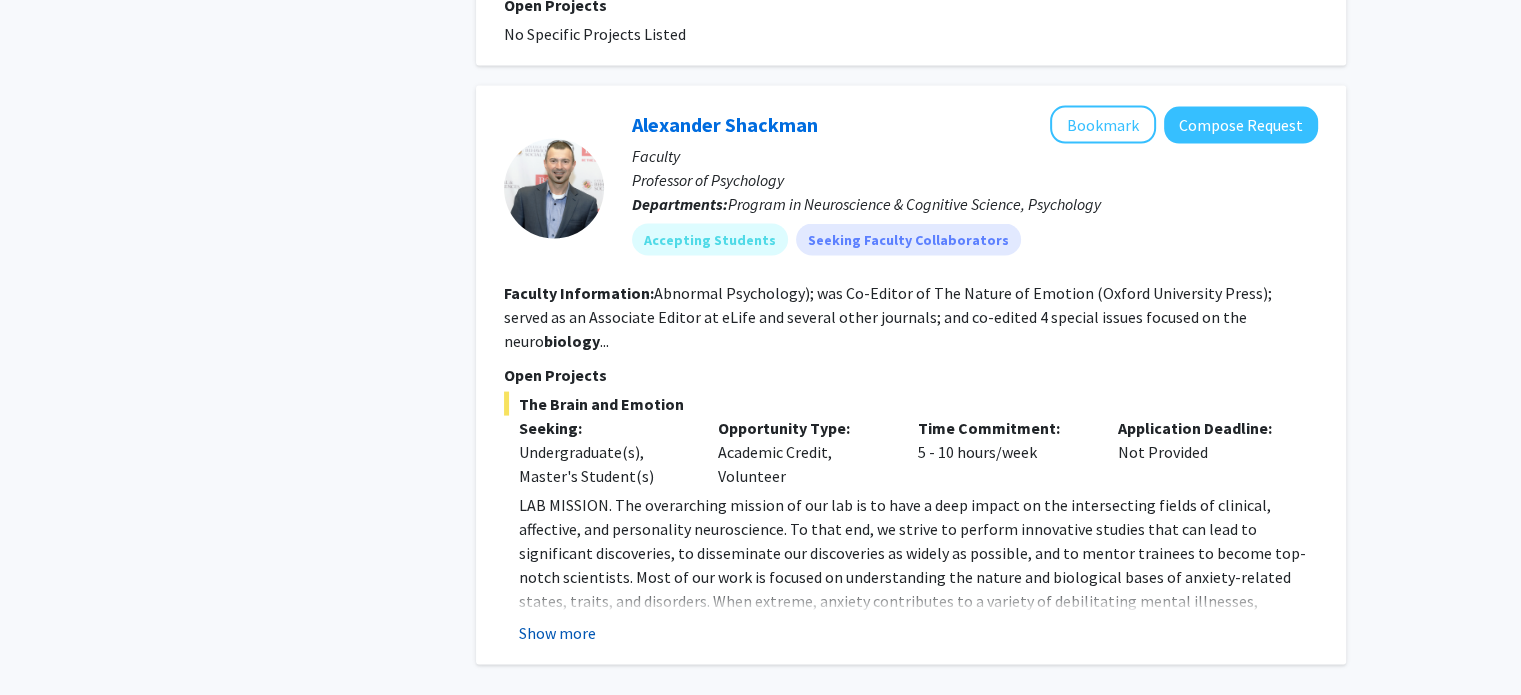 click on "Show more" 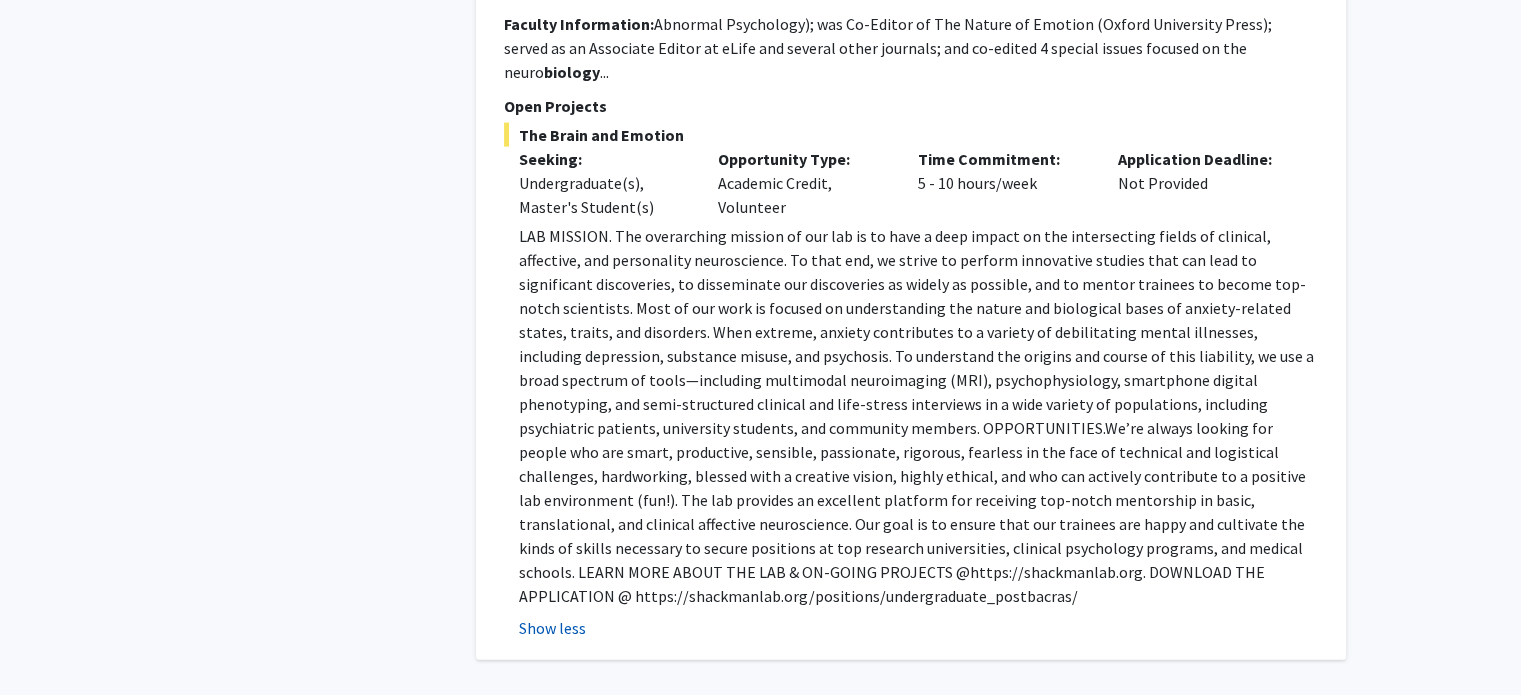scroll, scrollTop: 4271, scrollLeft: 0, axis: vertical 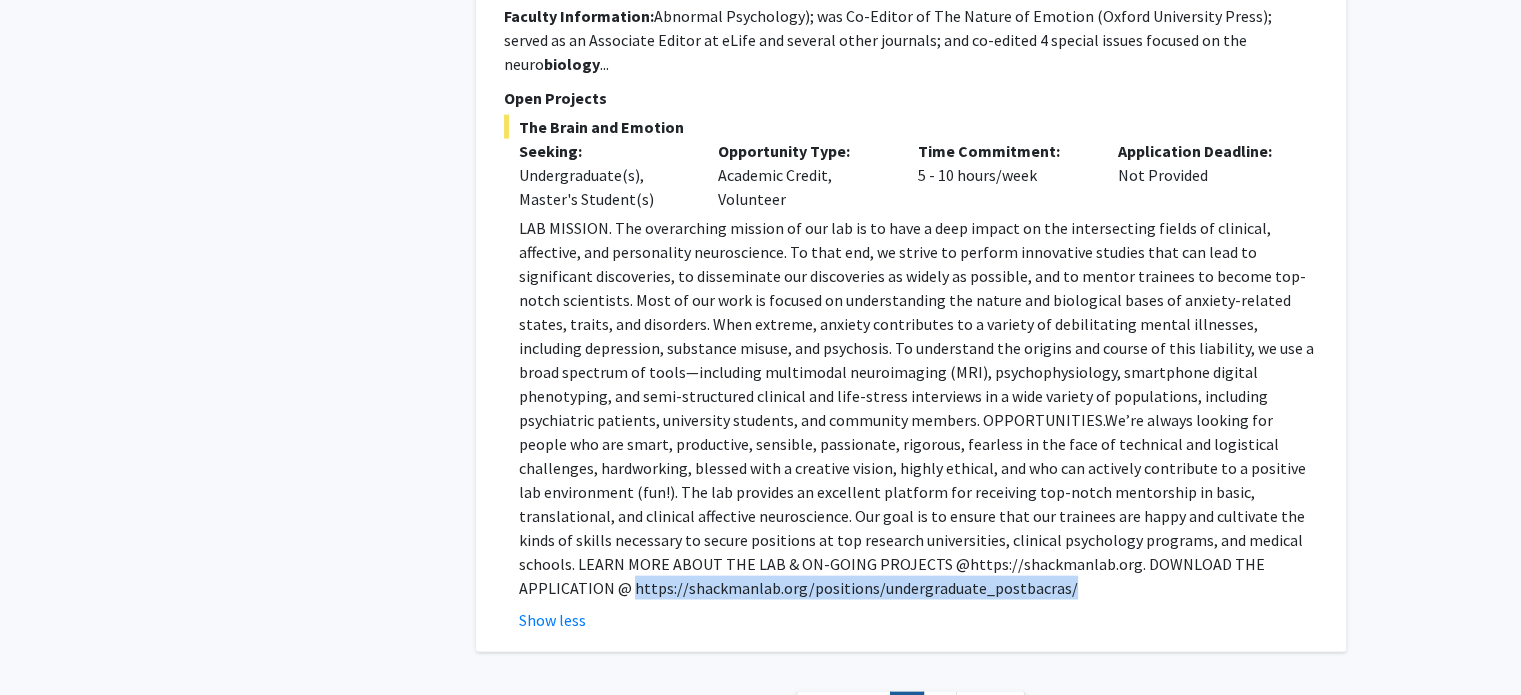 drag, startPoint x: 517, startPoint y: 551, endPoint x: 987, endPoint y: 556, distance: 470.02658 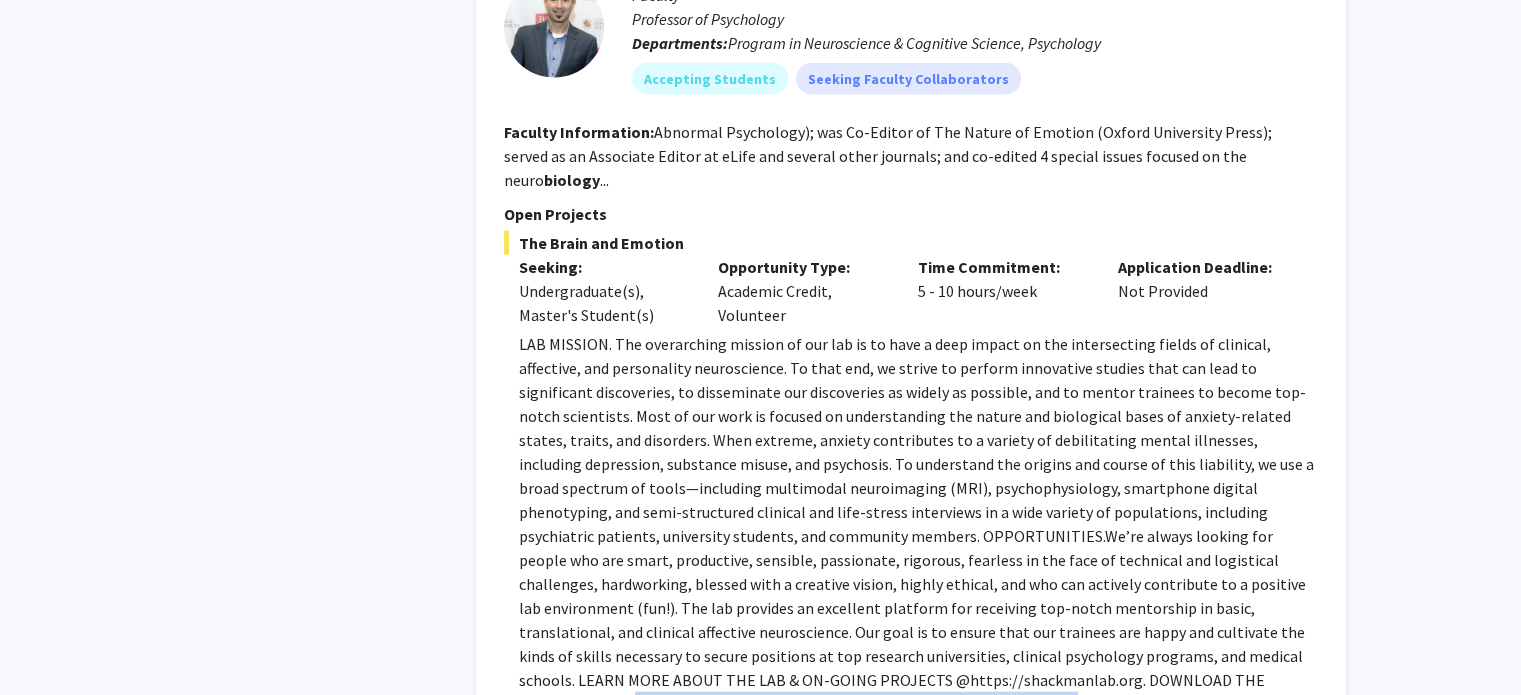 scroll, scrollTop: 4160, scrollLeft: 0, axis: vertical 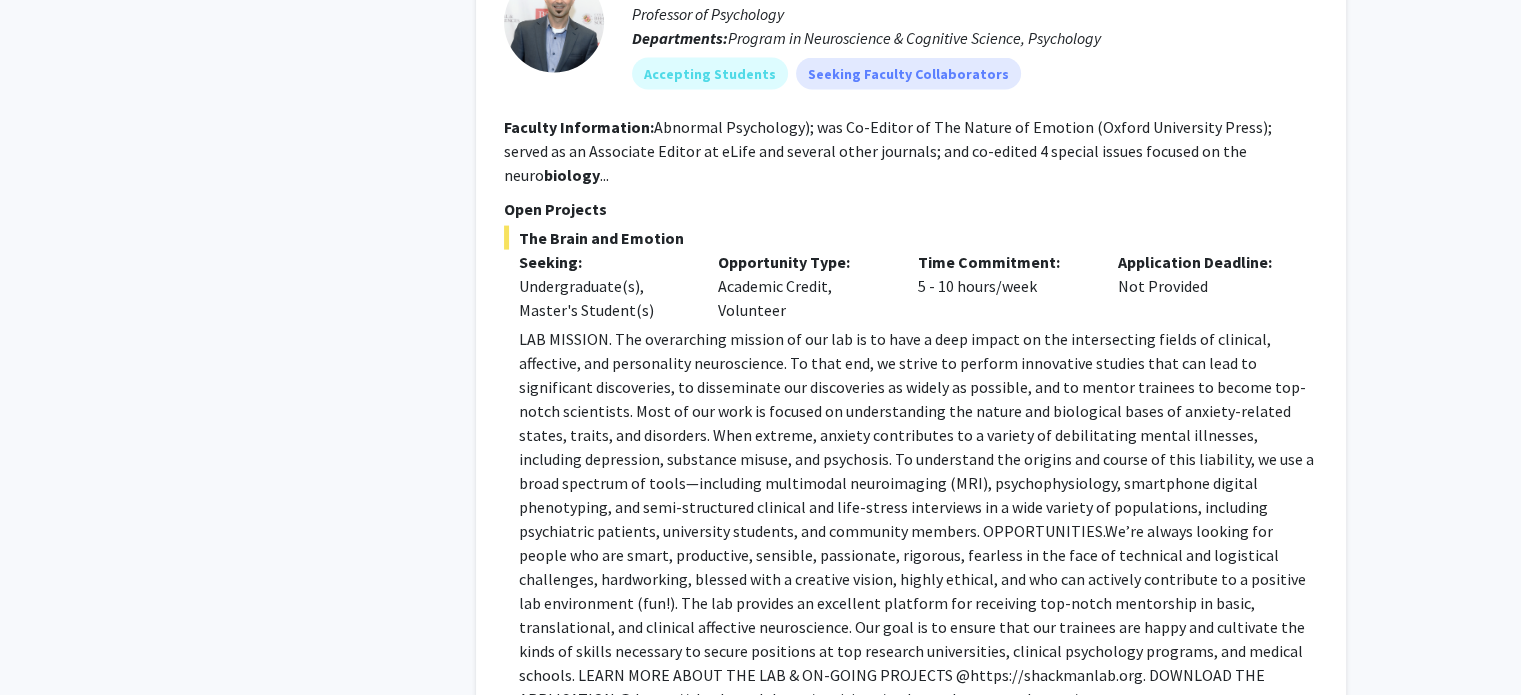 click on "Application Deadline:" 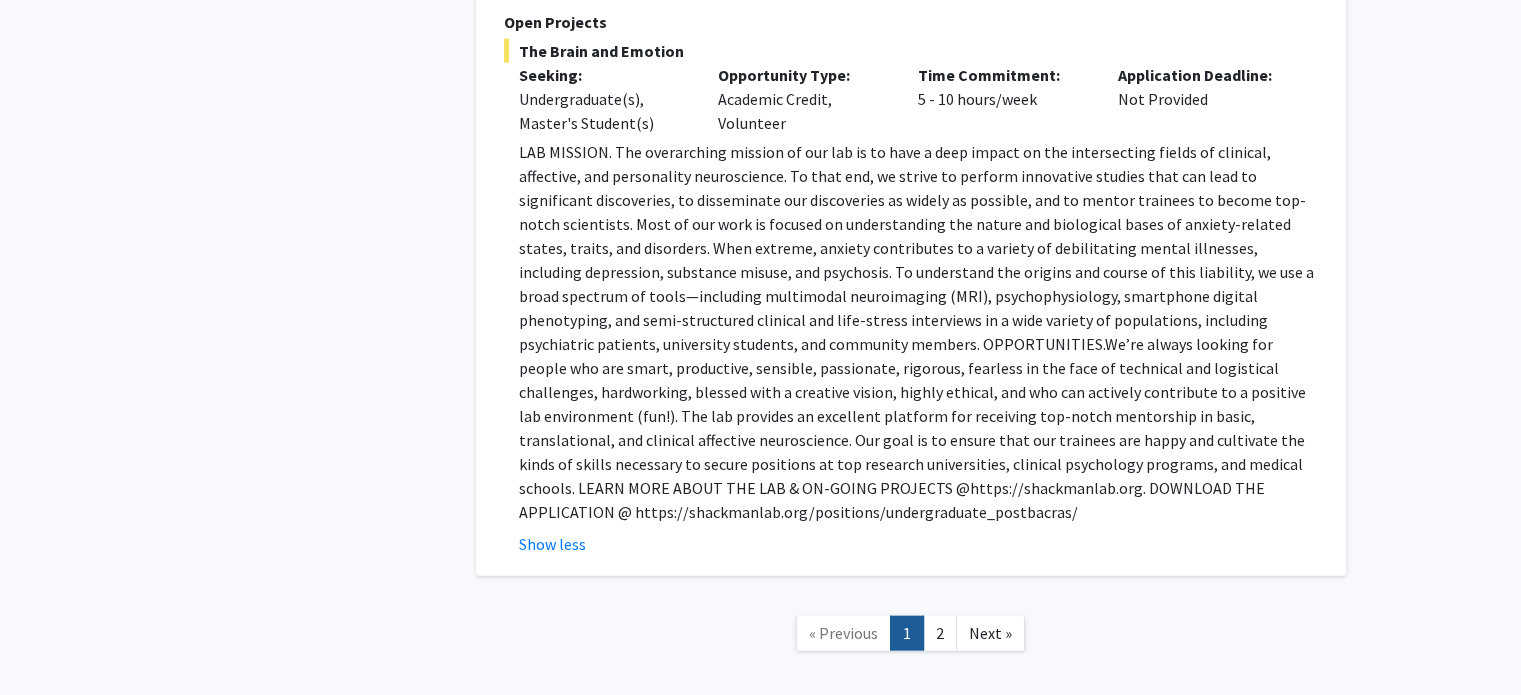 scroll, scrollTop: 4356, scrollLeft: 0, axis: vertical 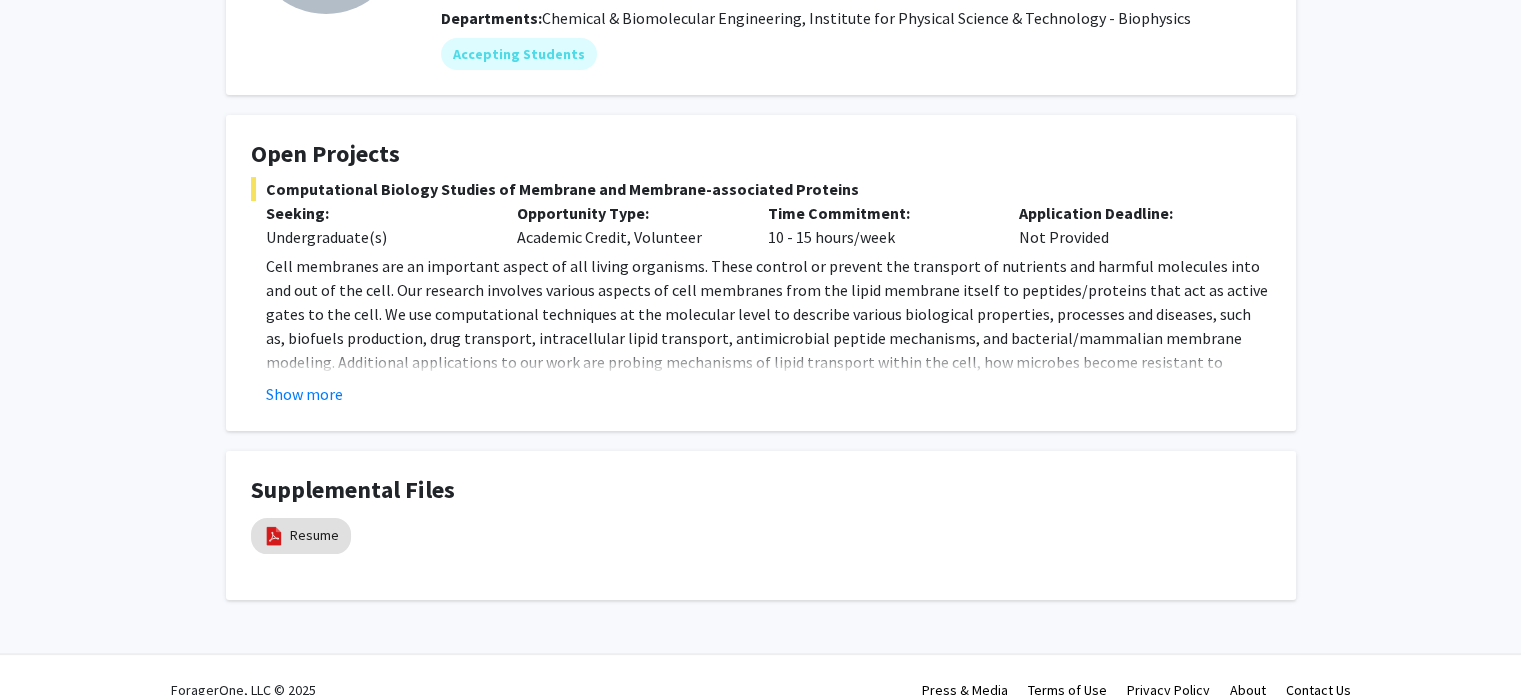 click on "Cell membranes are an important aspect of all living organisms. These control or prevent the transport of nutrients and harmful molecules into and out of the cell. Our research involves various aspects of cell membranes from the lipid membrane itself to peptides/proteins that act as active gates to the cell. We use computational techniques at the molecular level to describe various biological properties, processes and diseases, such as, biofuels production, drug transport, intracellular lipid transport, antimicrobial peptide mechanisms, and bacterial/mammalian membrane modeling. Additional applications to our work are probing mechanisms of lipid transport within the cell, how microbes become resistant to antibiotics, modeling proteins of SARS-CoV-2, estimating drug permeation across the skin, growth mechanisms in pancreatic cancer, and understanding neurodegeneration diseases. Our simulations utilize high-performance computing and some work involves the use of machine learning Show more" 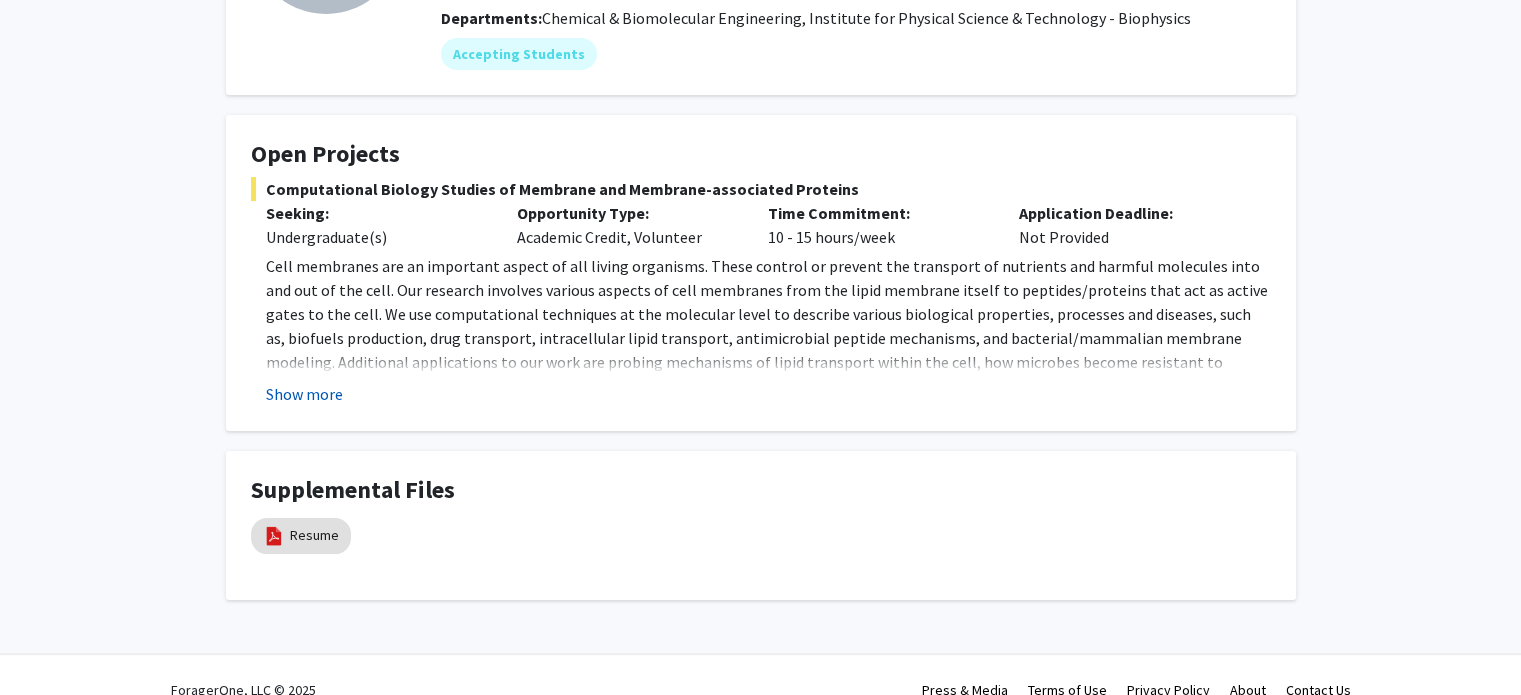 click on "Show more" 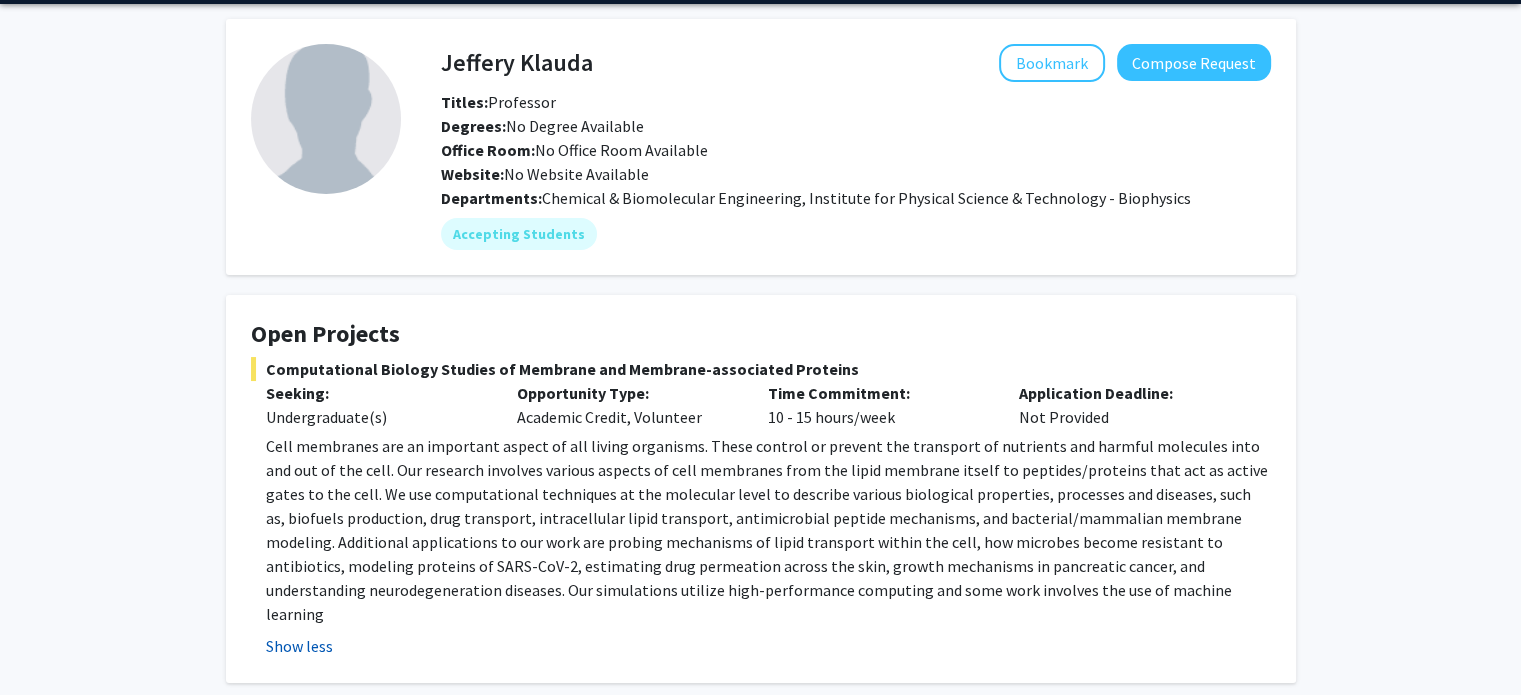 scroll, scrollTop: 70, scrollLeft: 0, axis: vertical 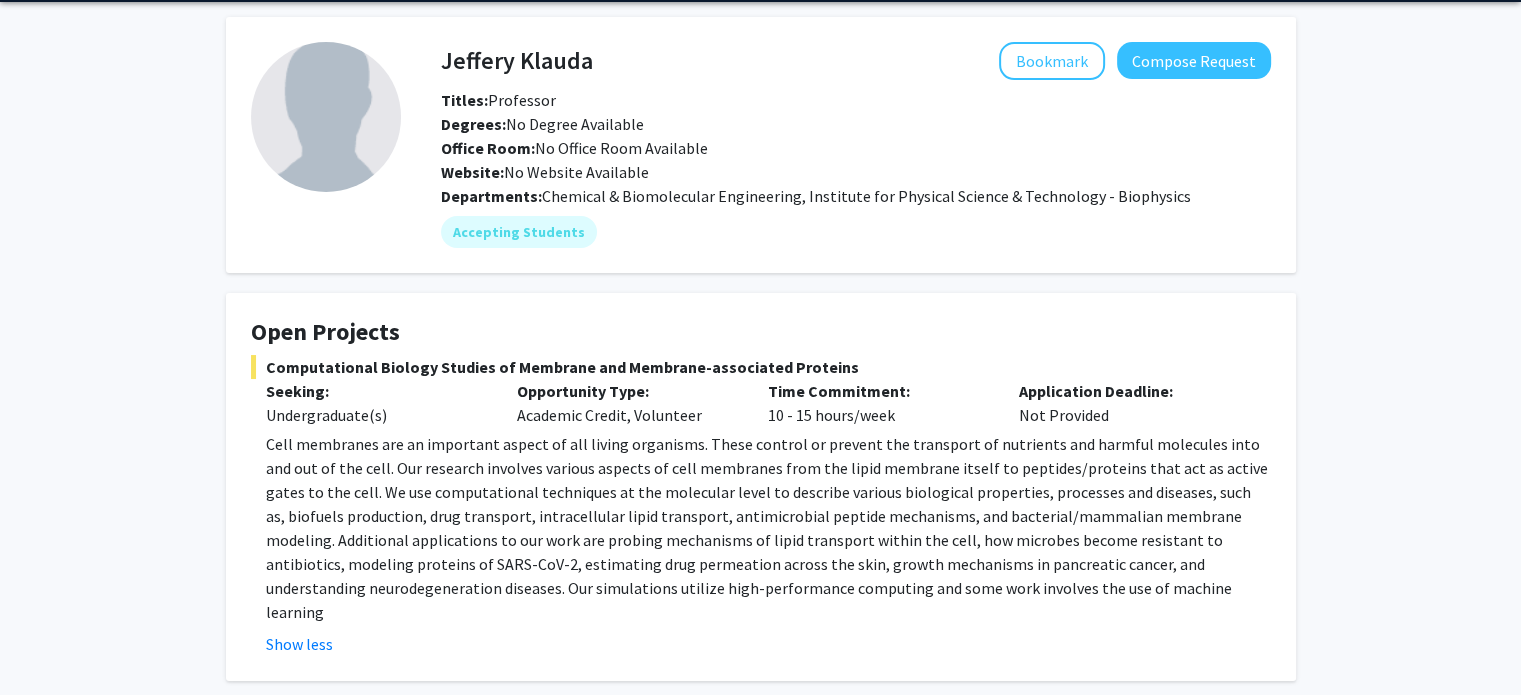 drag, startPoint x: 584, startPoint y: 63, endPoint x: 447, endPoint y: 45, distance: 138.17743 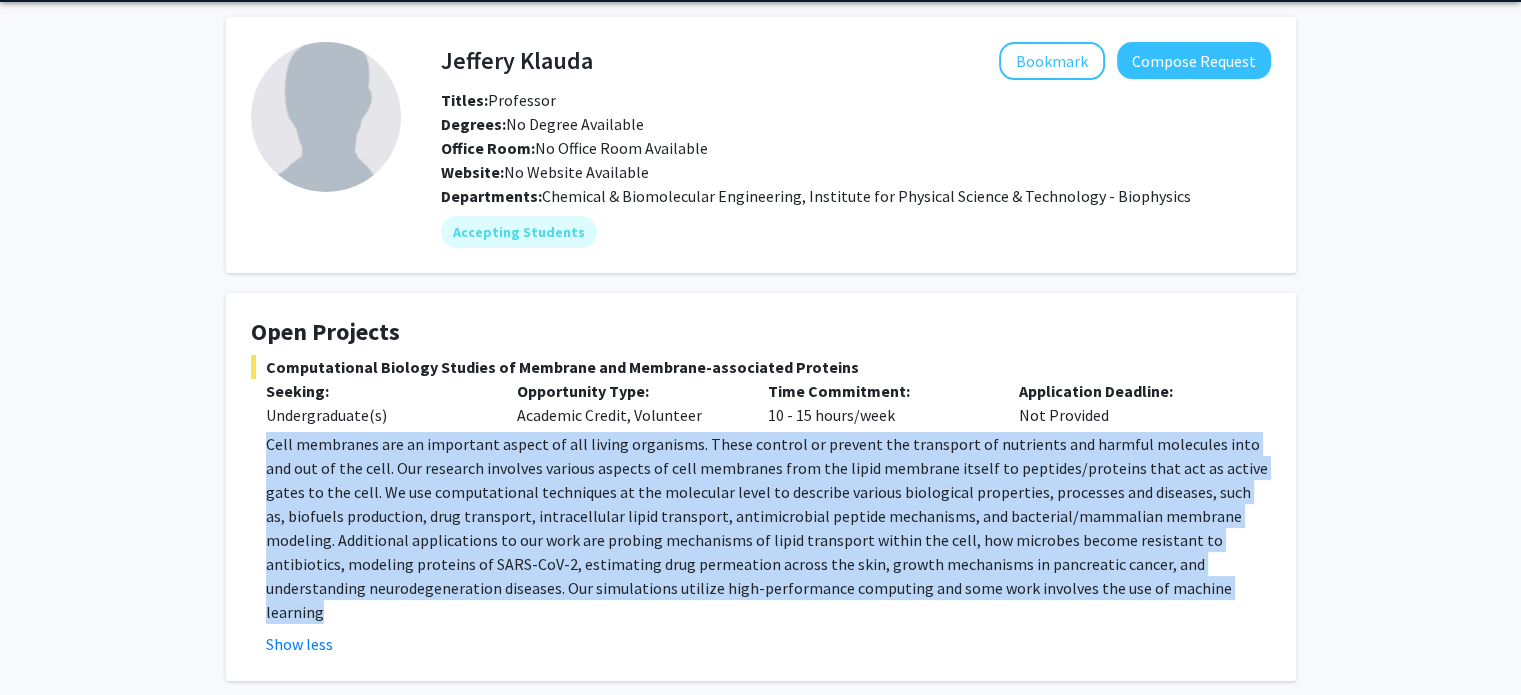 drag, startPoint x: 262, startPoint y: 435, endPoint x: 1032, endPoint y: 592, distance: 785.84283 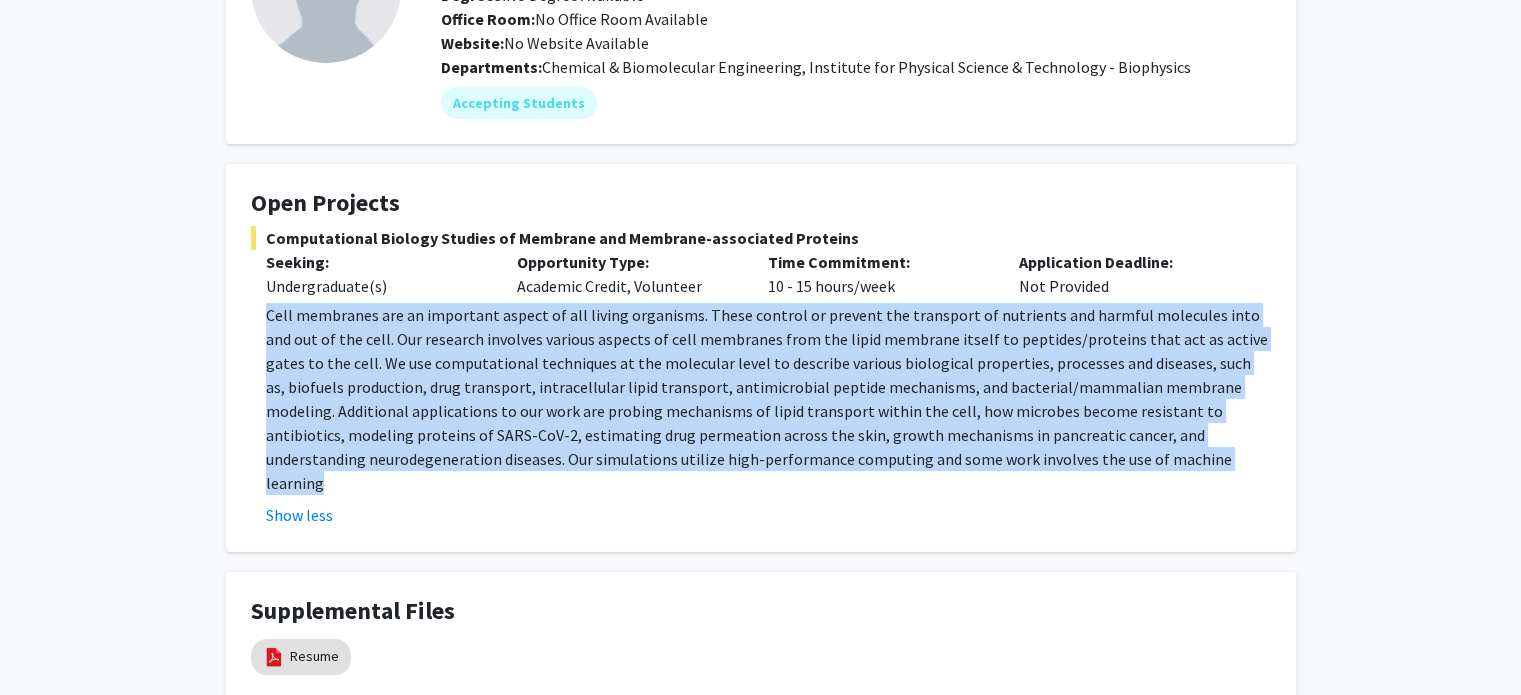 scroll, scrollTop: 198, scrollLeft: 0, axis: vertical 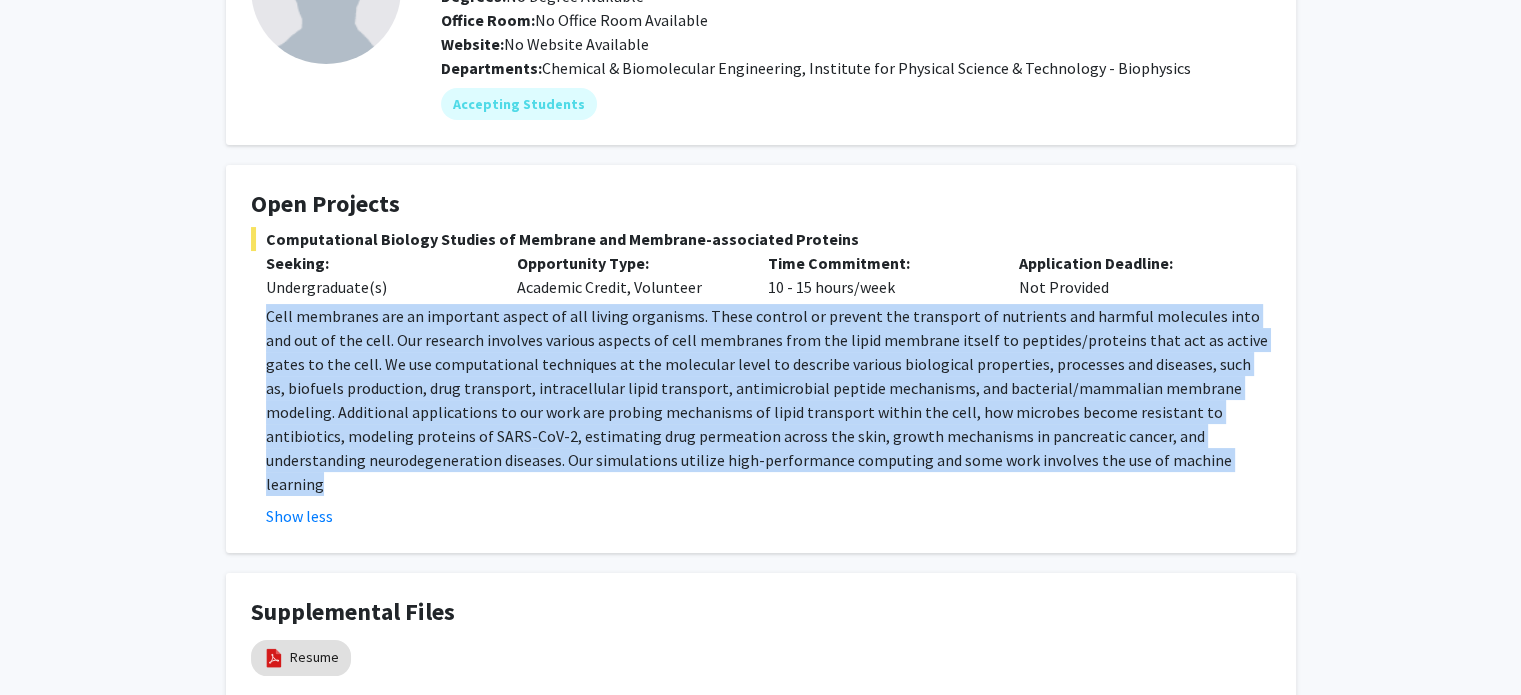 click on "Cell membranes are an important aspect of all living organisms. These control or prevent the transport of nutrients and harmful molecules into and out of the cell. Our research involves various aspects of cell membranes from the lipid membrane itself to peptides/proteins that act as active gates to the cell. We use computational techniques at the molecular level to describe various biological properties, processes and diseases, such as, biofuels production, drug transport, intracellular lipid transport, antimicrobial peptide mechanisms, and bacterial/mammalian membrane modeling. Additional applications to our work are probing mechanisms of lipid transport within the cell, how microbes become resistant to antibiotics, modeling proteins of SARS-CoV-2, estimating drug permeation across the skin, growth mechanisms in pancreatic cancer, and understanding neurodegeneration diseases. Our simulations utilize high-performance computing and some work involves the use of machine learning" 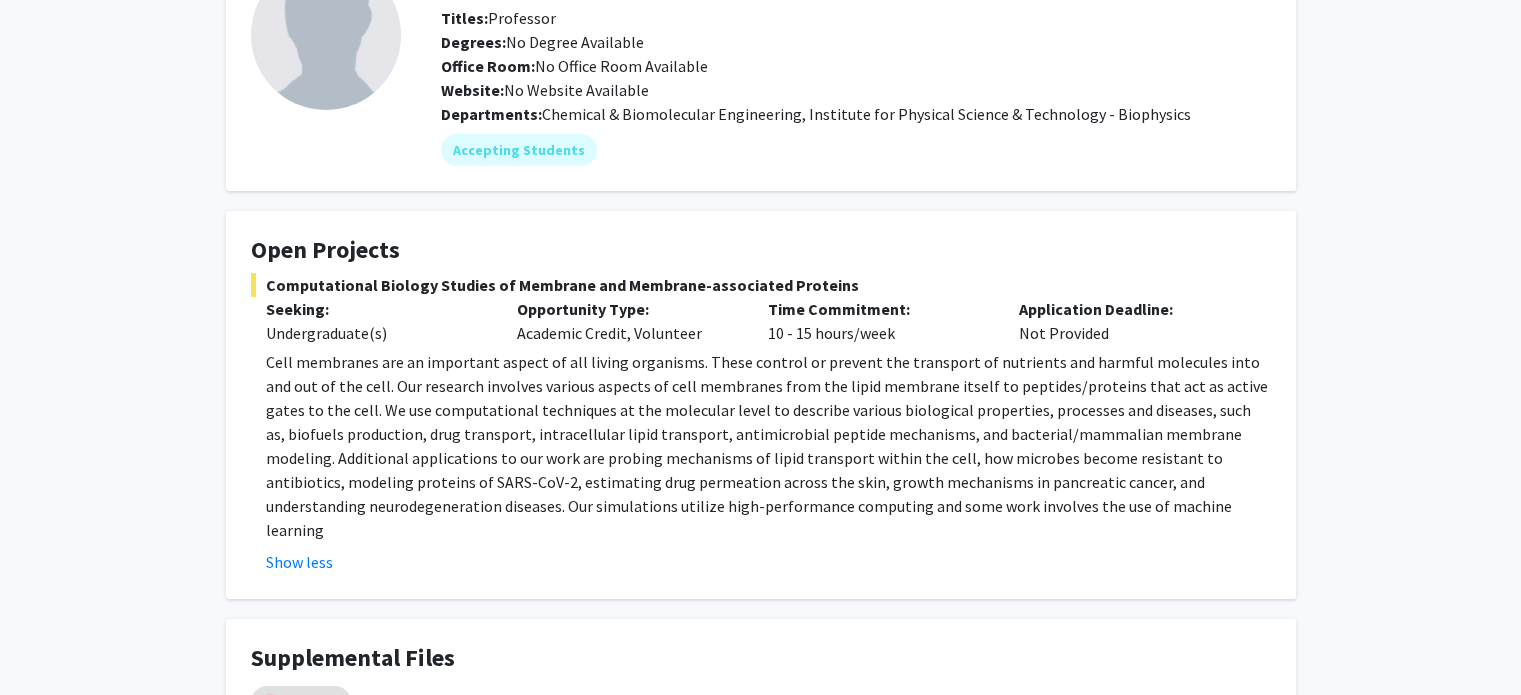 scroll, scrollTop: 324, scrollLeft: 0, axis: vertical 